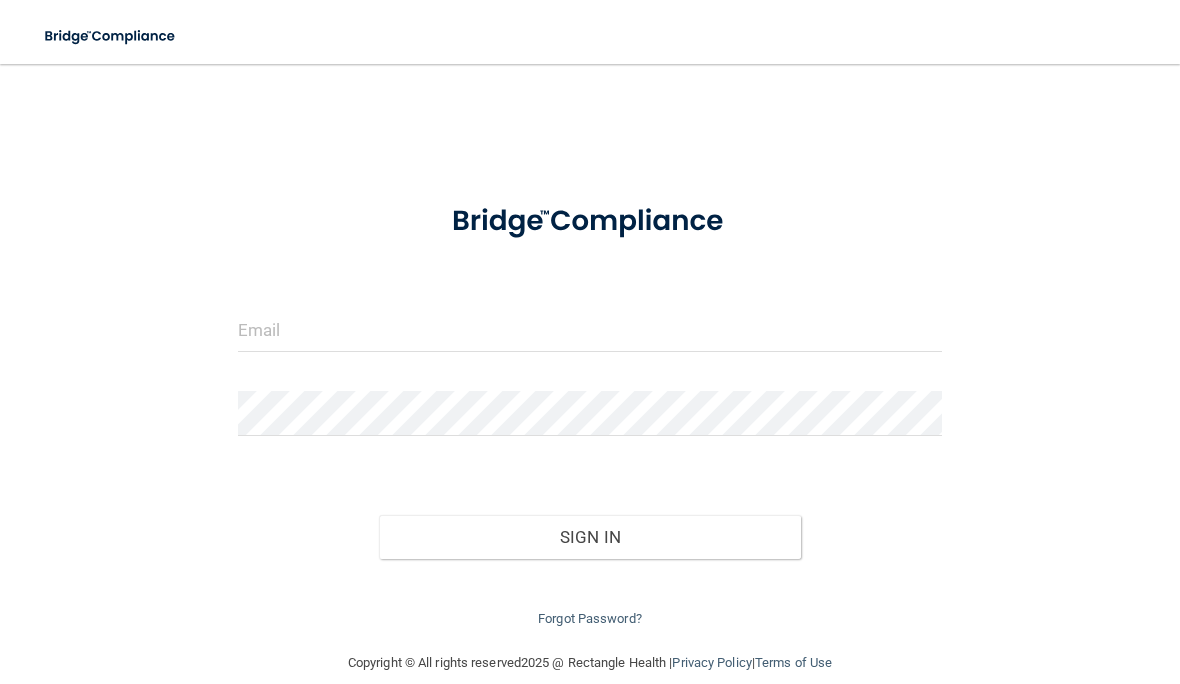 scroll, scrollTop: 0, scrollLeft: 0, axis: both 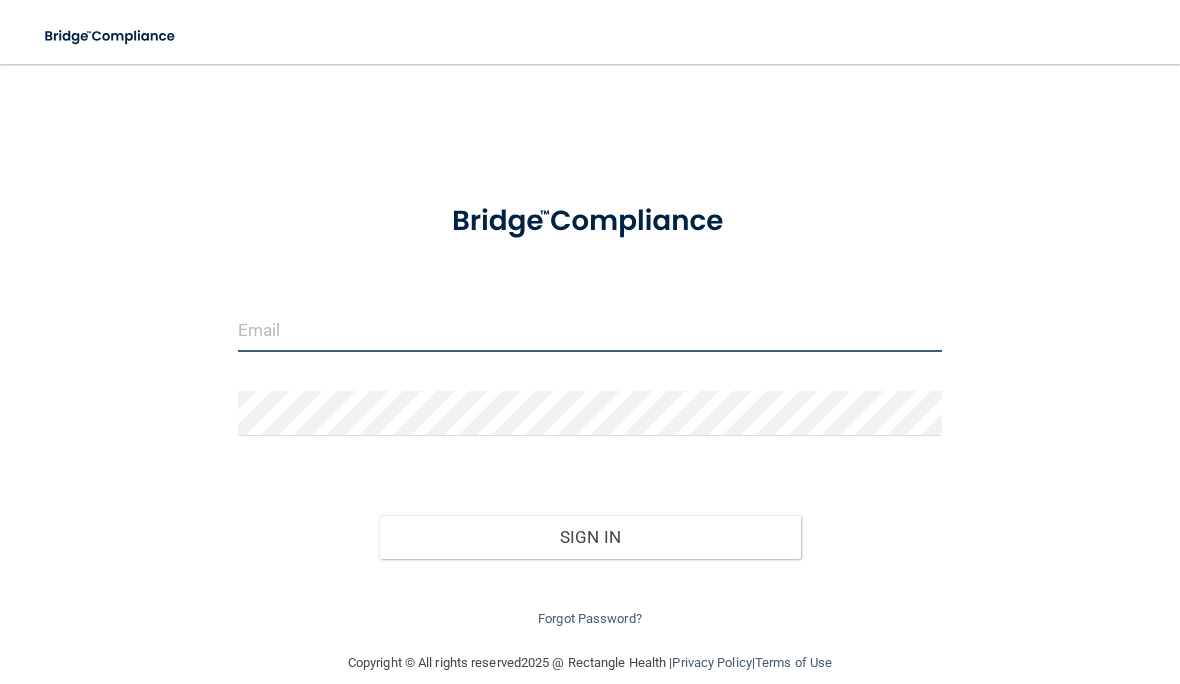 click at bounding box center [590, 329] 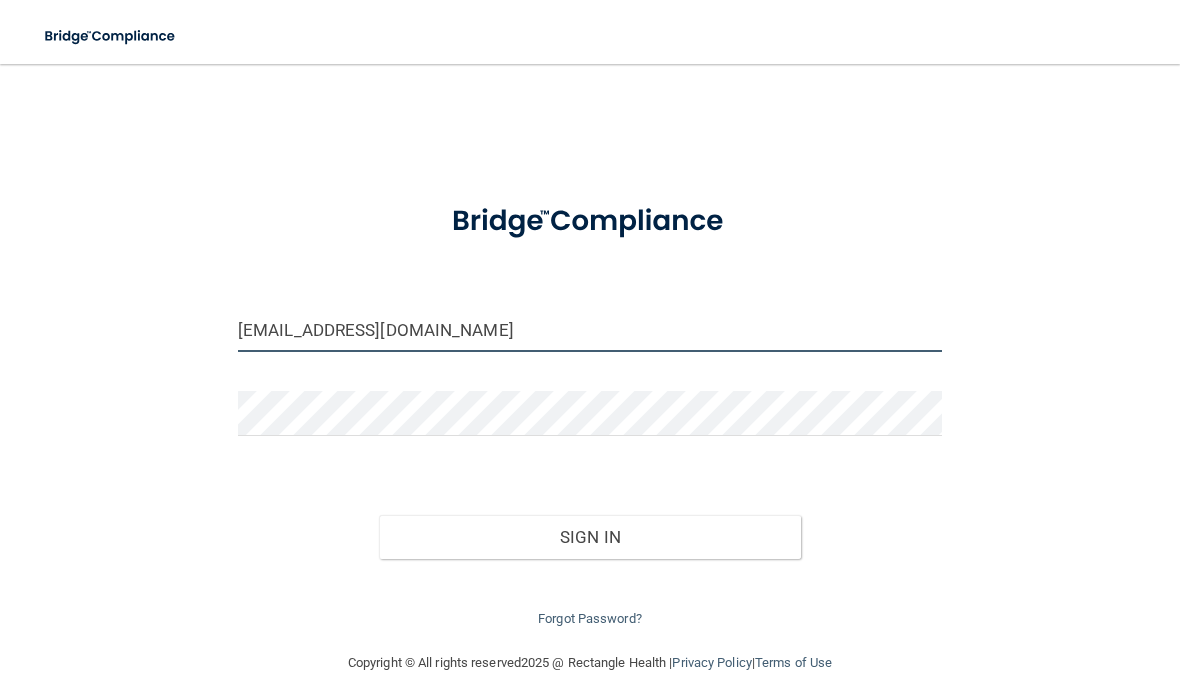 type on "JSmoot@familyfirstif.com" 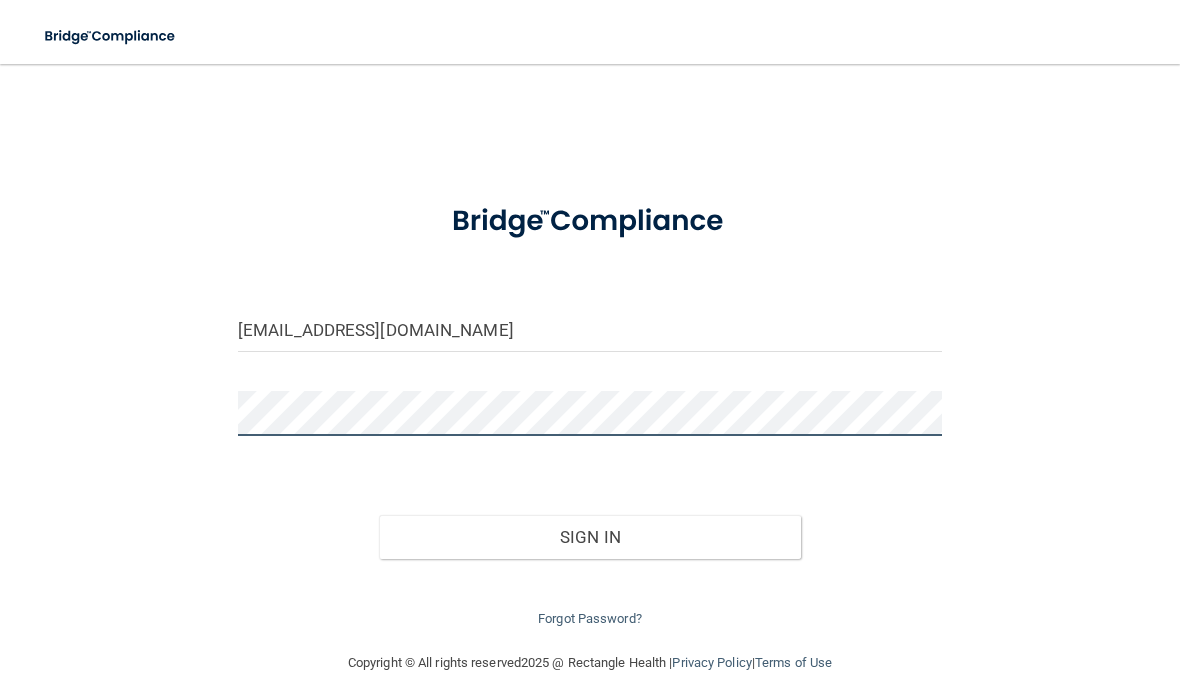 click on "Sign In" at bounding box center (590, 537) 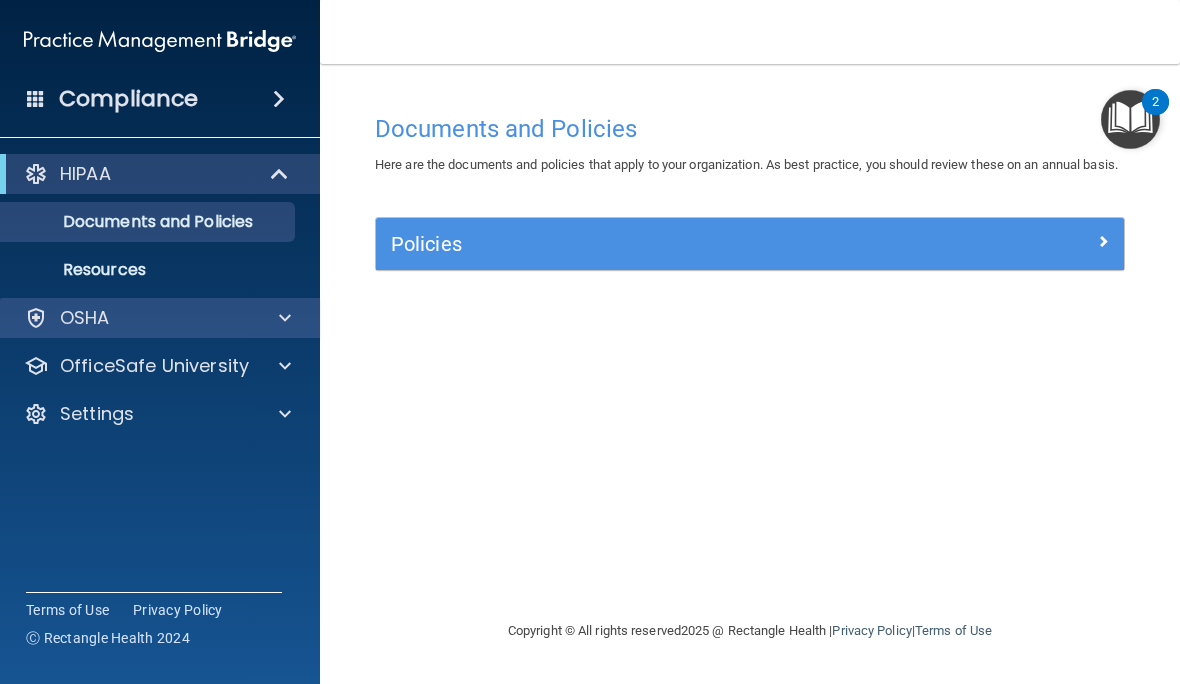 click at bounding box center [285, 318] 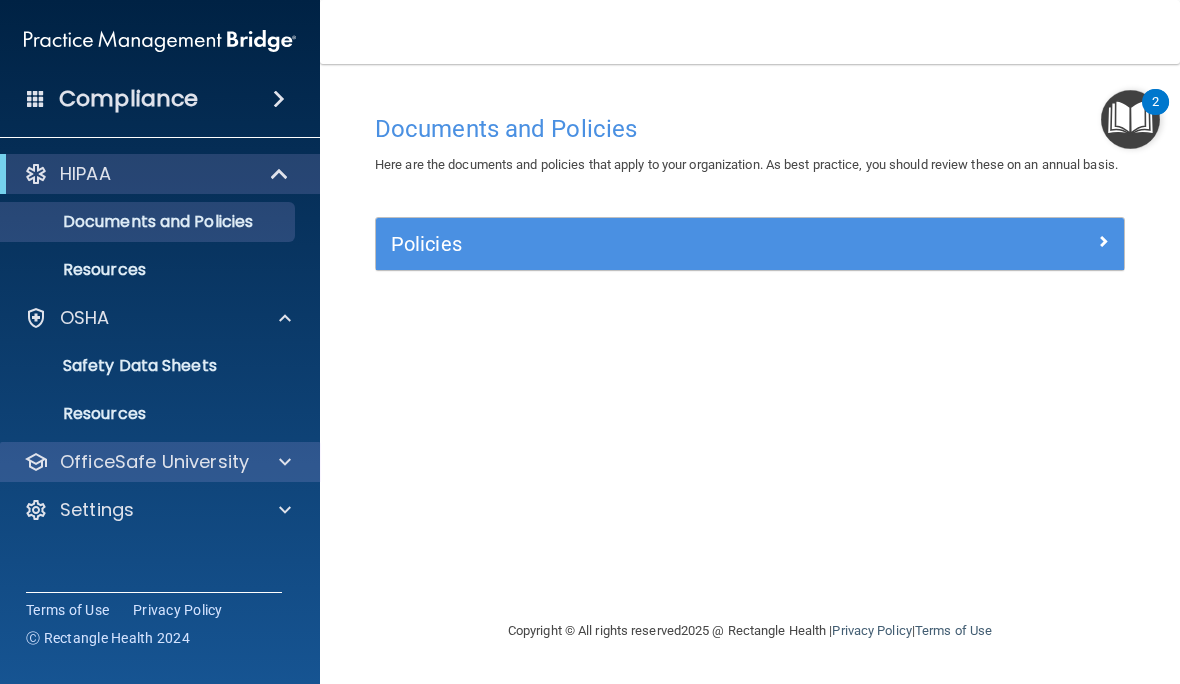 click at bounding box center (285, 462) 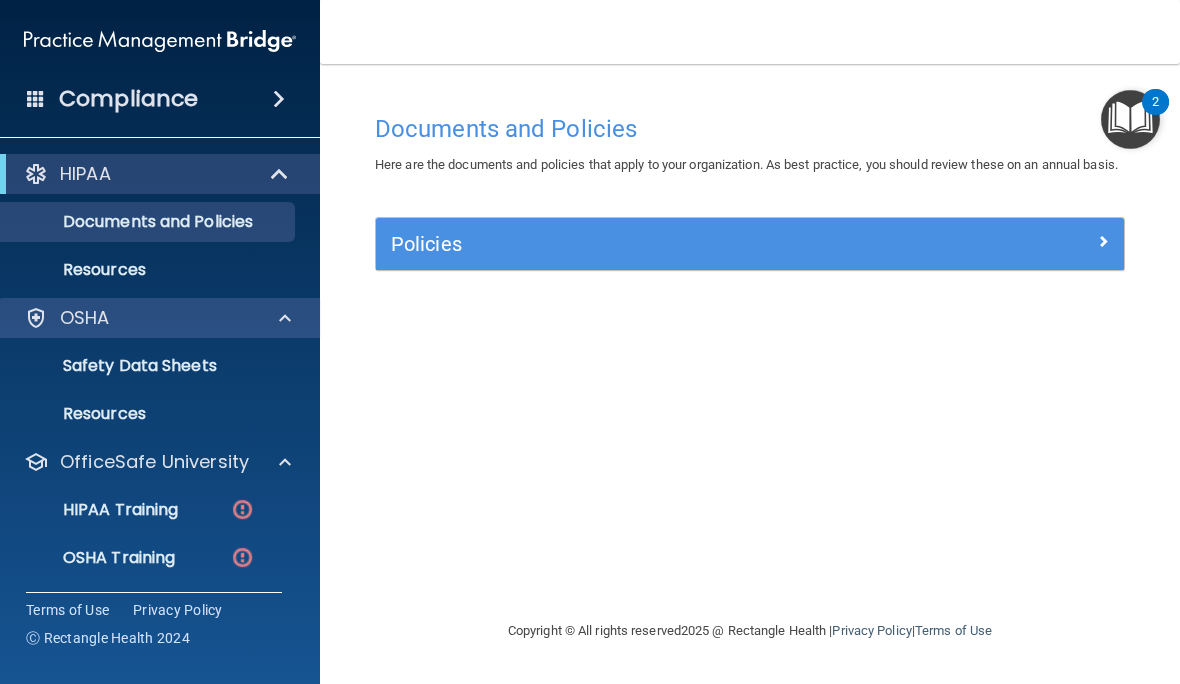 click at bounding box center (285, 318) 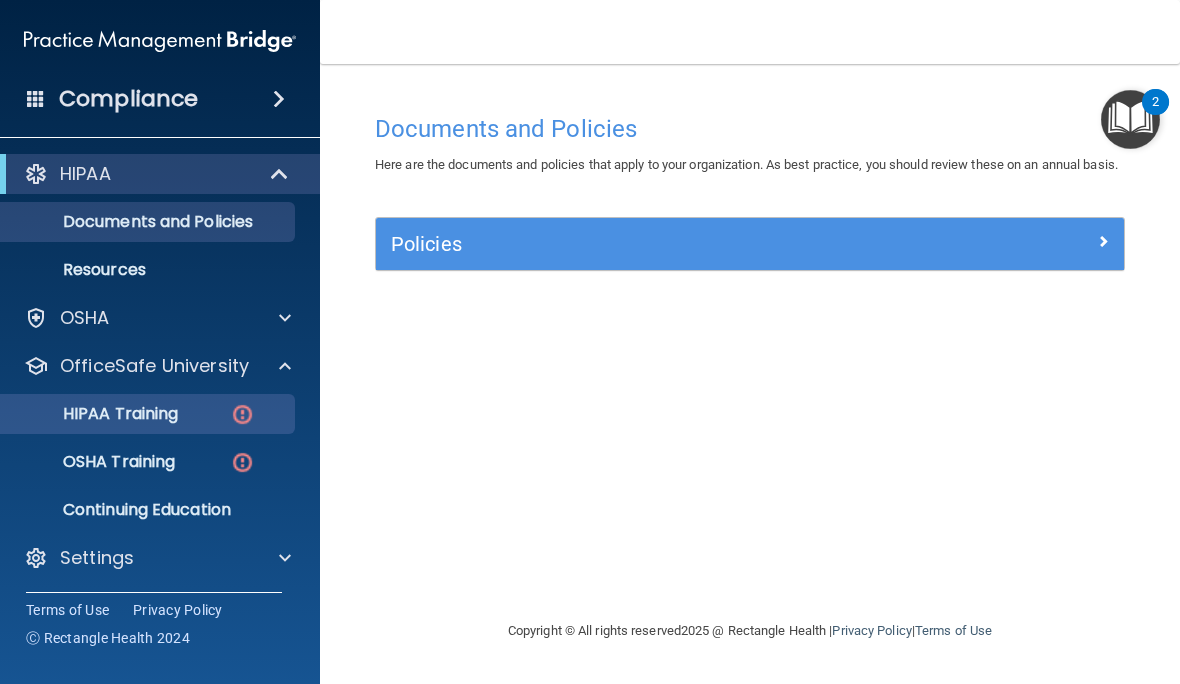 click on "HIPAA Training" at bounding box center [95, 414] 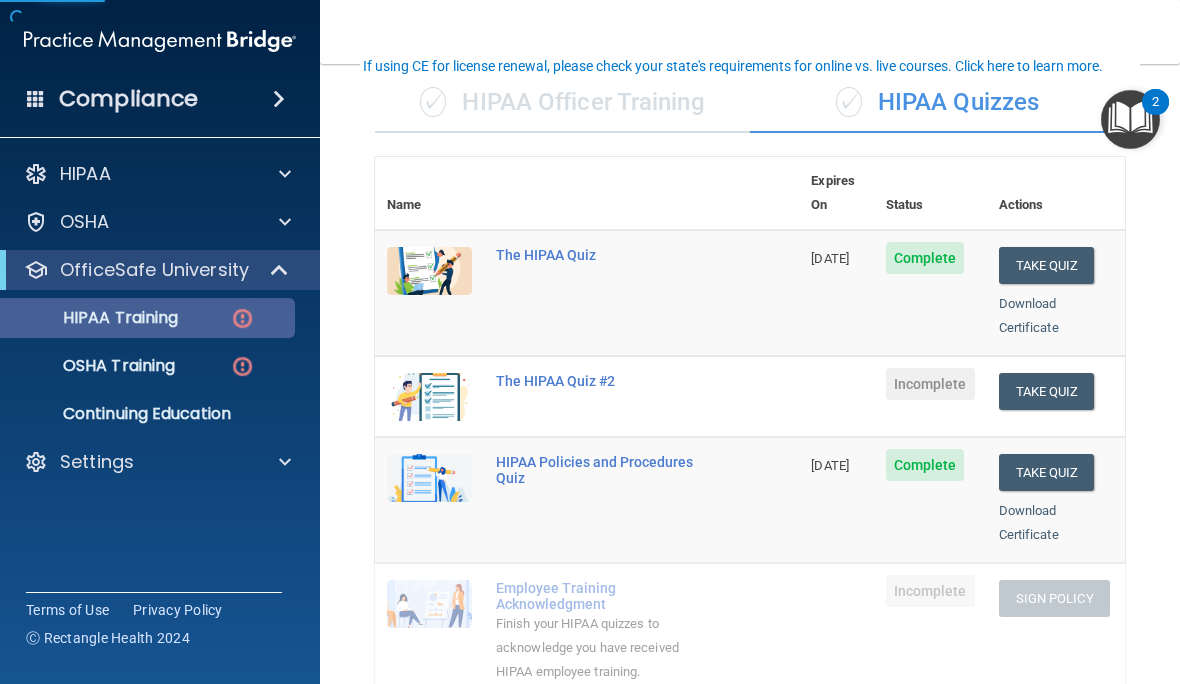 scroll, scrollTop: 159, scrollLeft: 0, axis: vertical 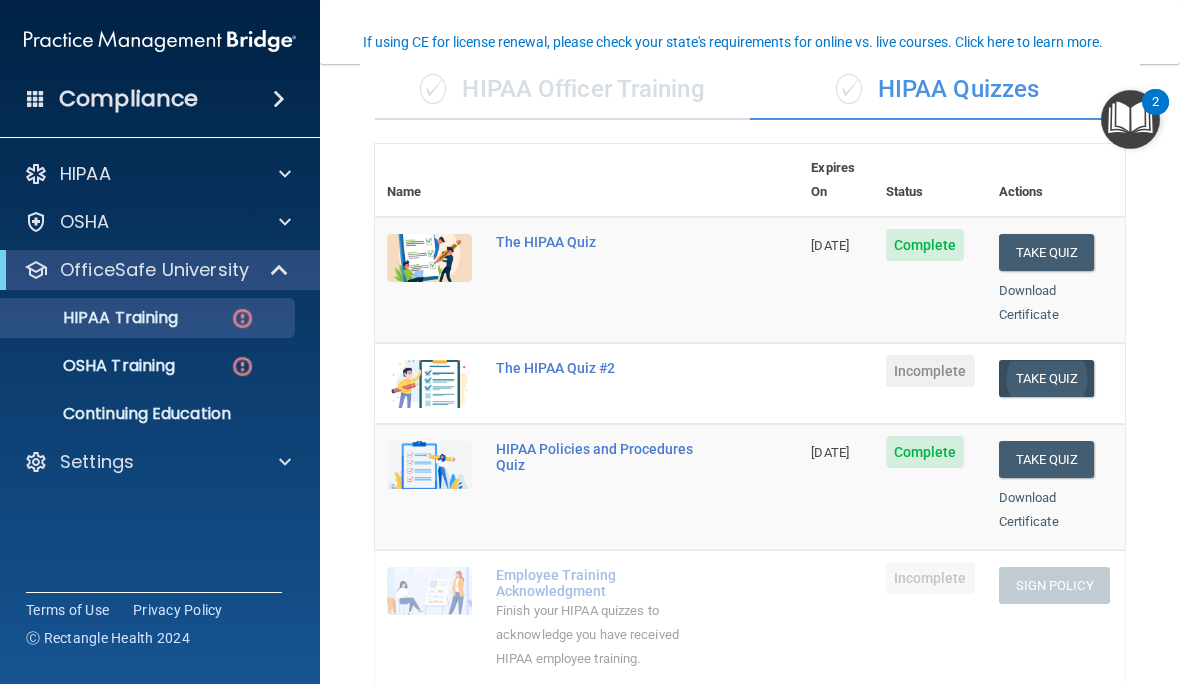 click on "Take Quiz" at bounding box center [1047, 378] 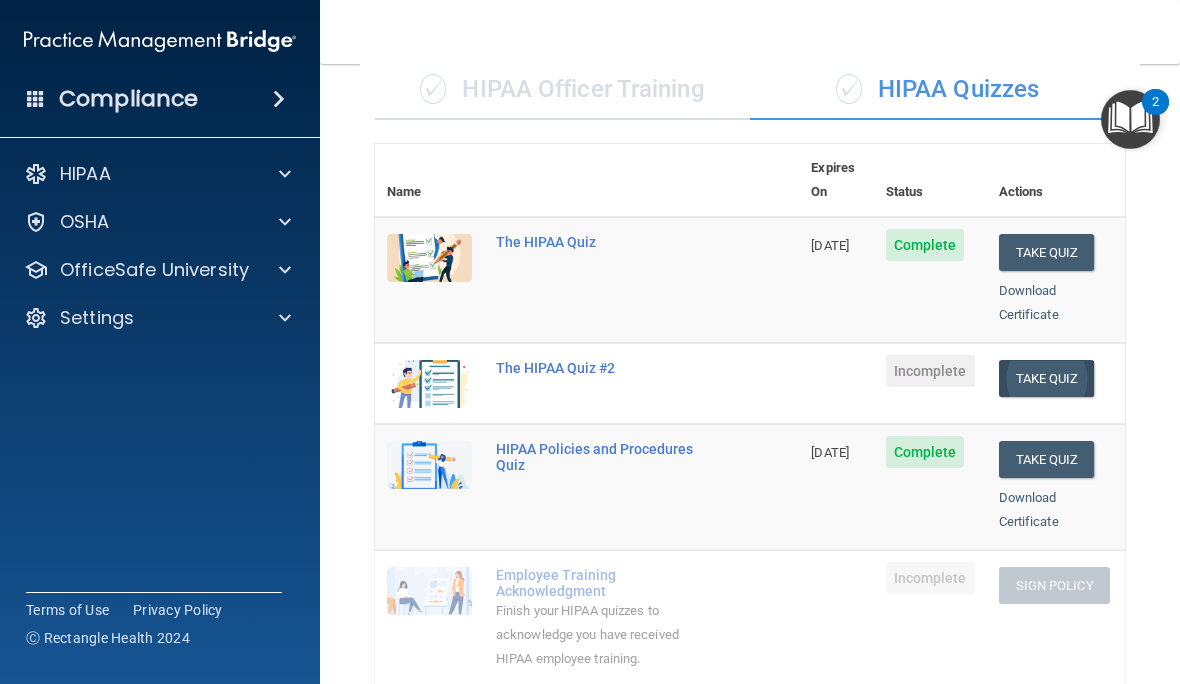 scroll, scrollTop: 0, scrollLeft: 0, axis: both 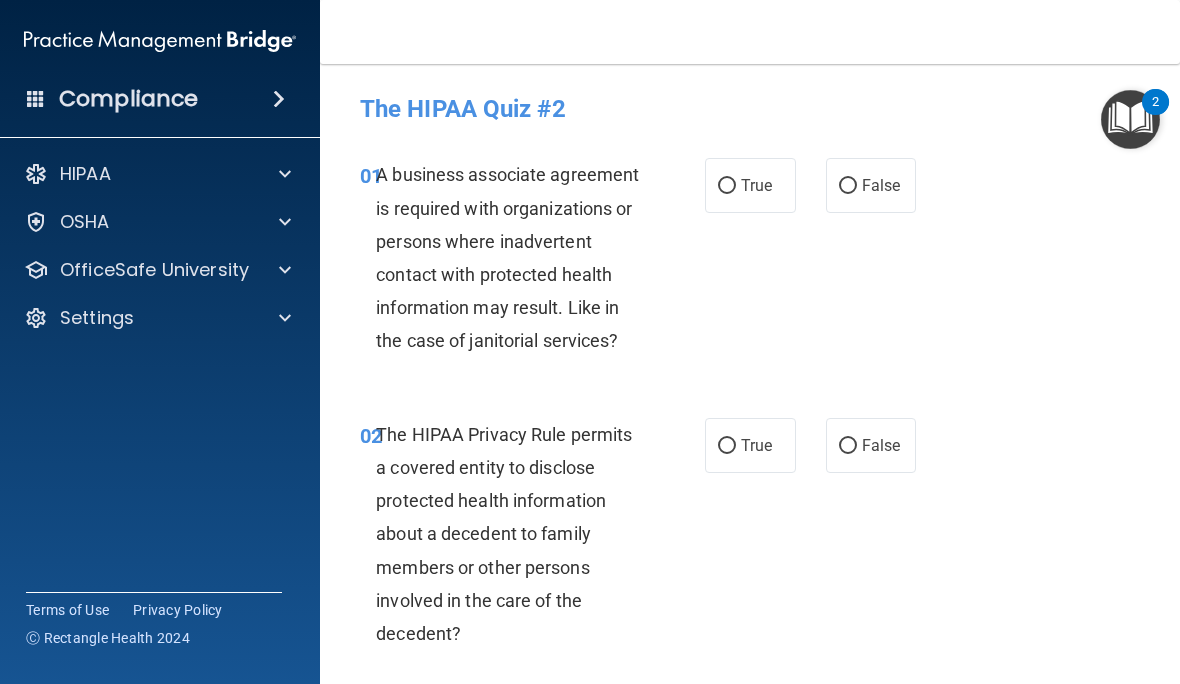 click on "A business associate agreement is required with organizations or persons where inadvertent contact with protected health information may result.  Like in the case of janitorial services?" at bounding box center (507, 257) 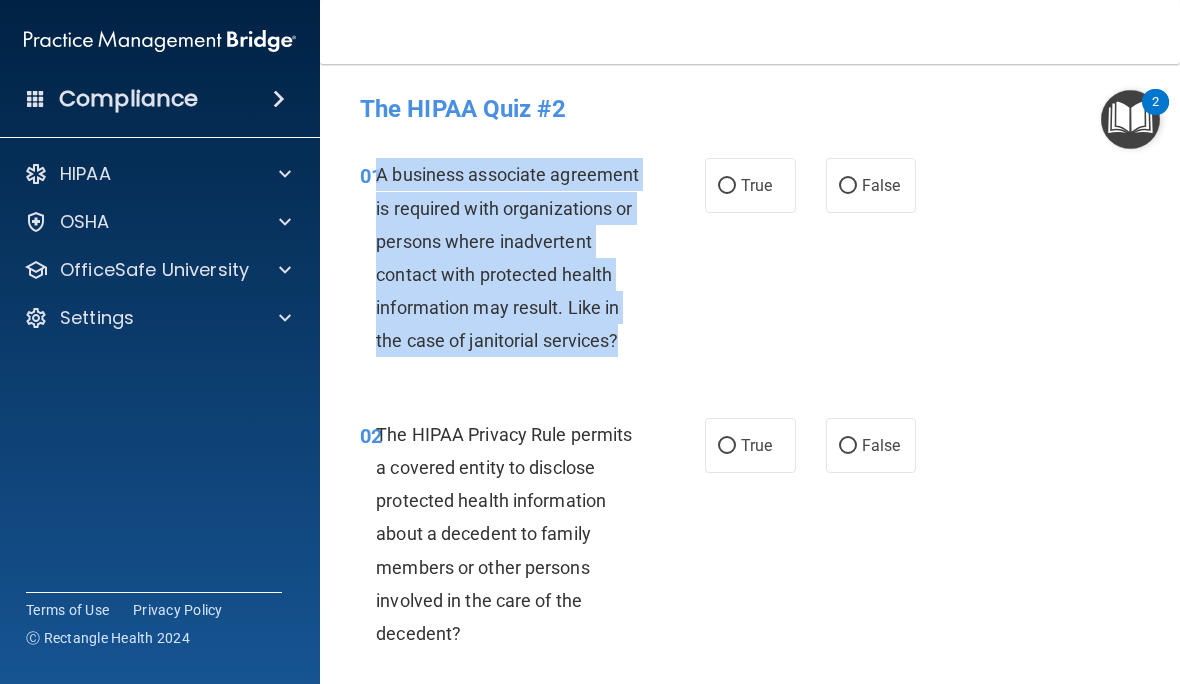 copy on "A business associate agreement is required with organizations or persons where inadvertent contact with protected health information may result.  Like in the case of janitorial services?" 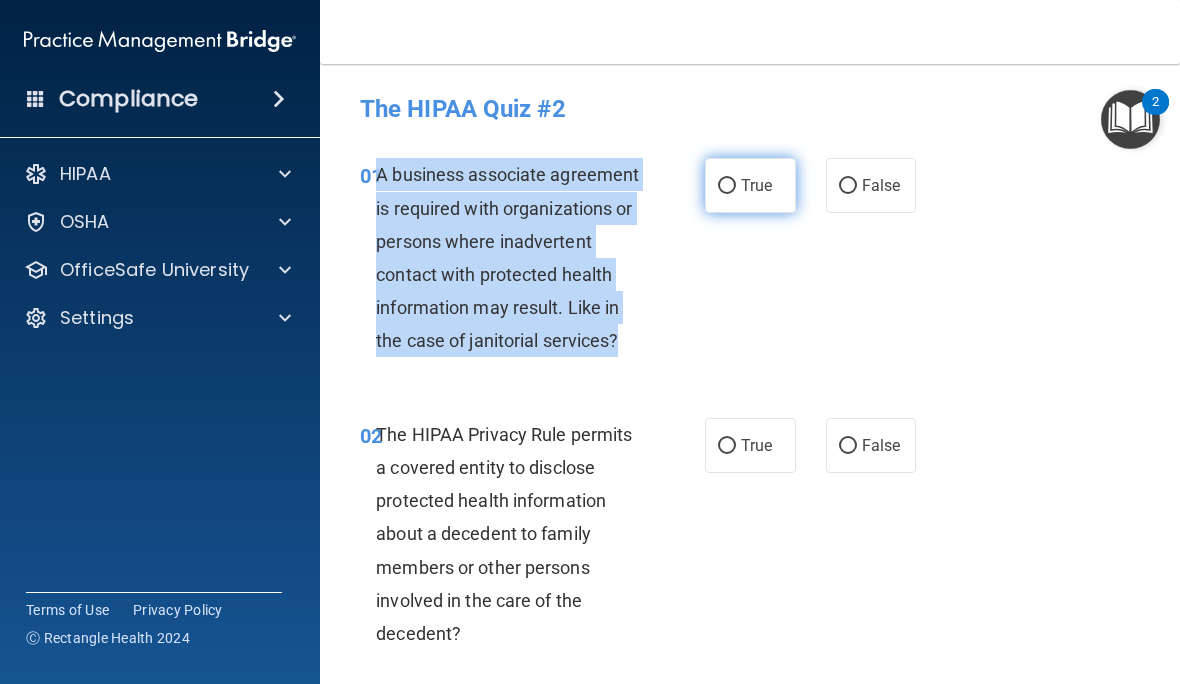click on "True" at bounding box center [727, 186] 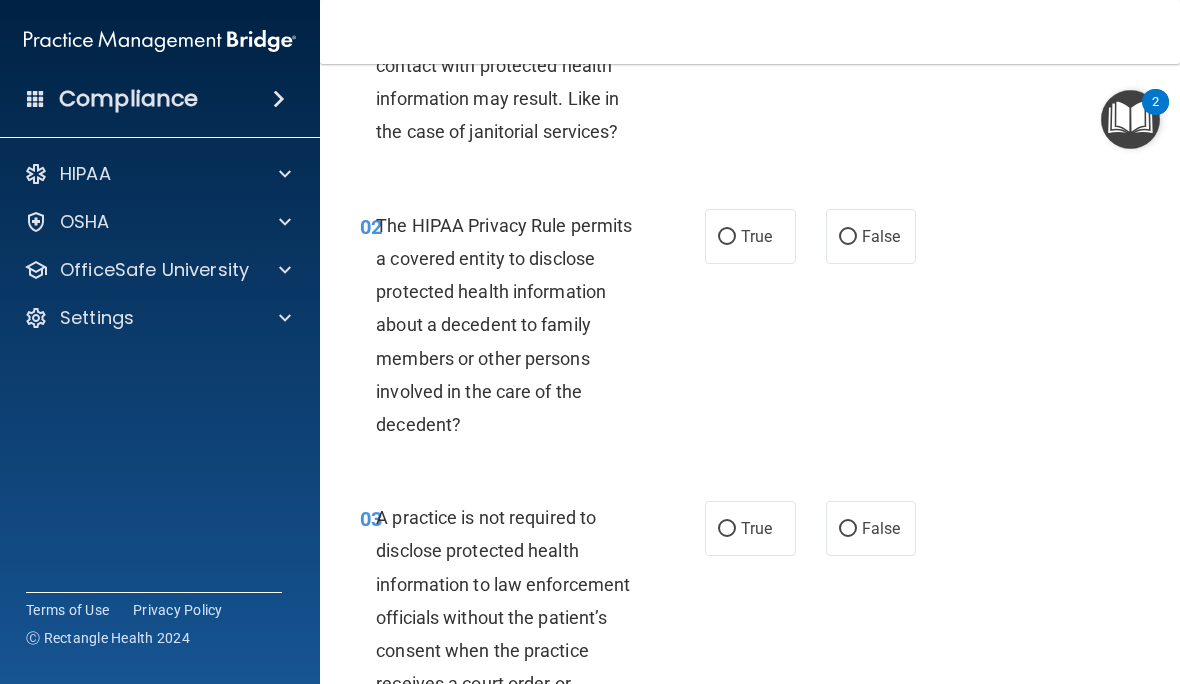 scroll, scrollTop: 207, scrollLeft: 0, axis: vertical 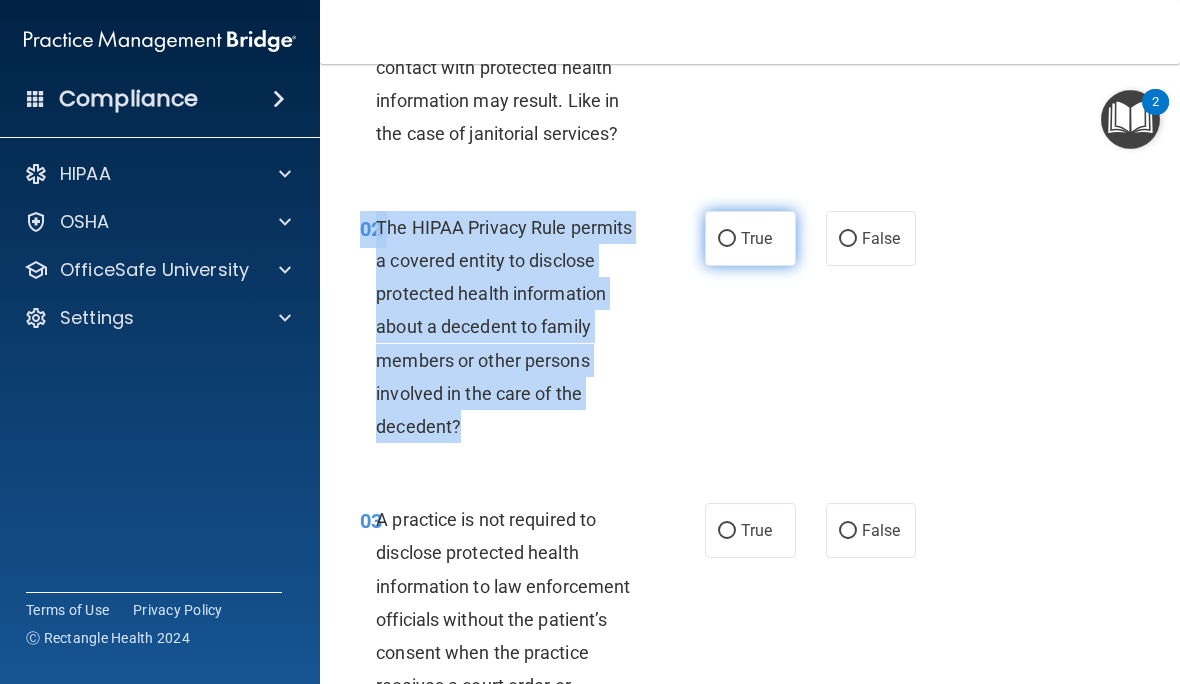 click on "True" at bounding box center (727, 239) 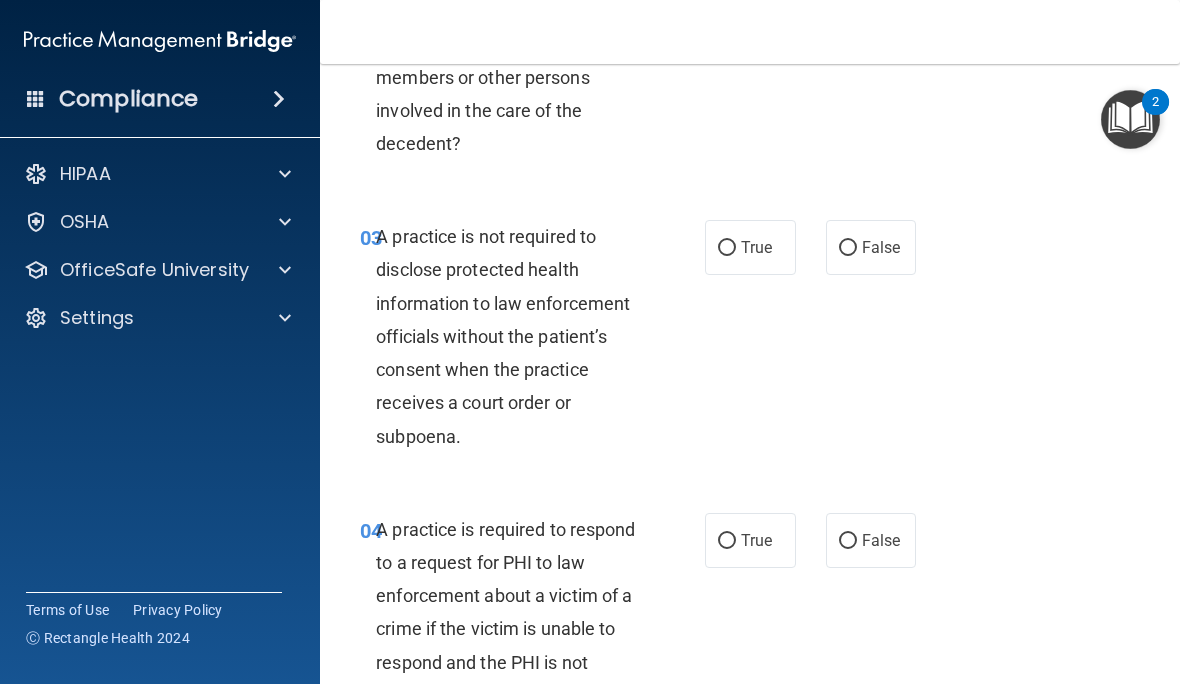 scroll, scrollTop: 504, scrollLeft: 0, axis: vertical 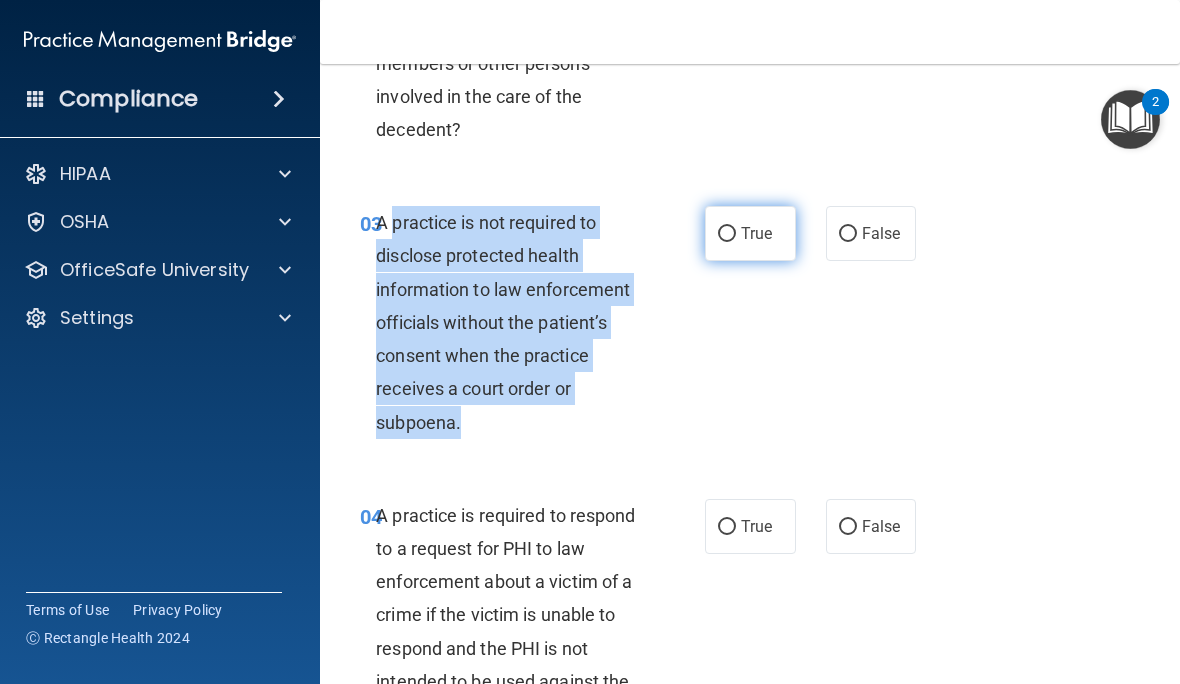click on "True" at bounding box center (727, 234) 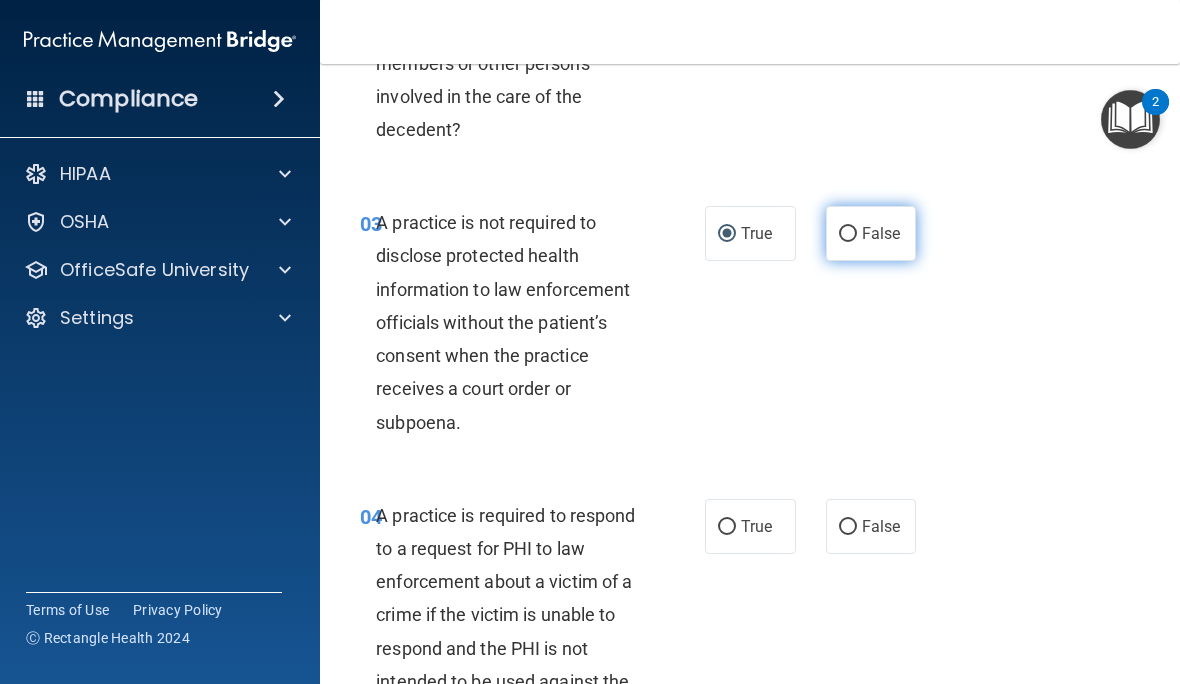 click on "False" at bounding box center (848, 234) 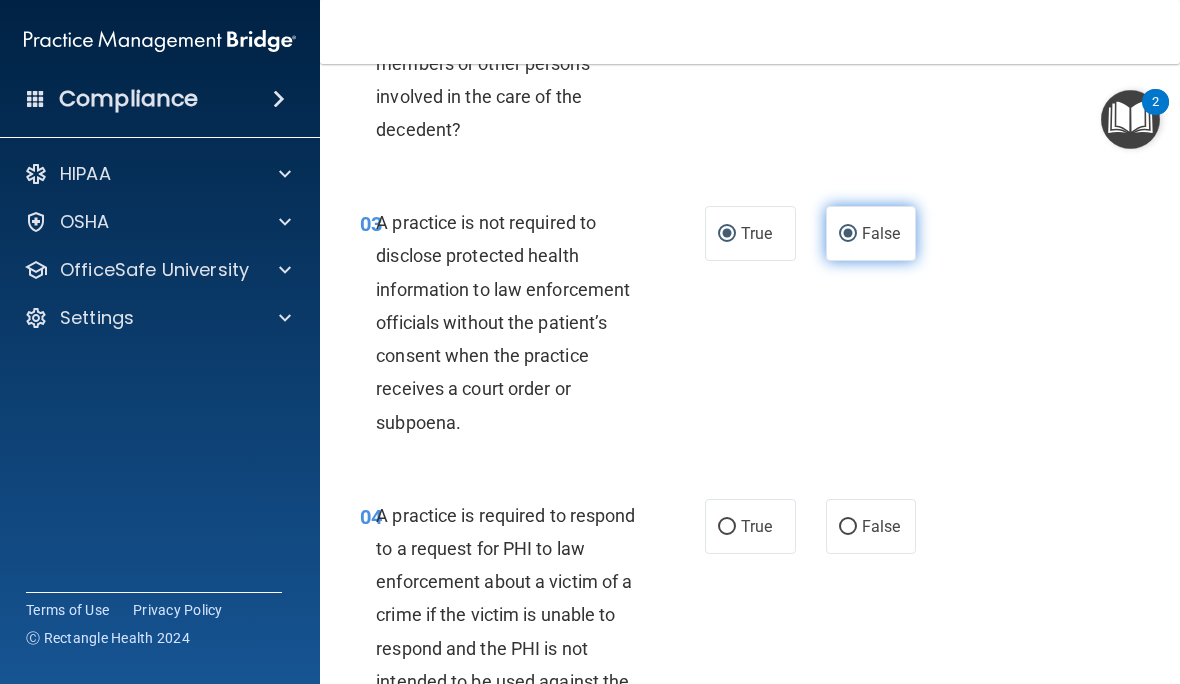 radio on "false" 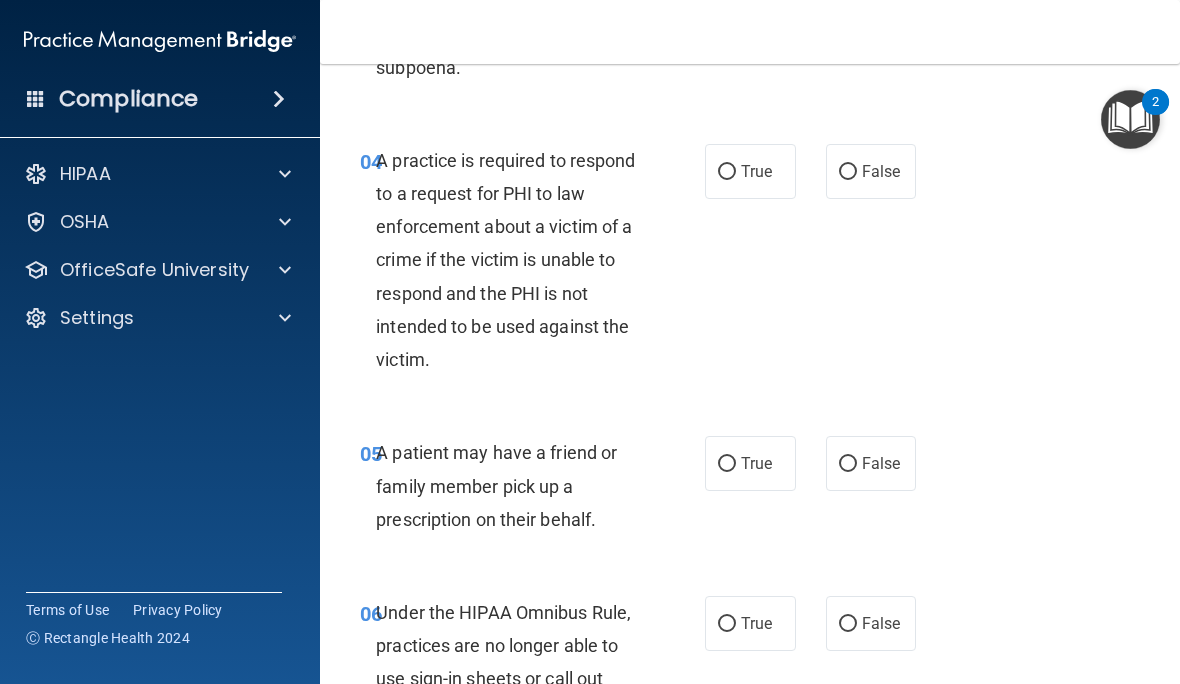 scroll, scrollTop: 858, scrollLeft: 0, axis: vertical 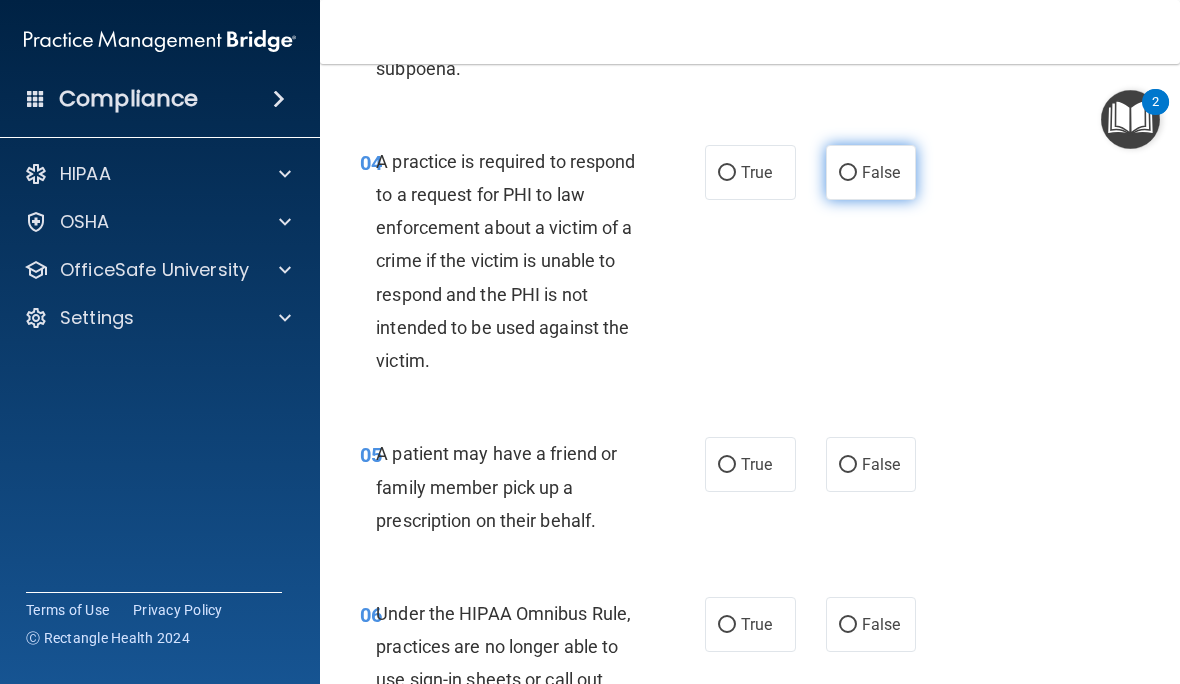click on "False" at bounding box center (848, 173) 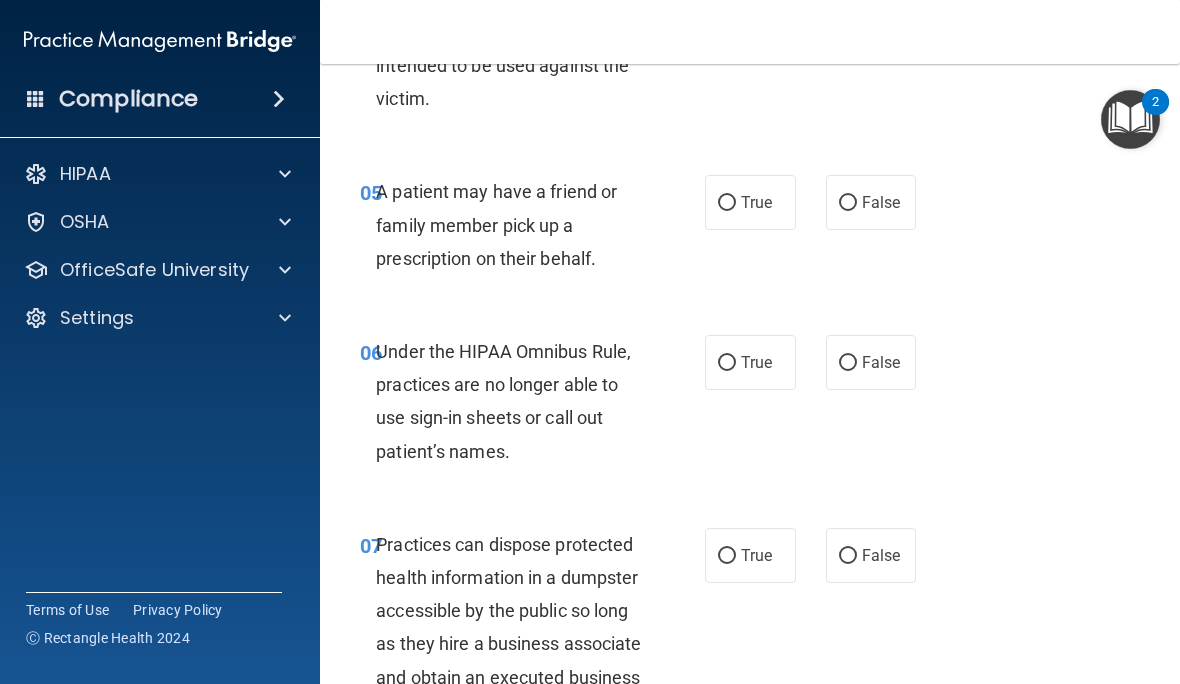 scroll, scrollTop: 1121, scrollLeft: 0, axis: vertical 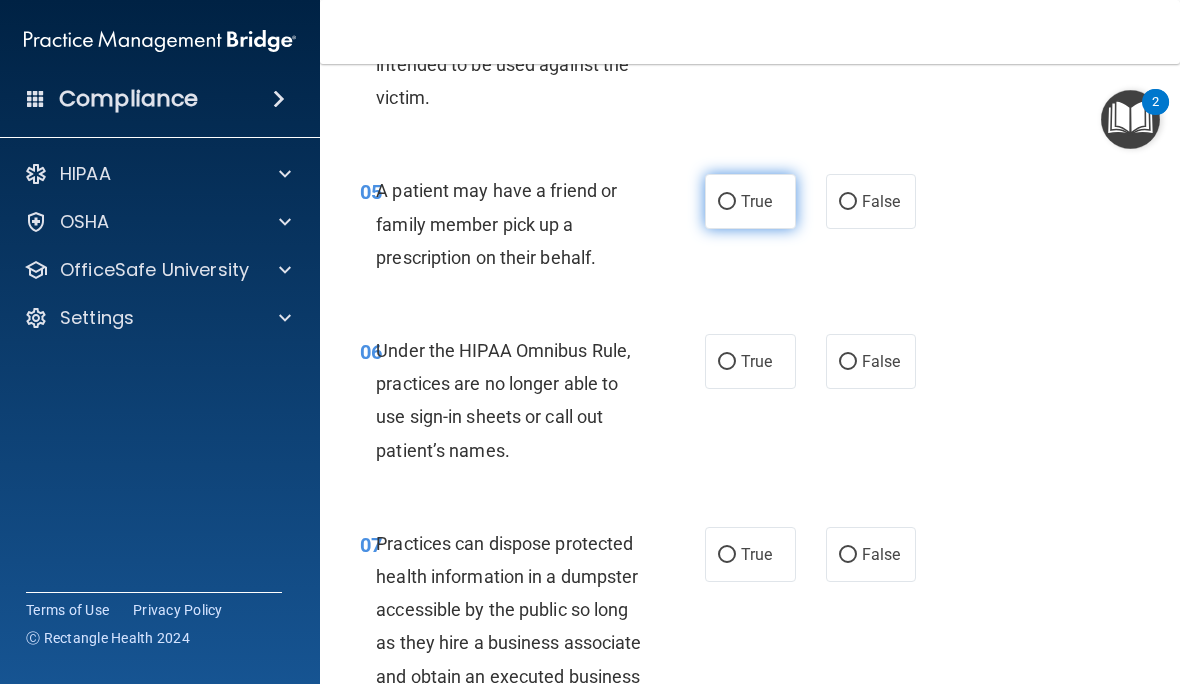 click on "True" at bounding box center (727, 202) 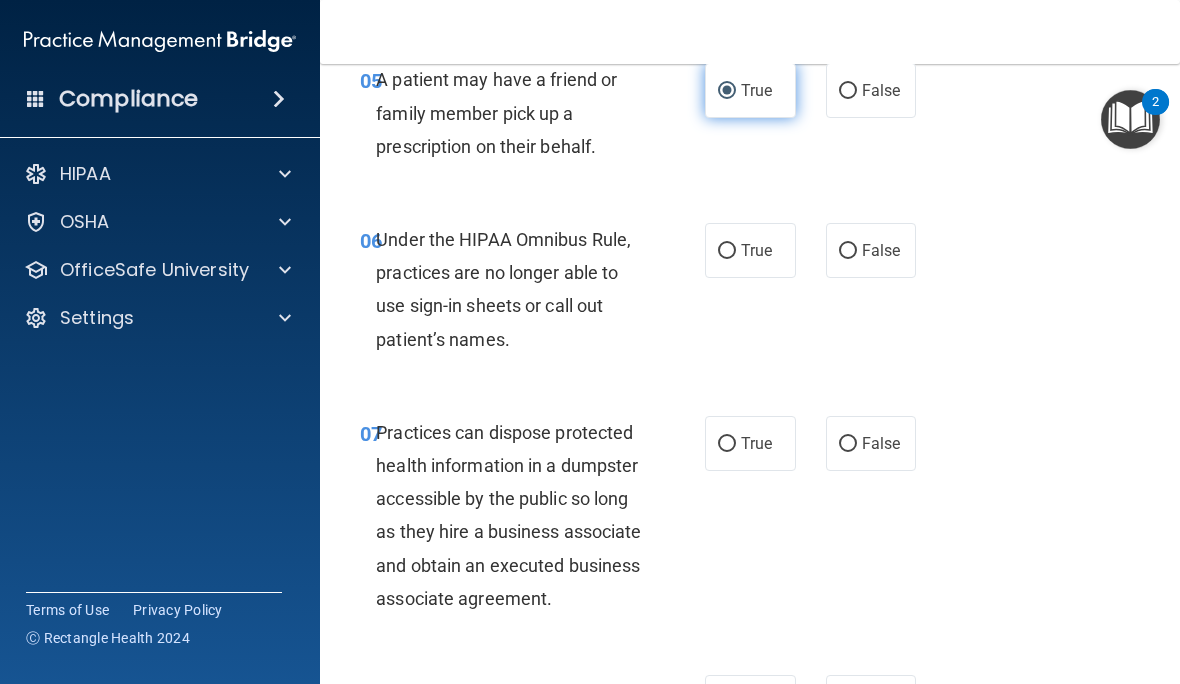 scroll, scrollTop: 1313, scrollLeft: 0, axis: vertical 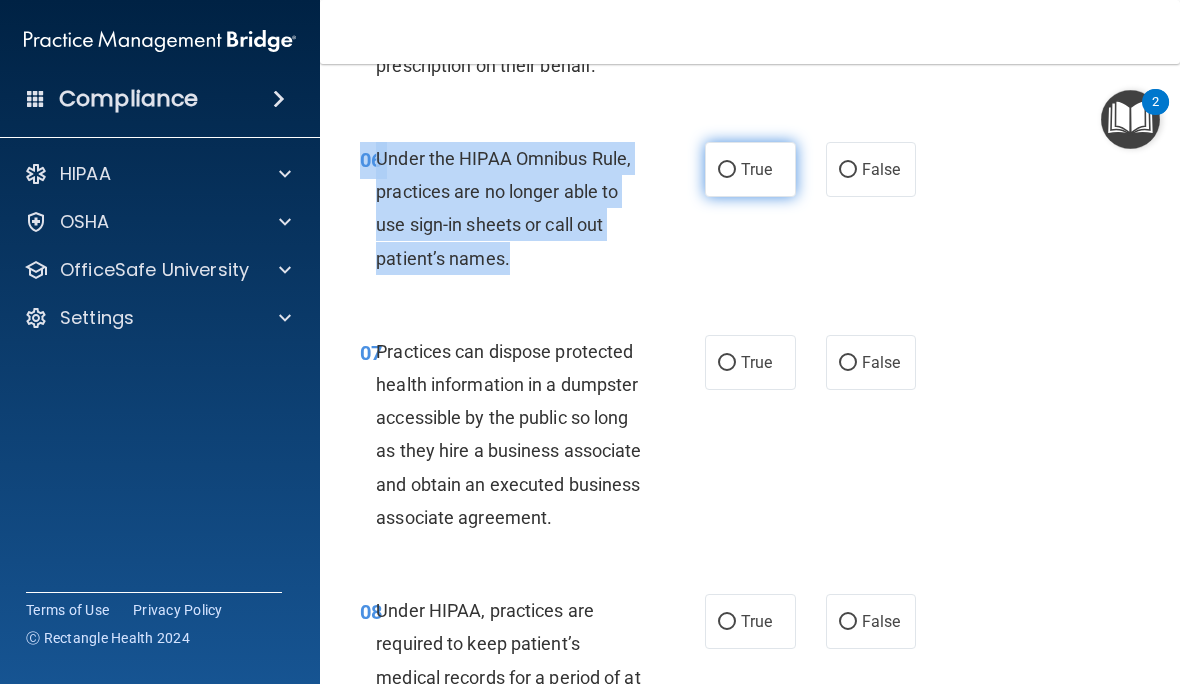 click on "True" at bounding box center [727, 170] 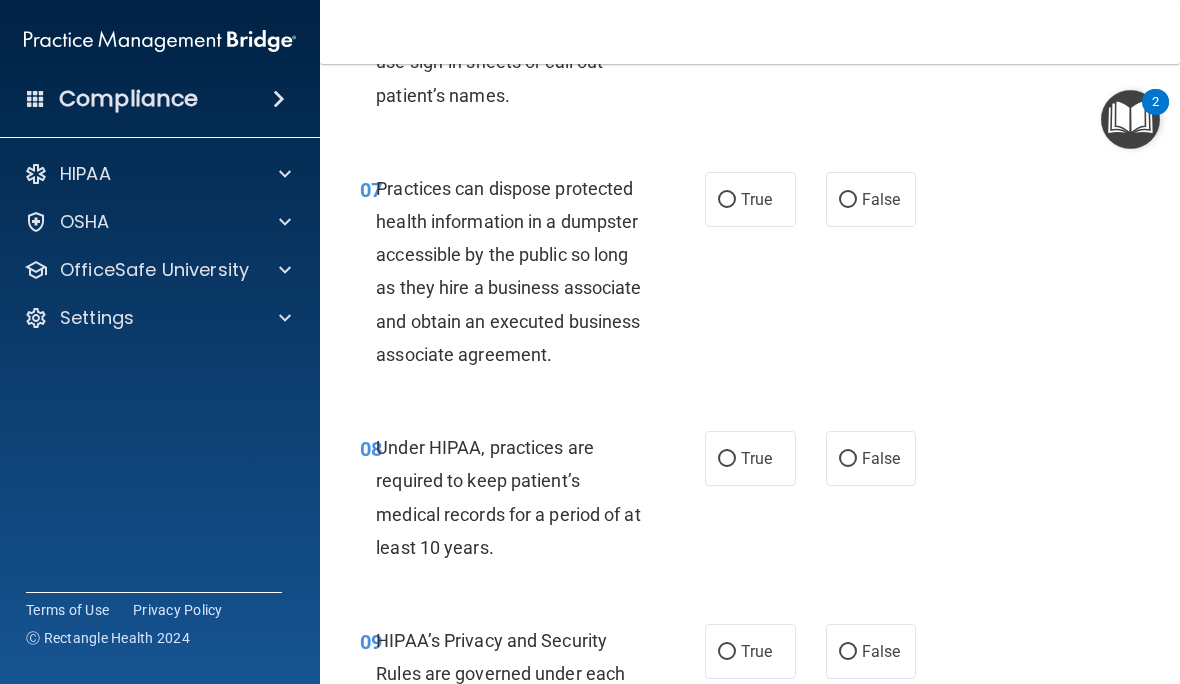 scroll, scrollTop: 1477, scrollLeft: 0, axis: vertical 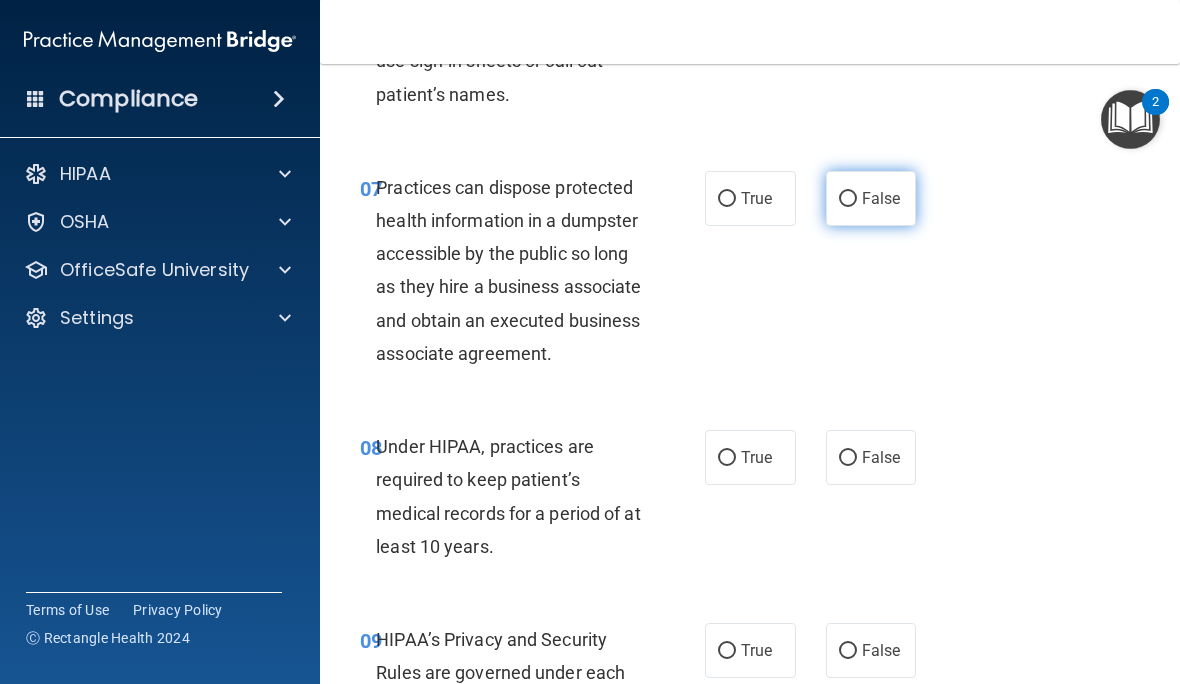 click on "False" at bounding box center [848, 199] 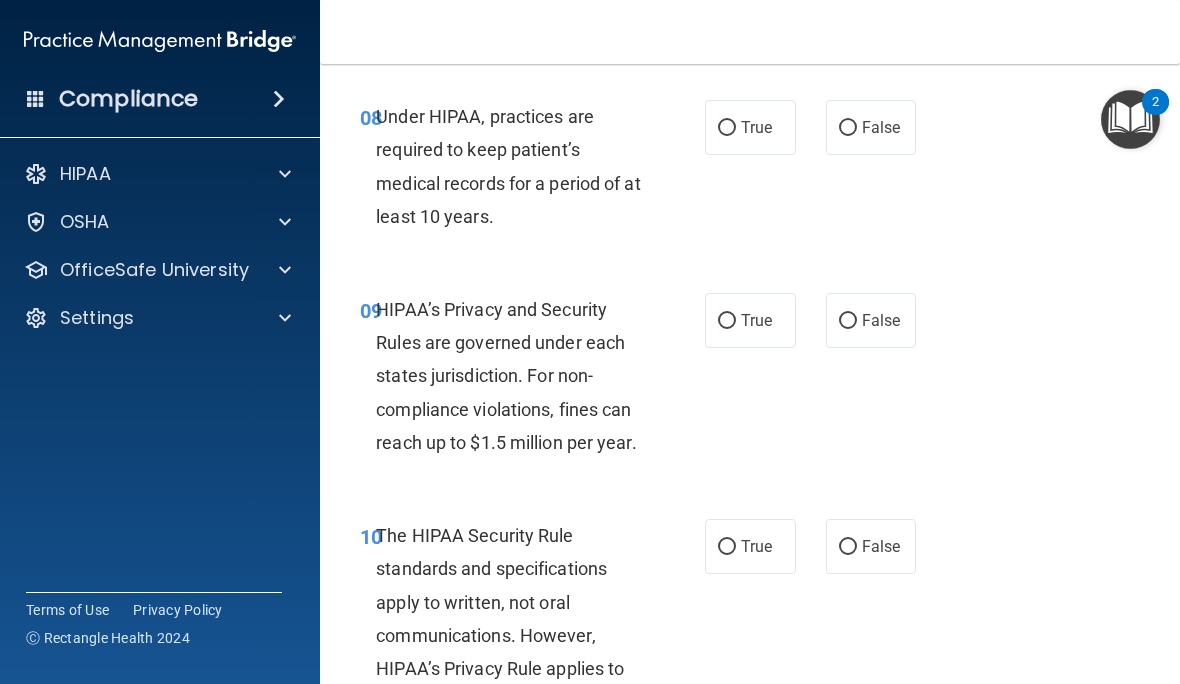 scroll, scrollTop: 1808, scrollLeft: 0, axis: vertical 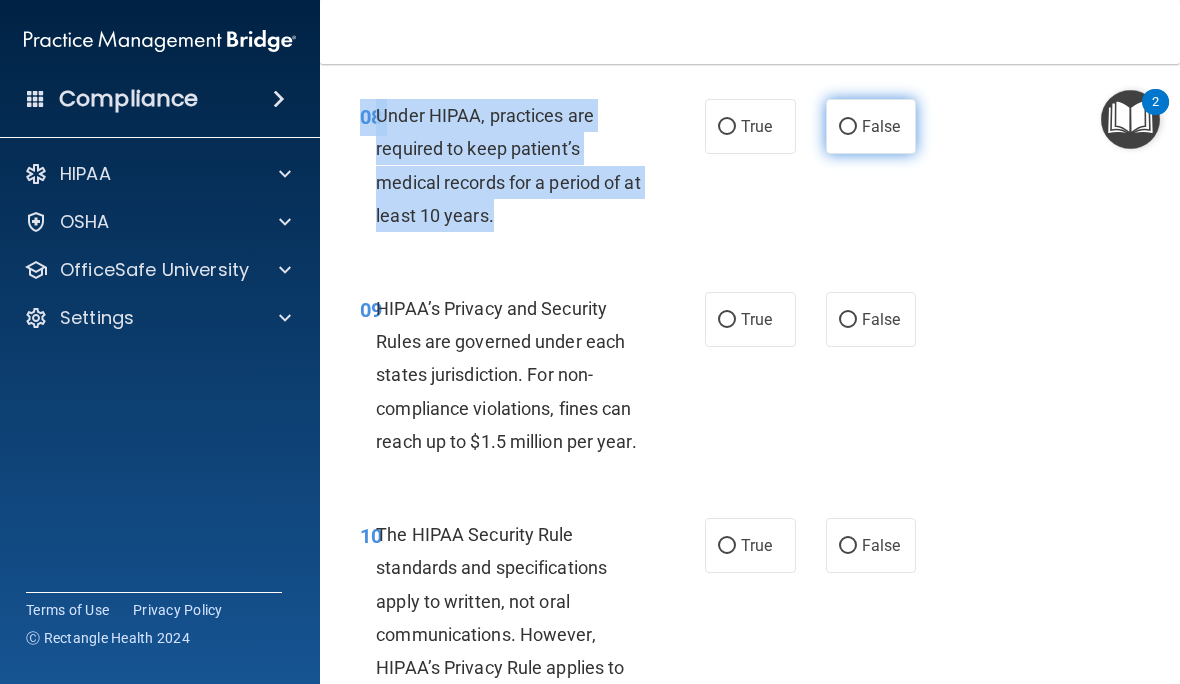 click on "False" at bounding box center (848, 127) 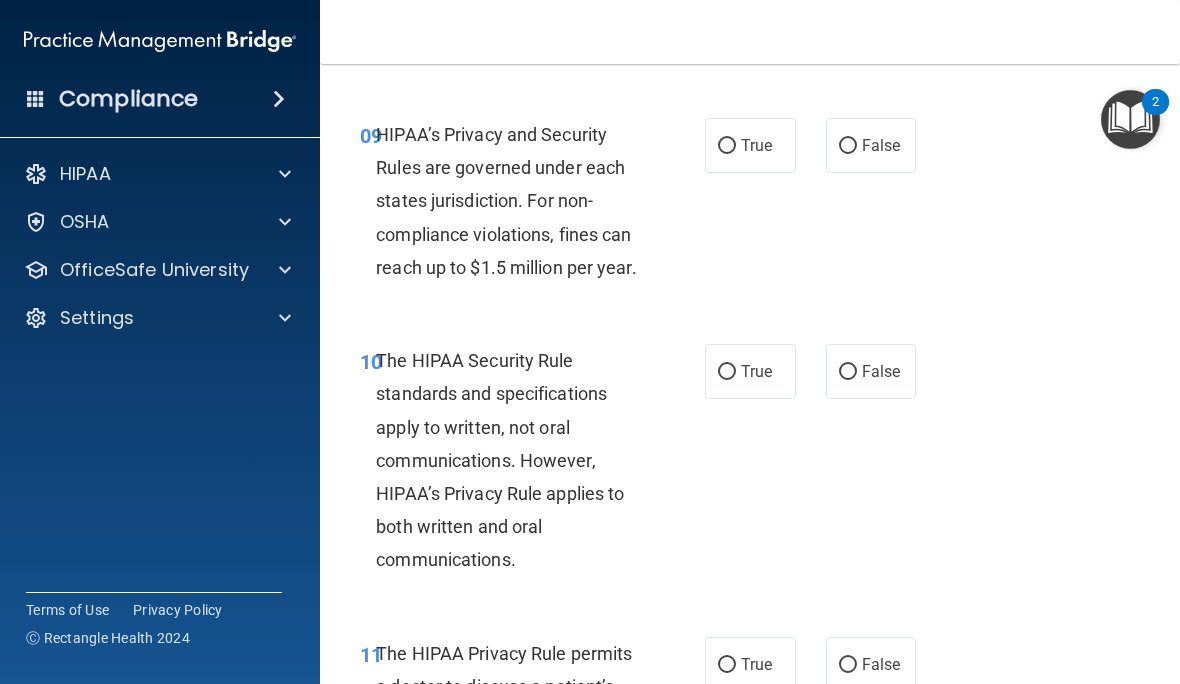 scroll, scrollTop: 1981, scrollLeft: 0, axis: vertical 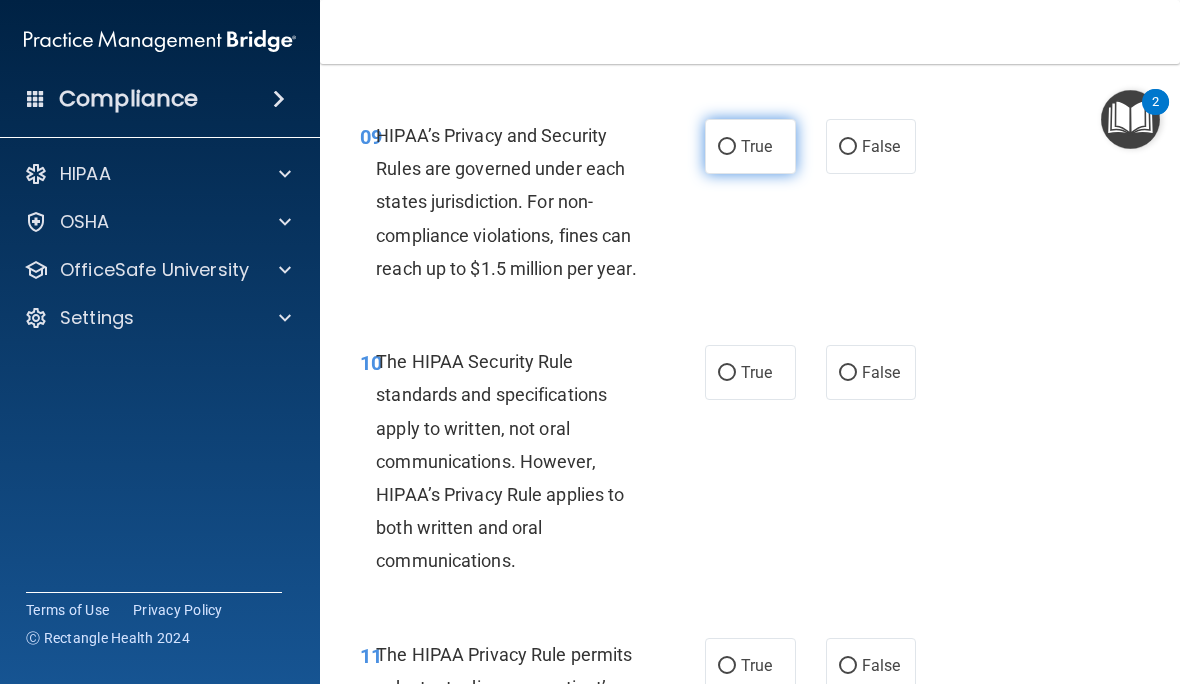 click on "True" at bounding box center (727, 147) 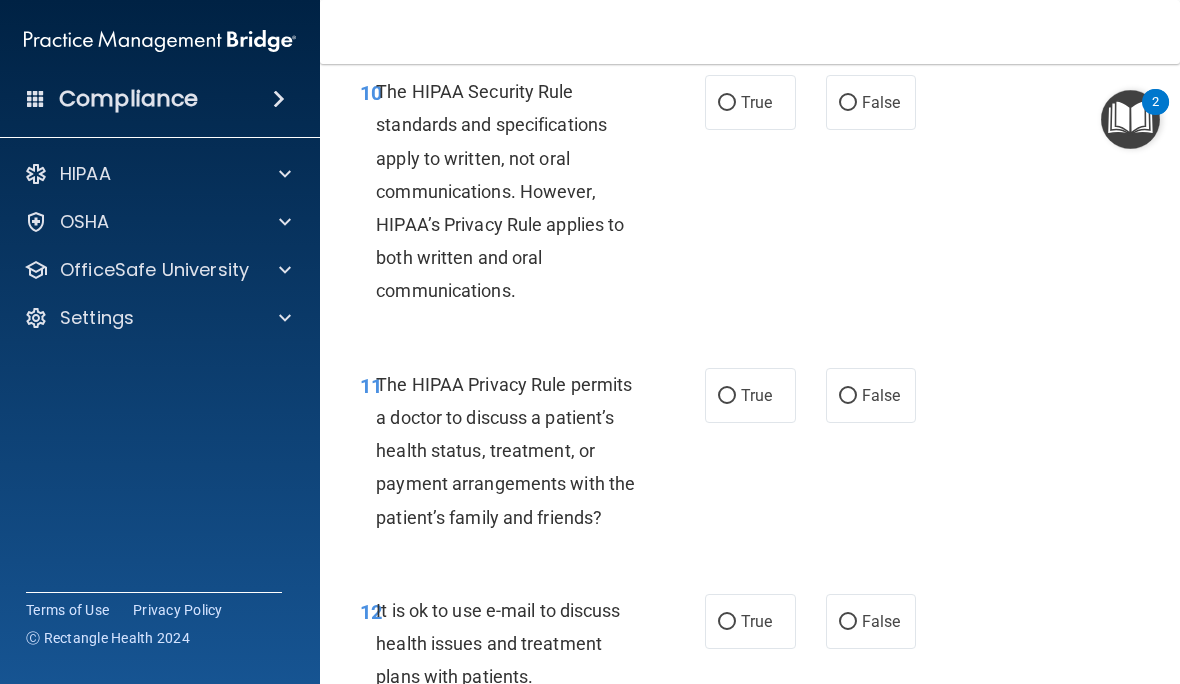 scroll, scrollTop: 2250, scrollLeft: 0, axis: vertical 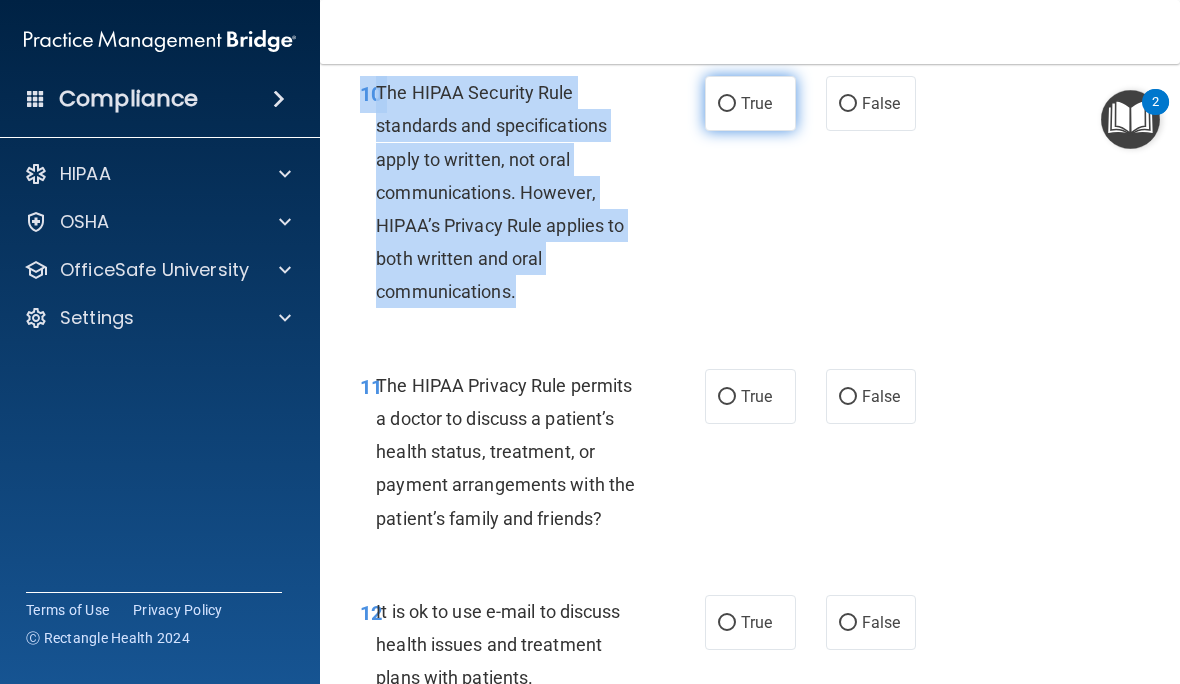 click on "True" at bounding box center (727, 104) 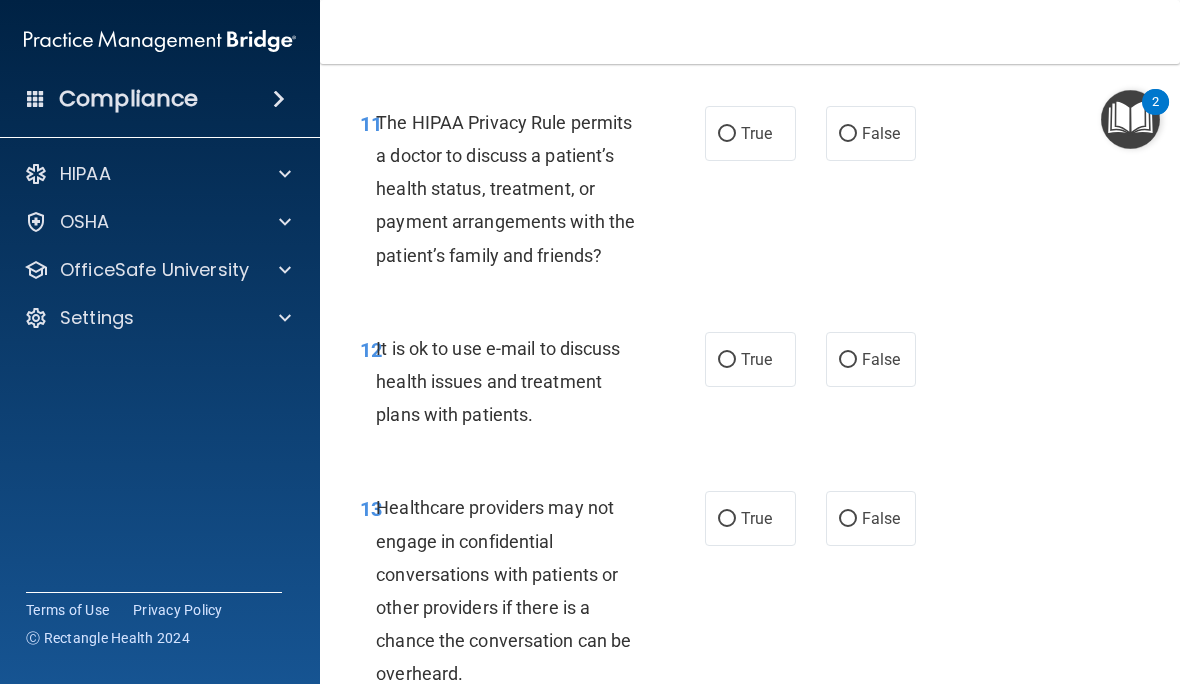 scroll, scrollTop: 2511, scrollLeft: 0, axis: vertical 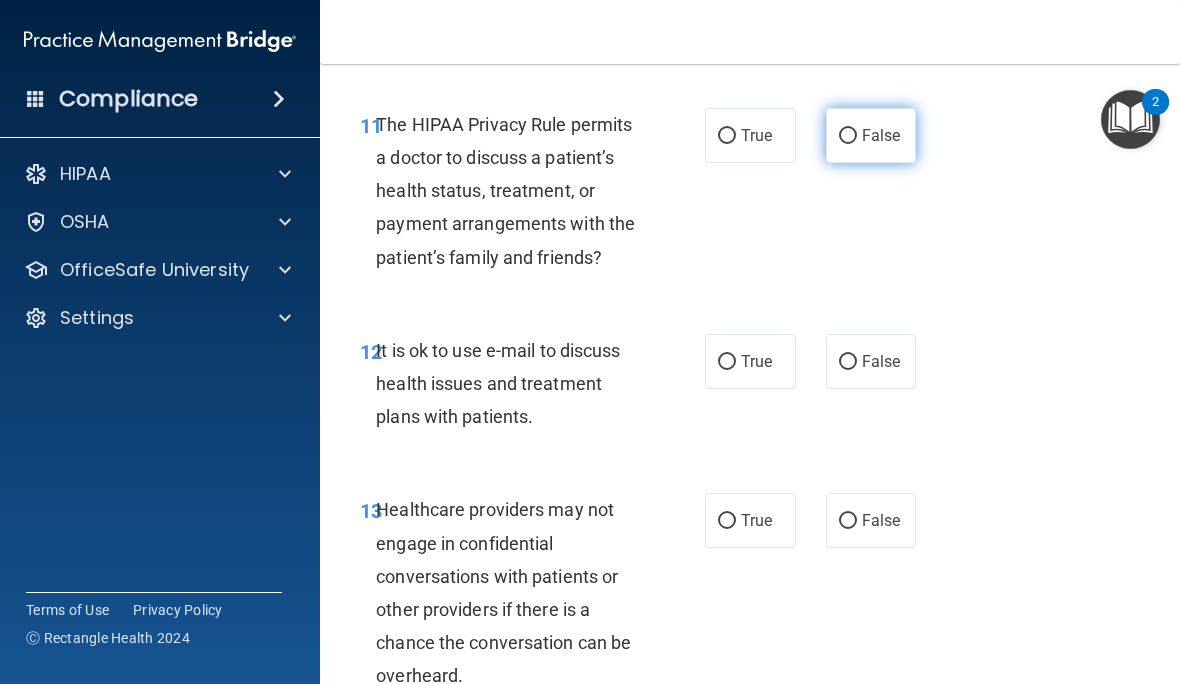 click on "False" at bounding box center (848, 136) 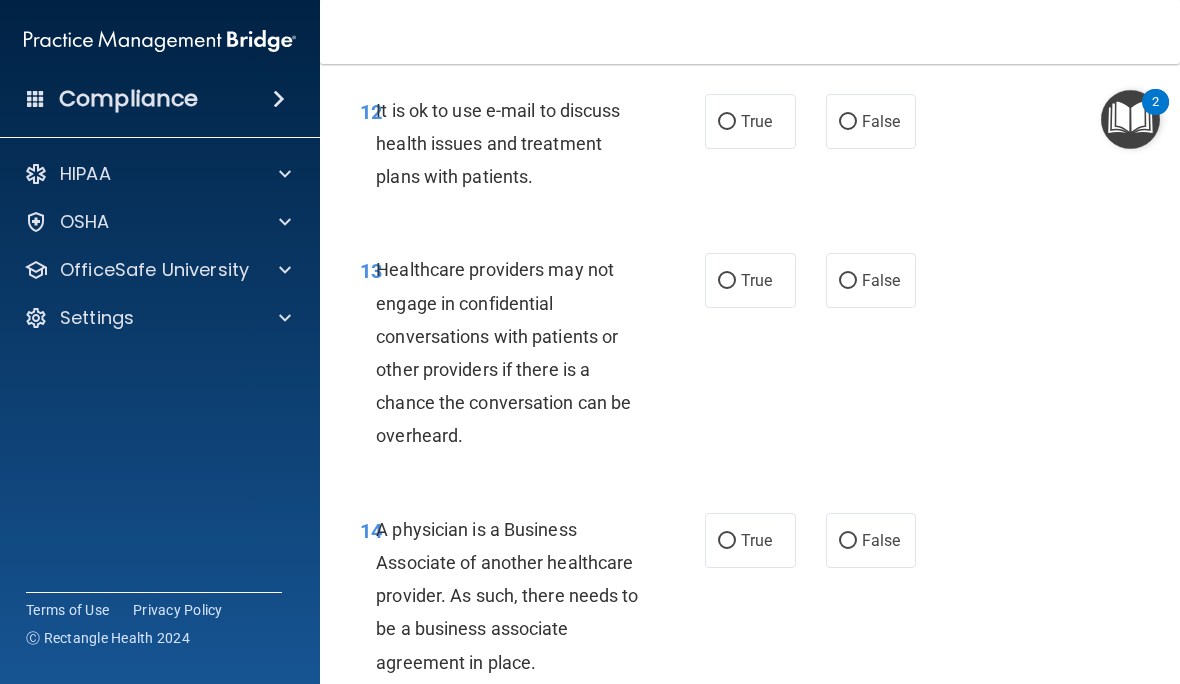 scroll, scrollTop: 2757, scrollLeft: 0, axis: vertical 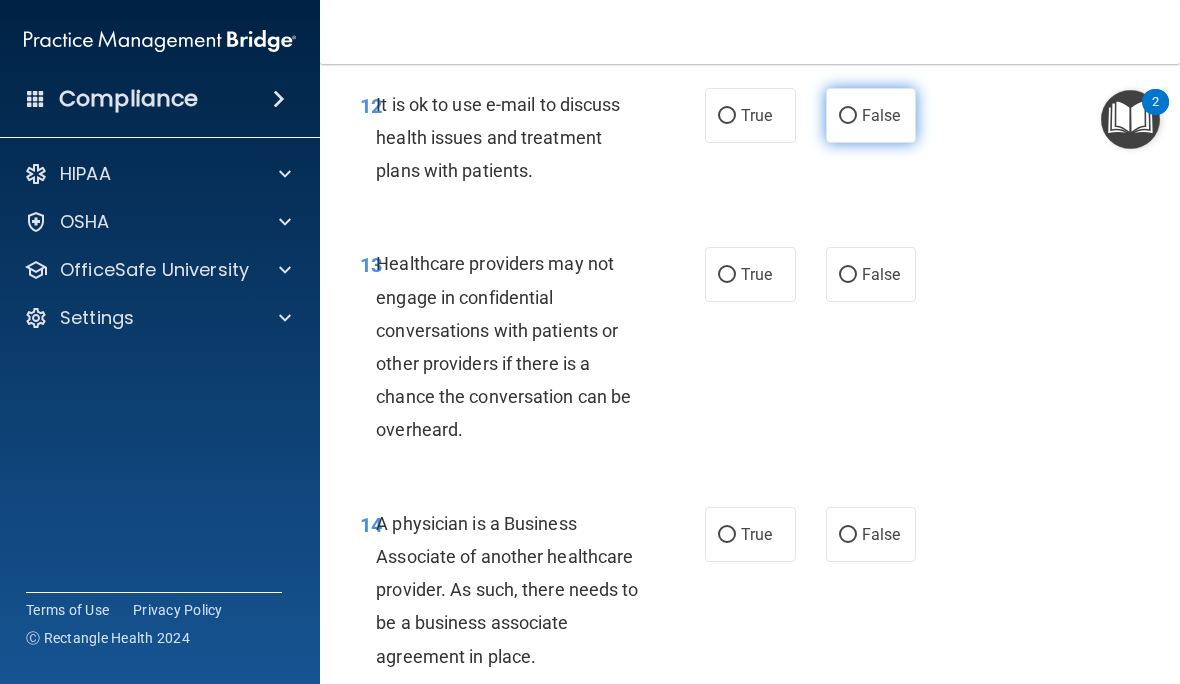 click on "False" at bounding box center (848, 116) 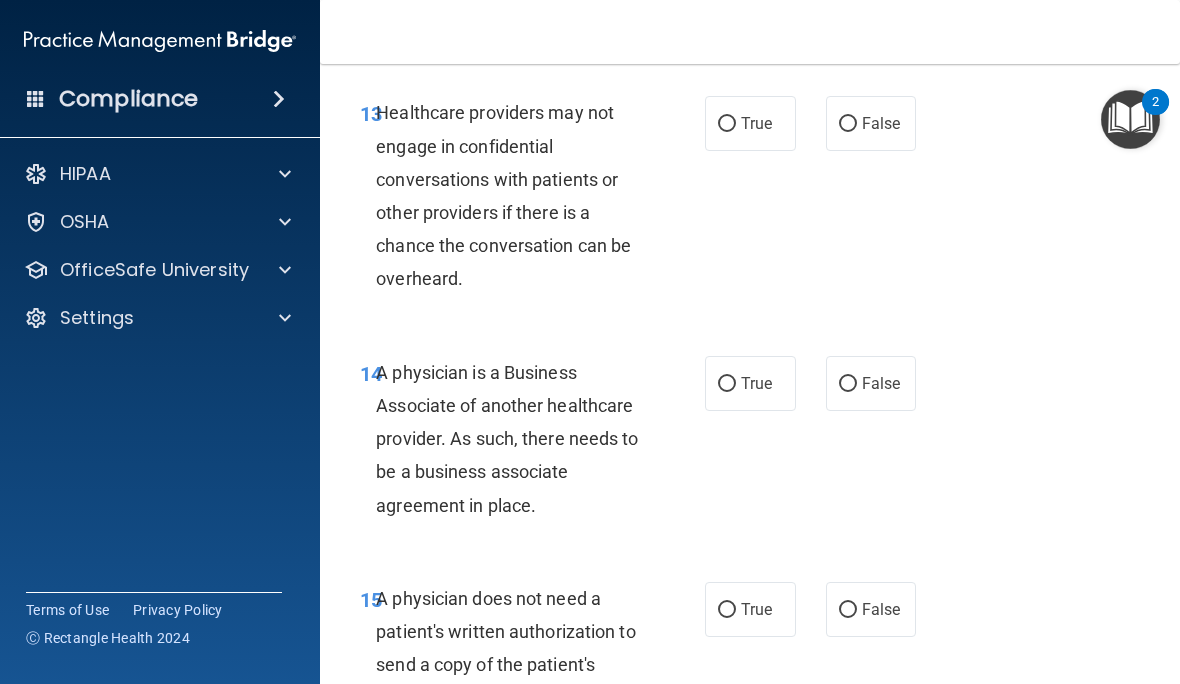 scroll, scrollTop: 2912, scrollLeft: 0, axis: vertical 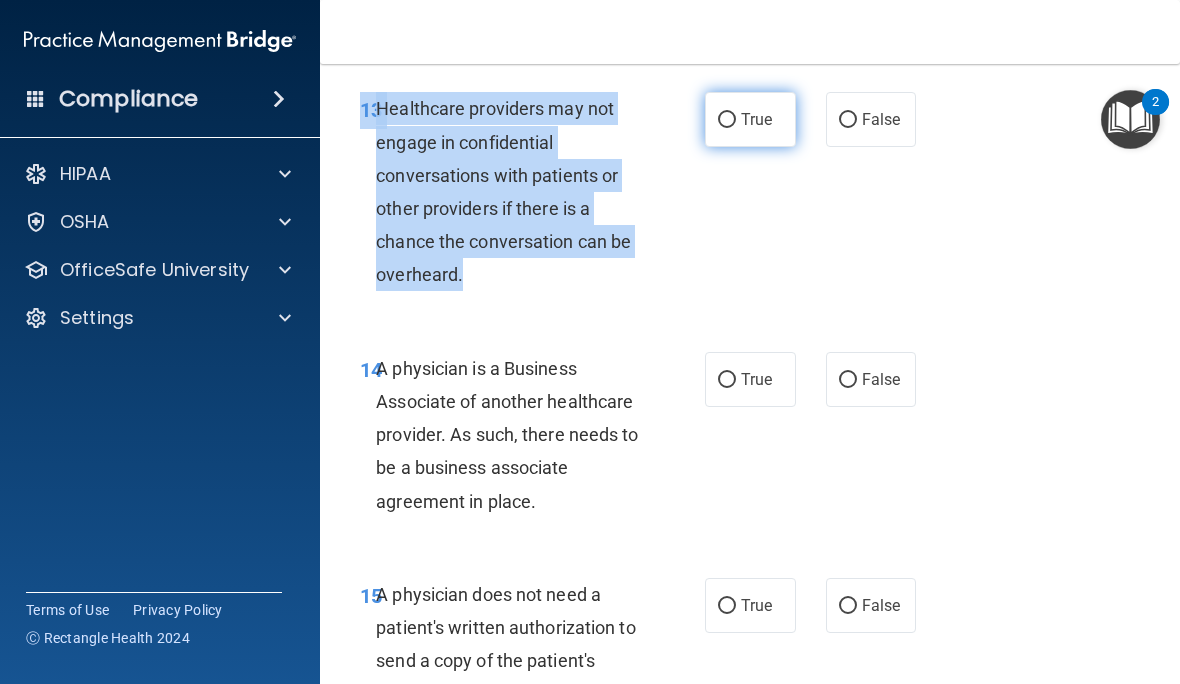 click on "True" at bounding box center (727, 120) 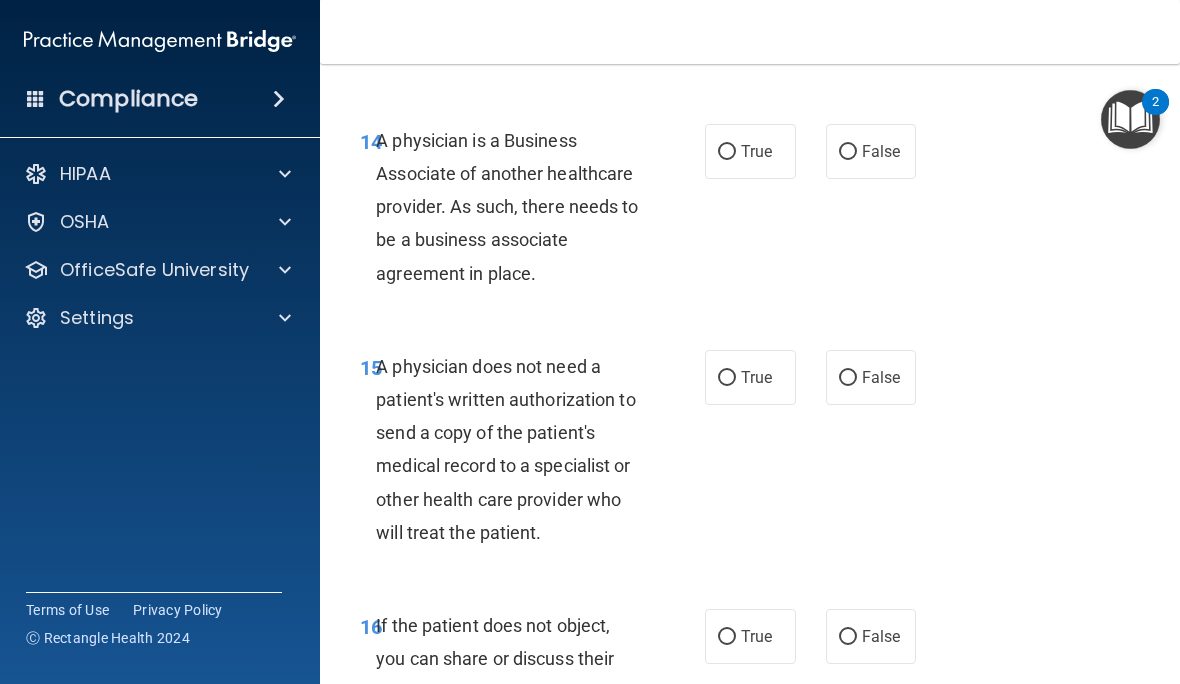 scroll, scrollTop: 3141, scrollLeft: 0, axis: vertical 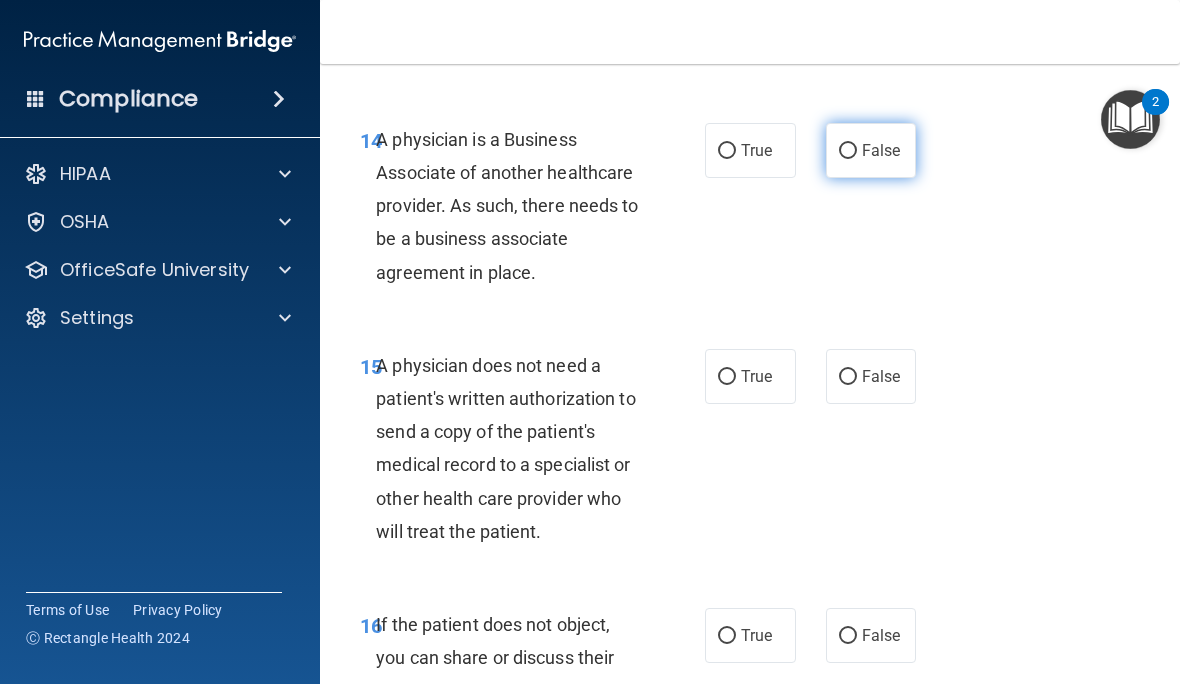 click on "False" at bounding box center (871, 150) 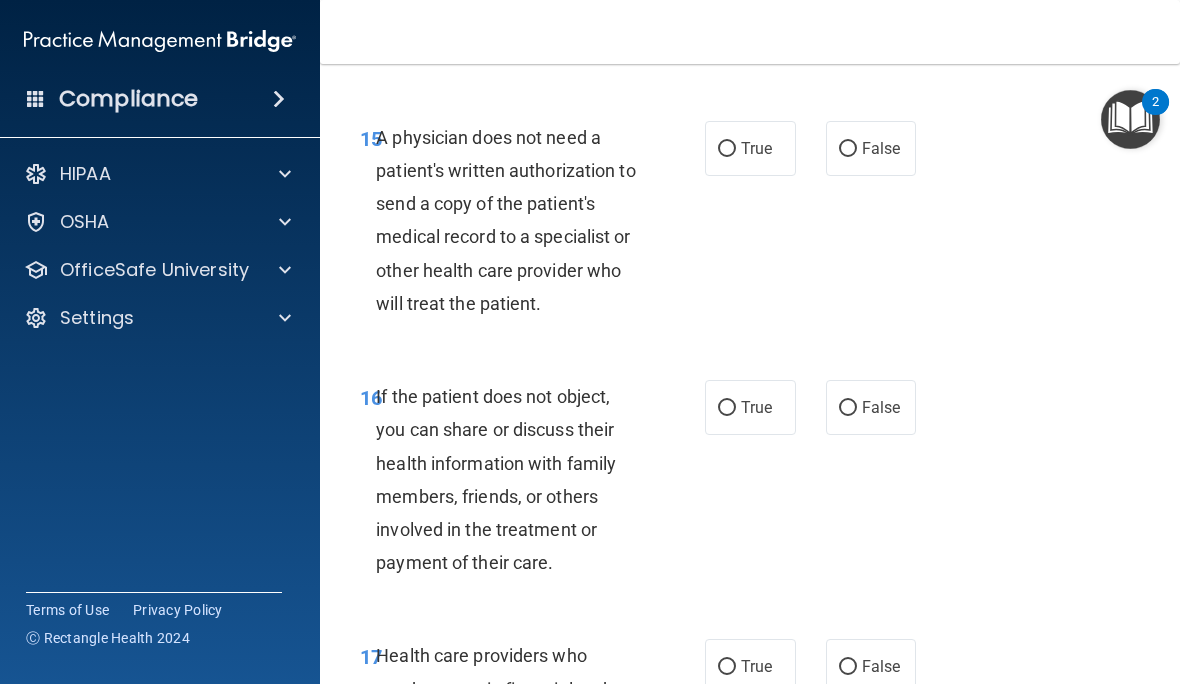 scroll, scrollTop: 3363, scrollLeft: 0, axis: vertical 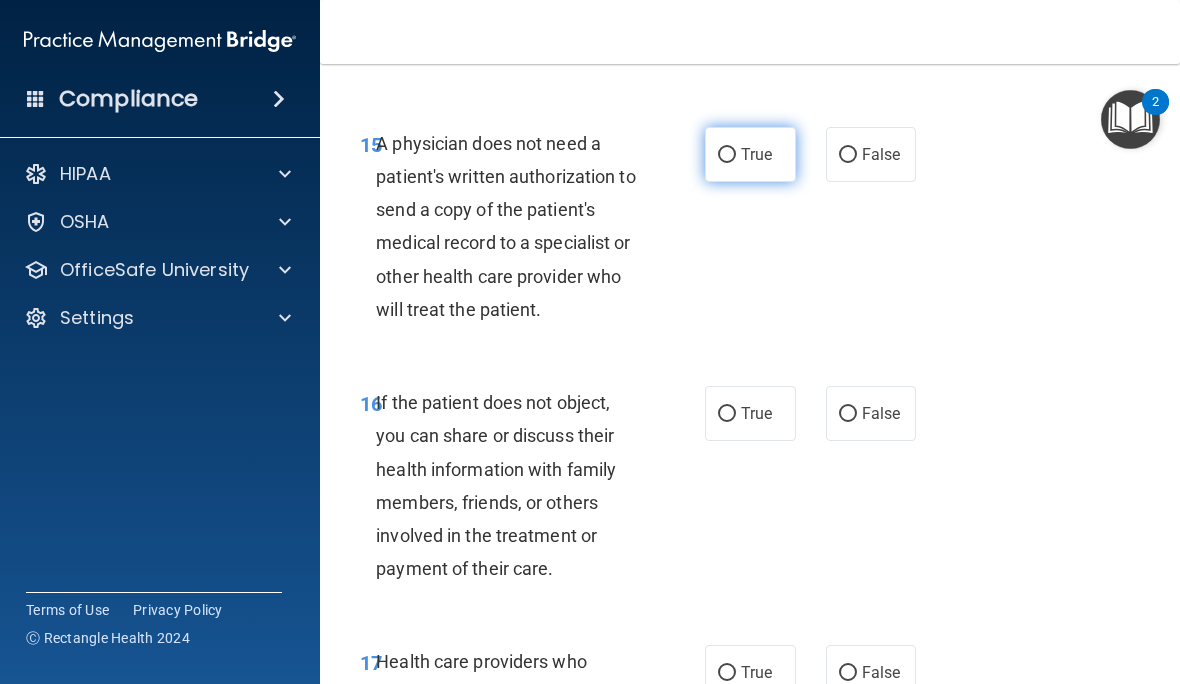 click on "True" at bounding box center (727, 155) 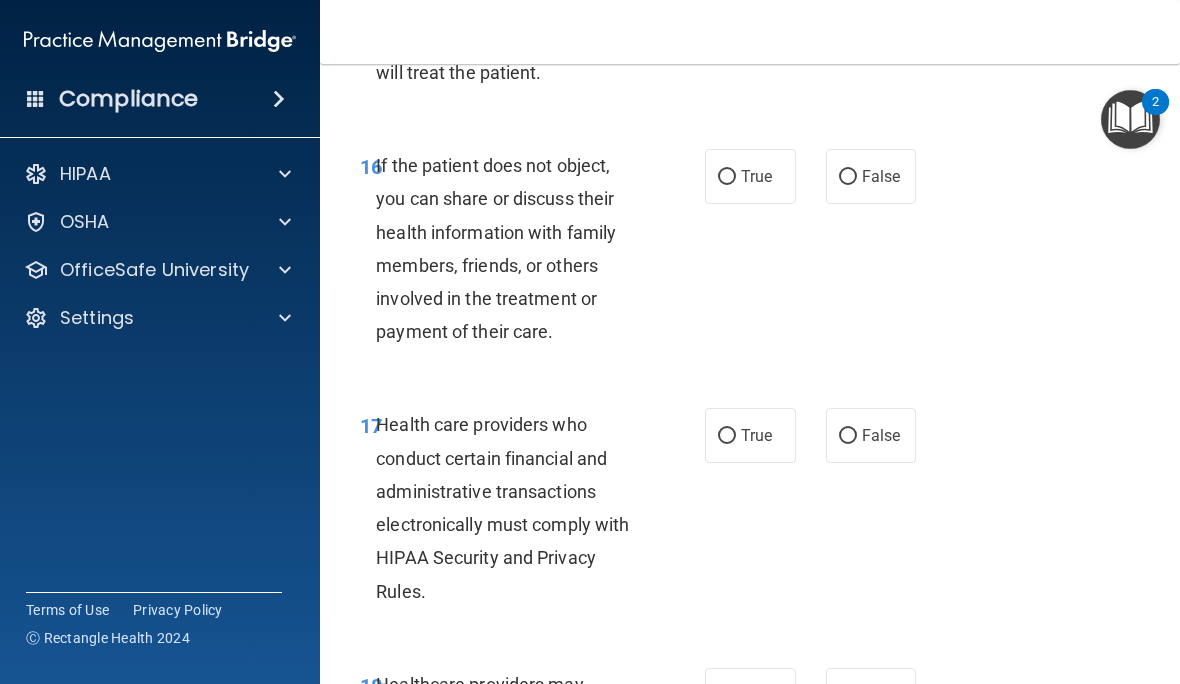 scroll, scrollTop: 3602, scrollLeft: 0, axis: vertical 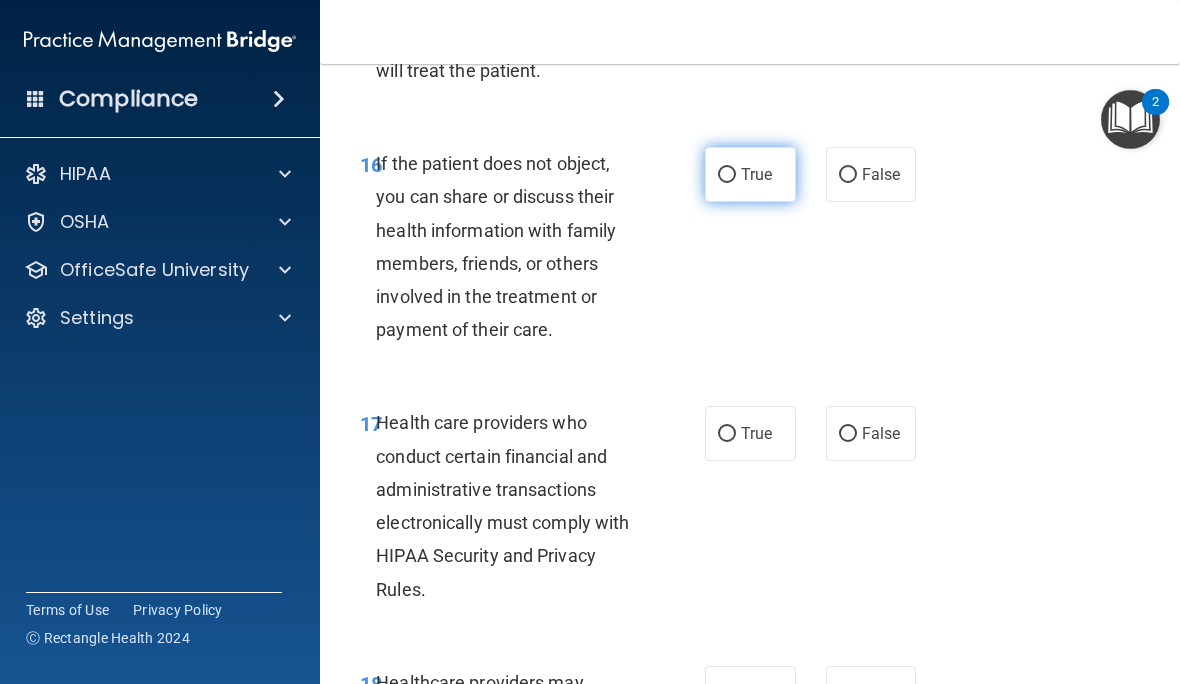 click on "True" at bounding box center [750, 174] 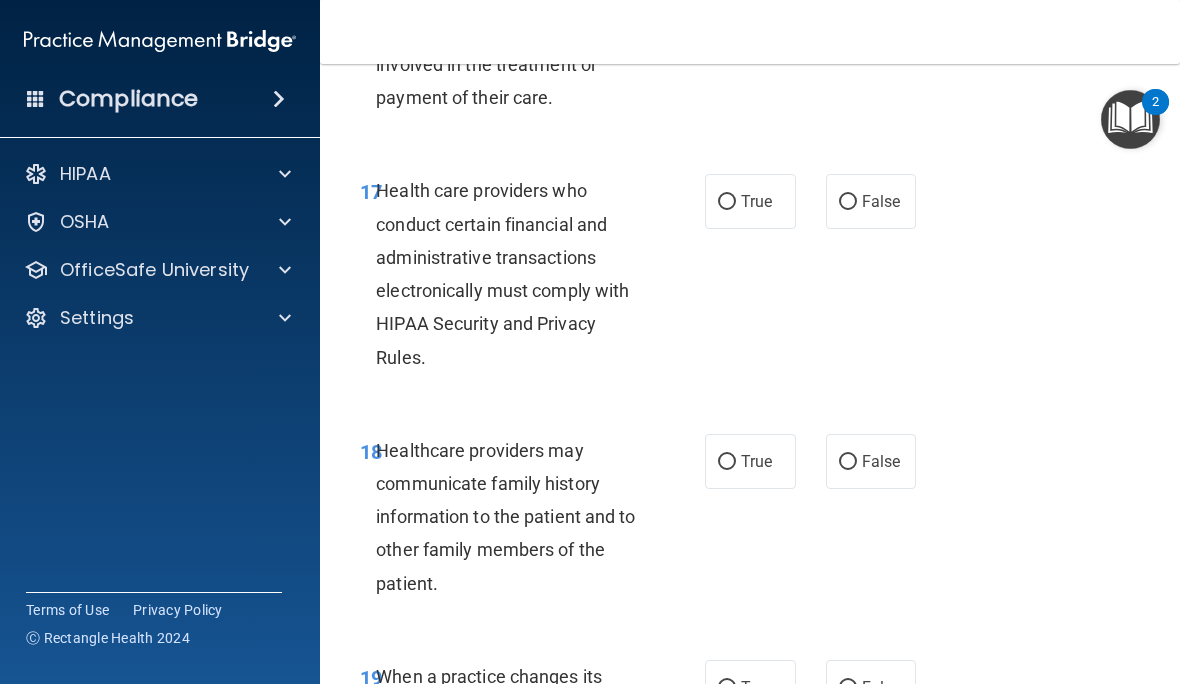 scroll, scrollTop: 3835, scrollLeft: 0, axis: vertical 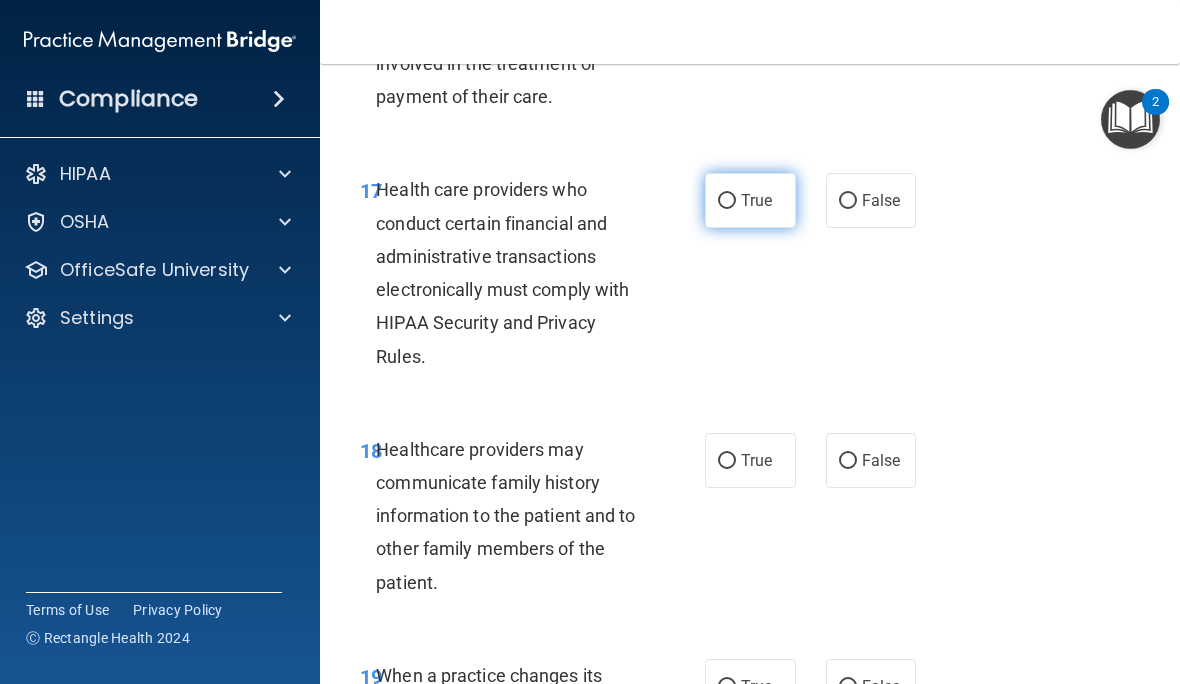 click on "True" at bounding box center [727, 201] 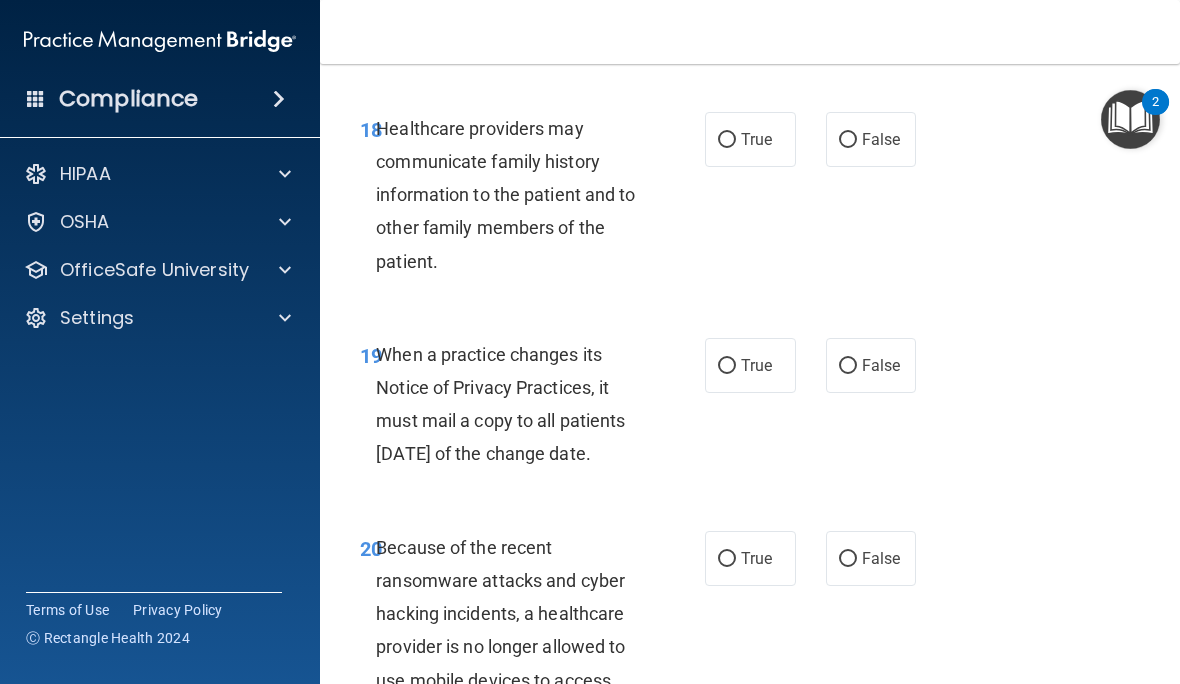 scroll, scrollTop: 4155, scrollLeft: 0, axis: vertical 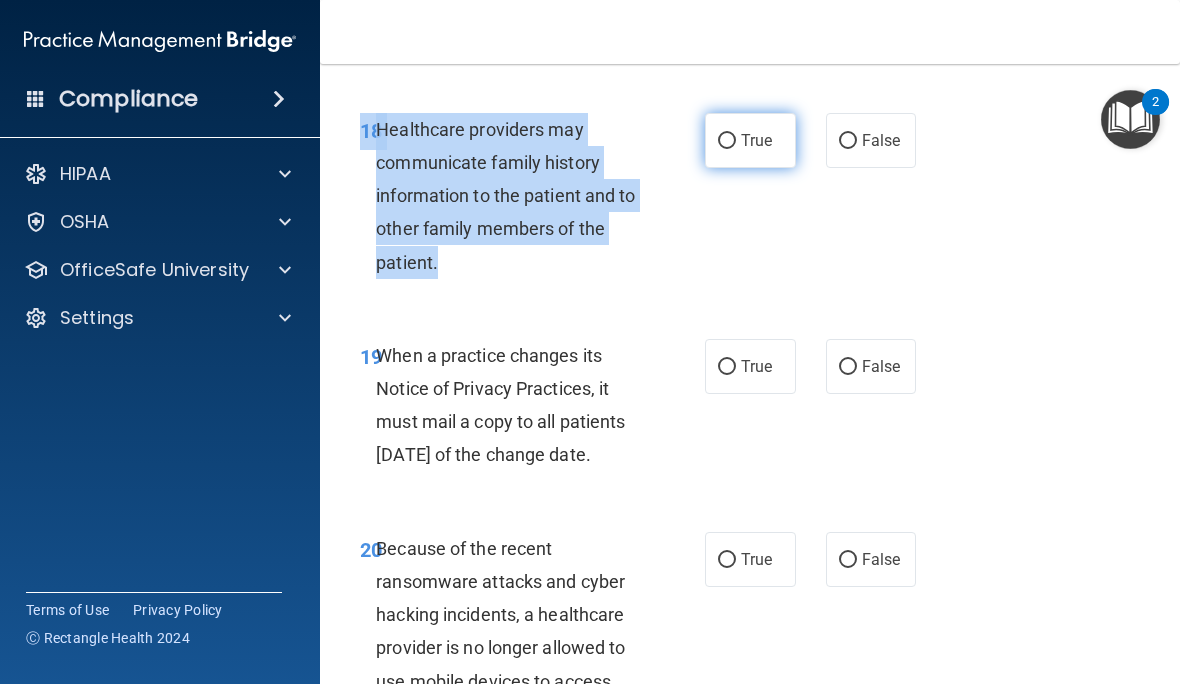 click on "True" at bounding box center [727, 141] 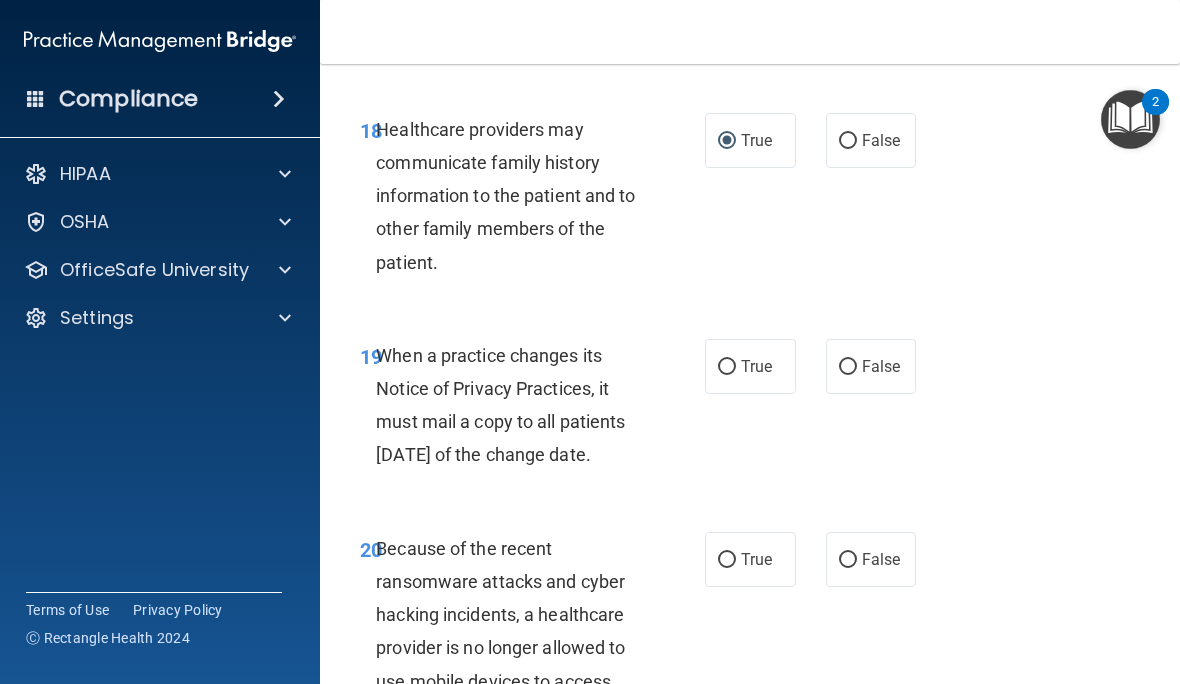 click on "When a practice changes its Notice of Privacy Practices, it must mail a copy to all patients within 30 days of the change date." at bounding box center [500, 405] 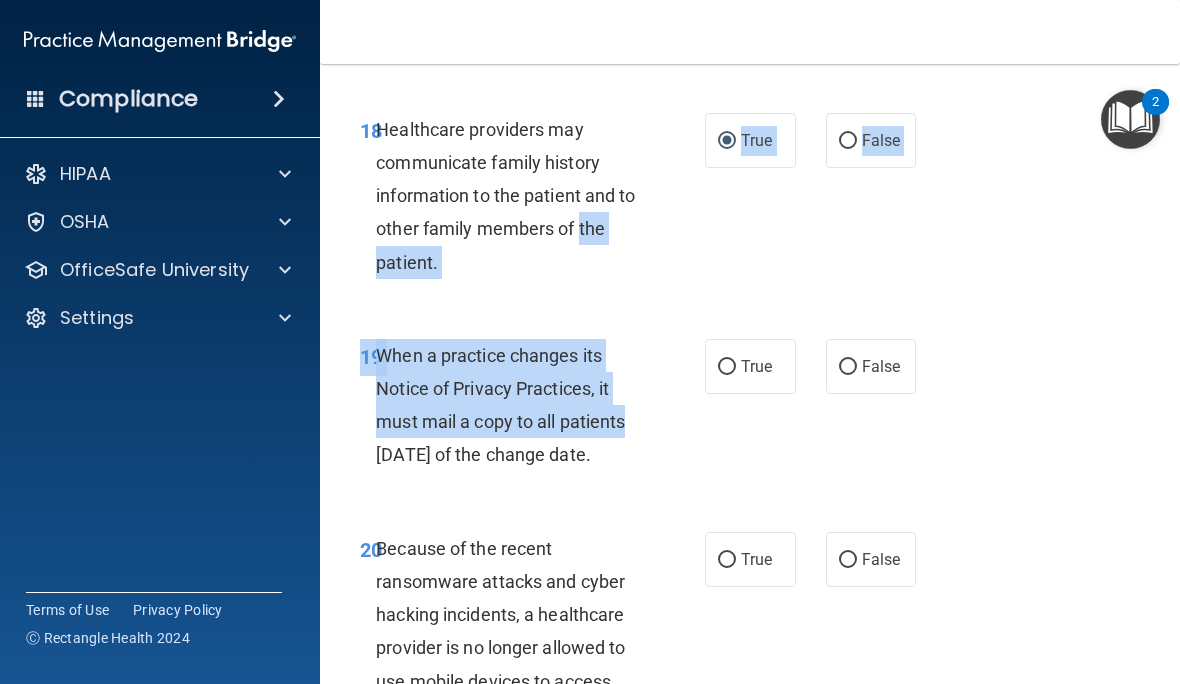 click on "19       When a practice changes its Notice of Privacy Practices, it must mail a copy to all patients within 30 days of the change date.                 True           False" at bounding box center [750, 410] 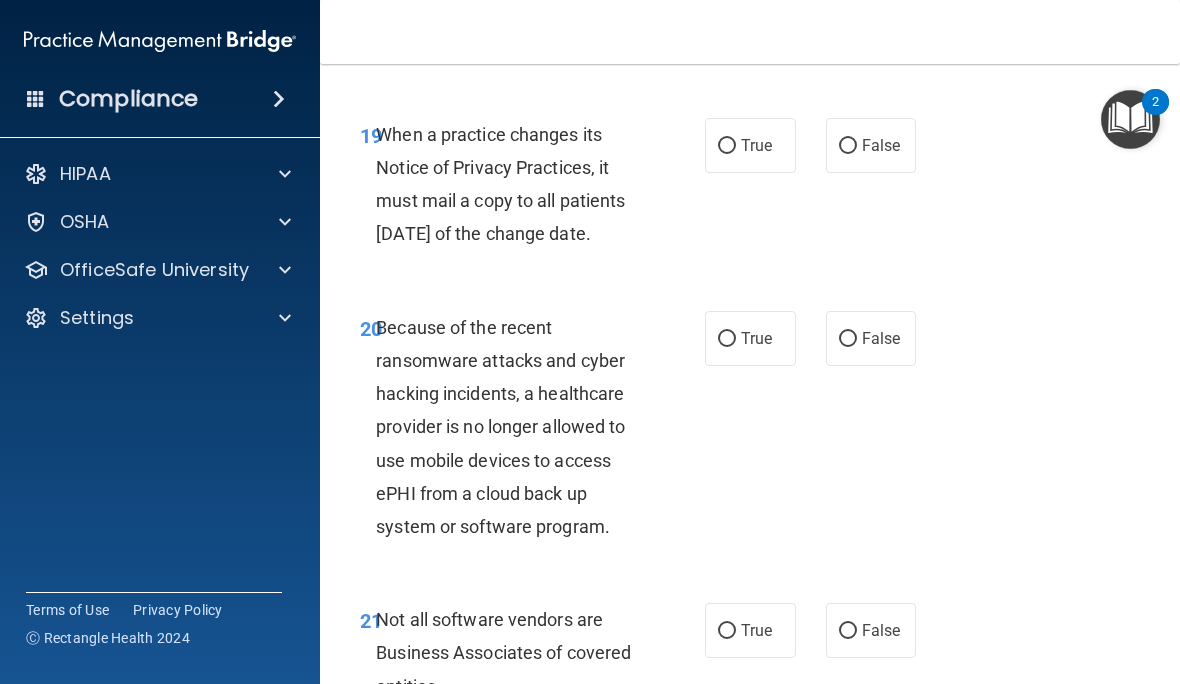 scroll, scrollTop: 4377, scrollLeft: 0, axis: vertical 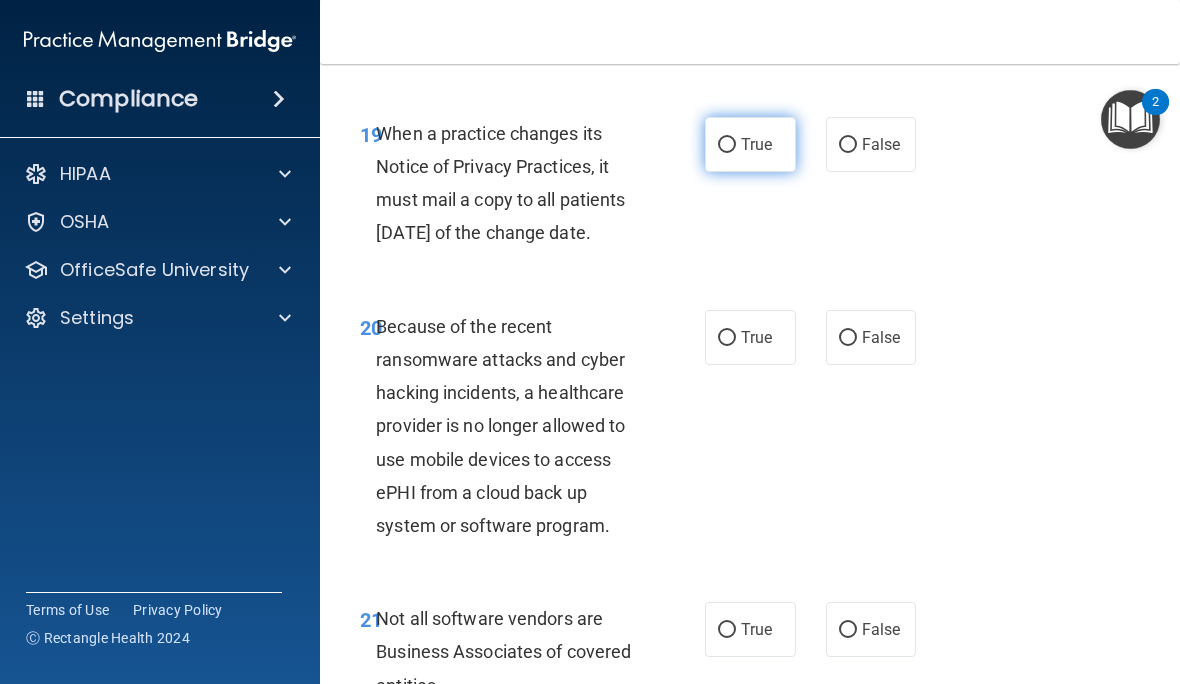 click on "True" at bounding box center (727, 145) 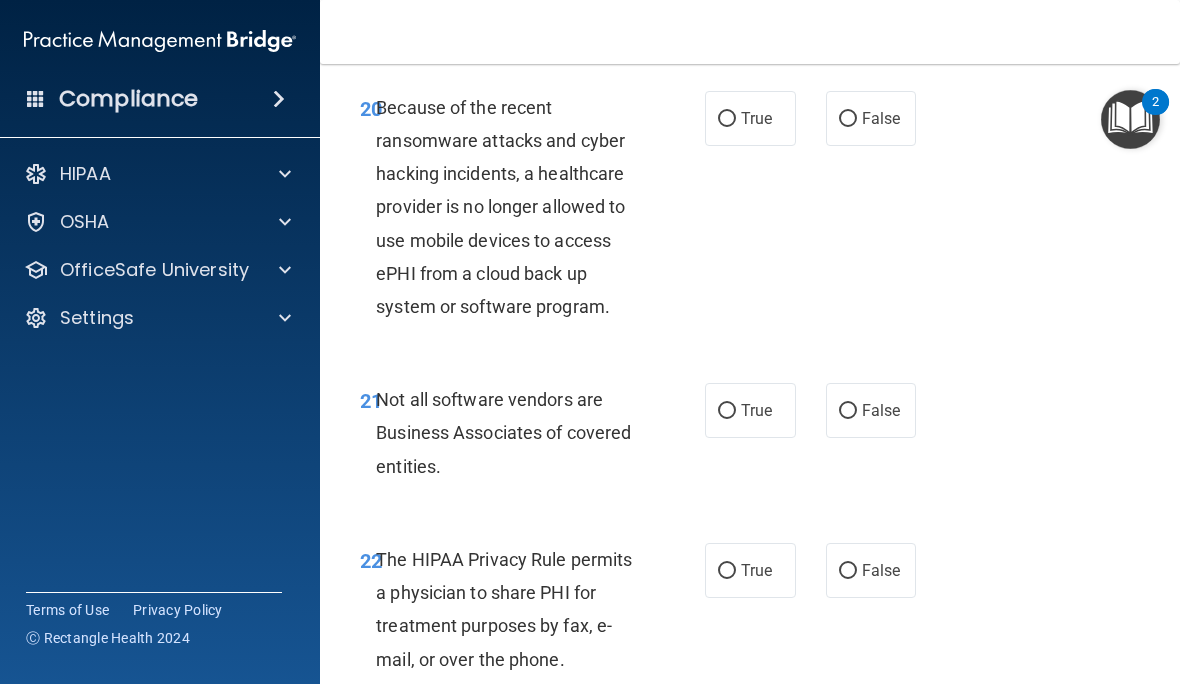 scroll, scrollTop: 4596, scrollLeft: 0, axis: vertical 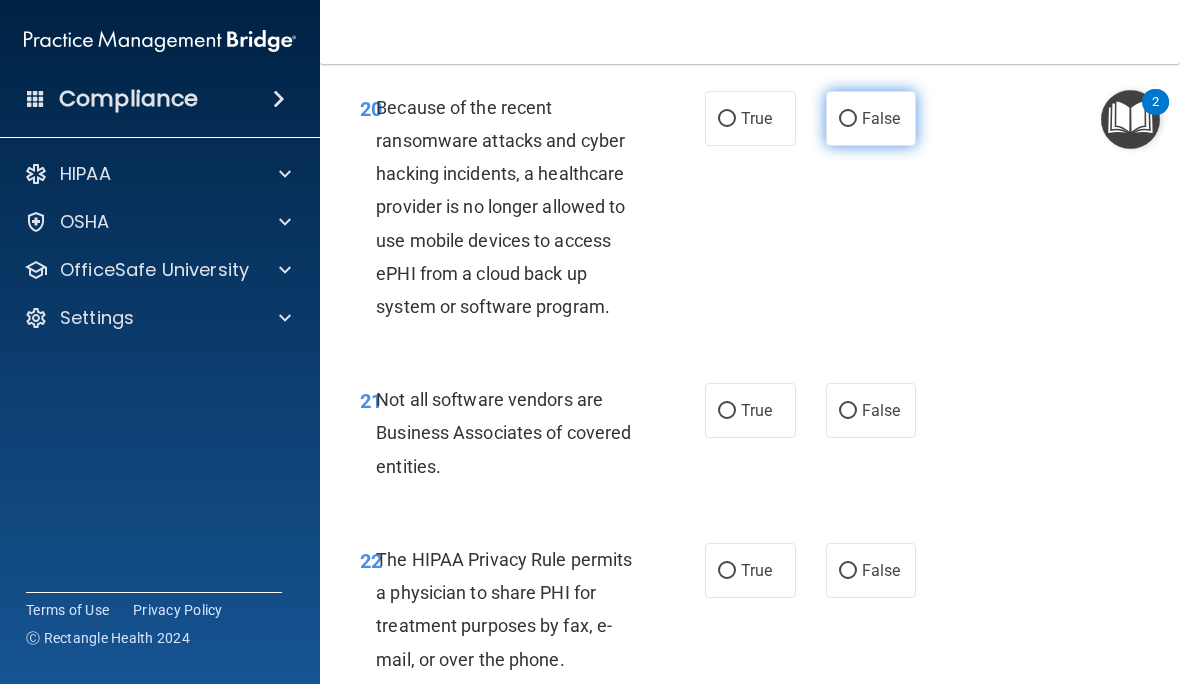click on "False" at bounding box center (848, 119) 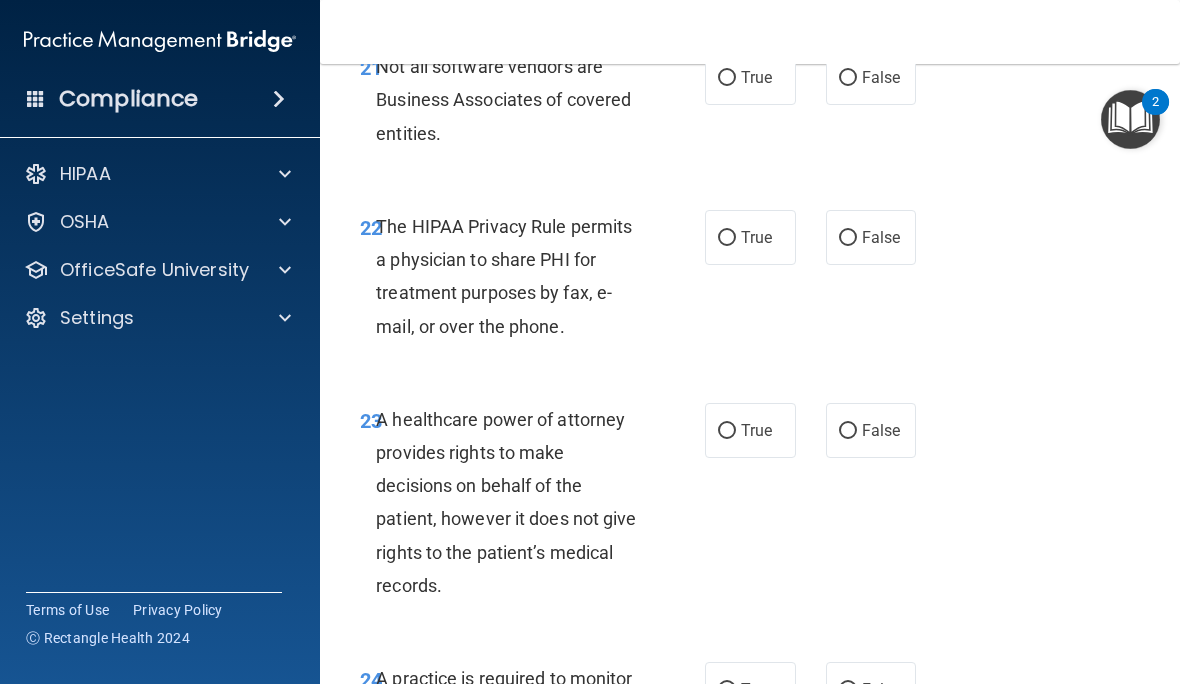 scroll, scrollTop: 4926, scrollLeft: 0, axis: vertical 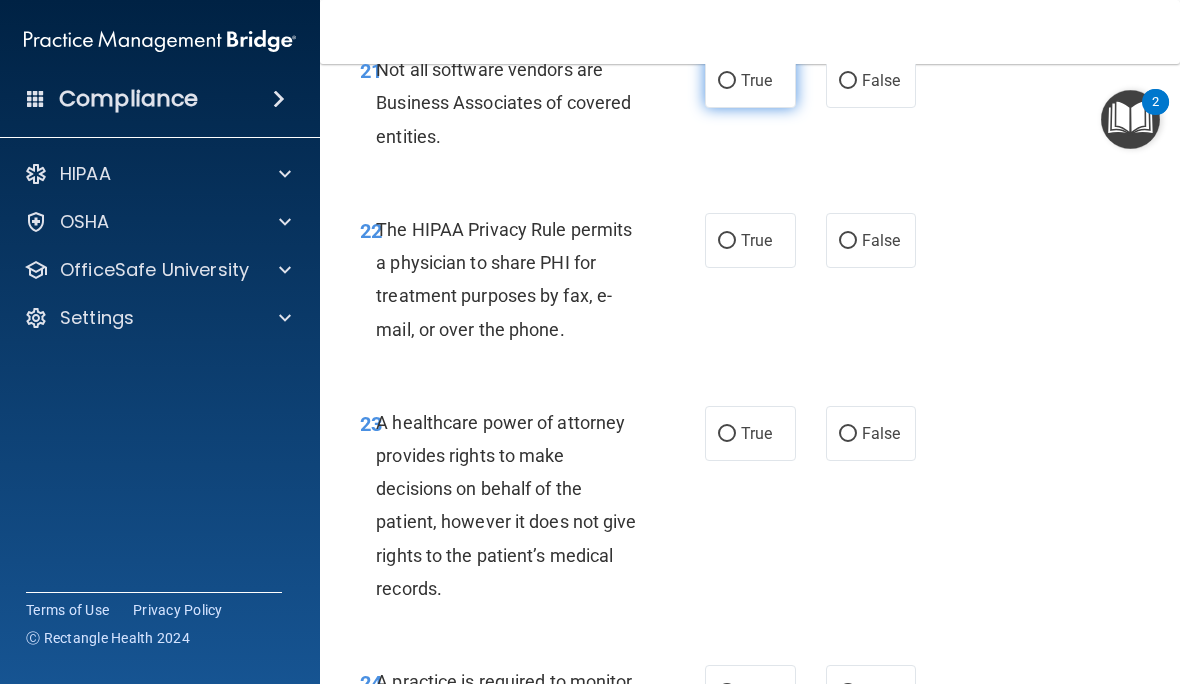 click on "True" at bounding box center [727, 81] 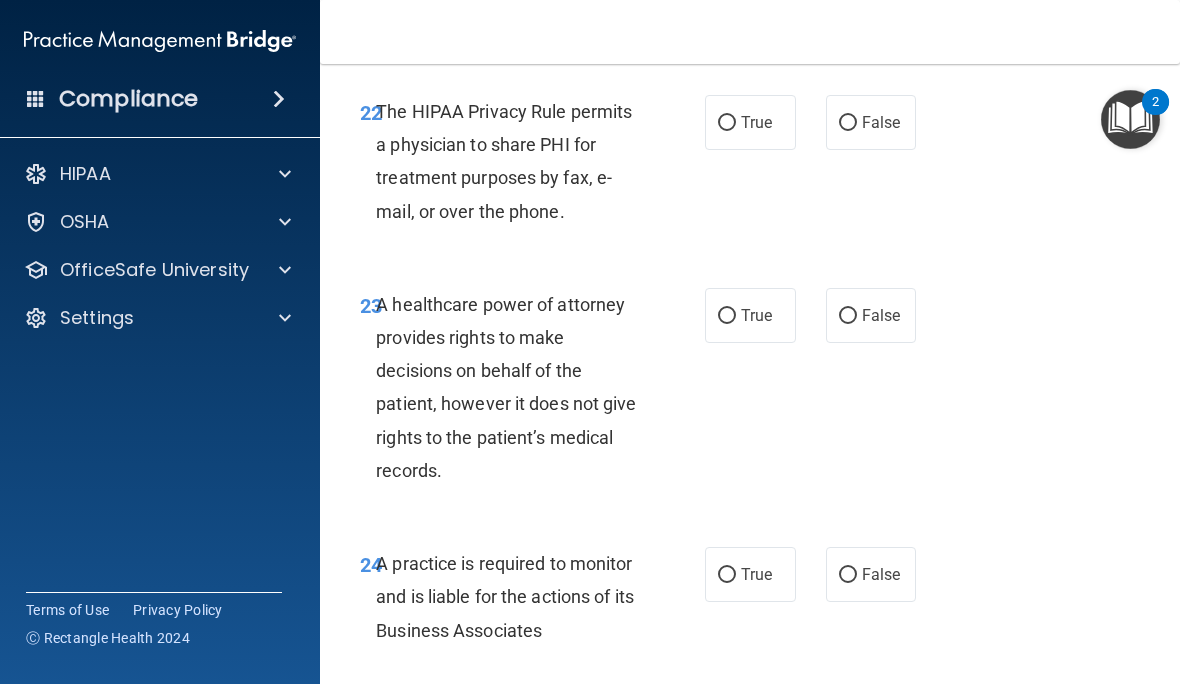 scroll, scrollTop: 5045, scrollLeft: 0, axis: vertical 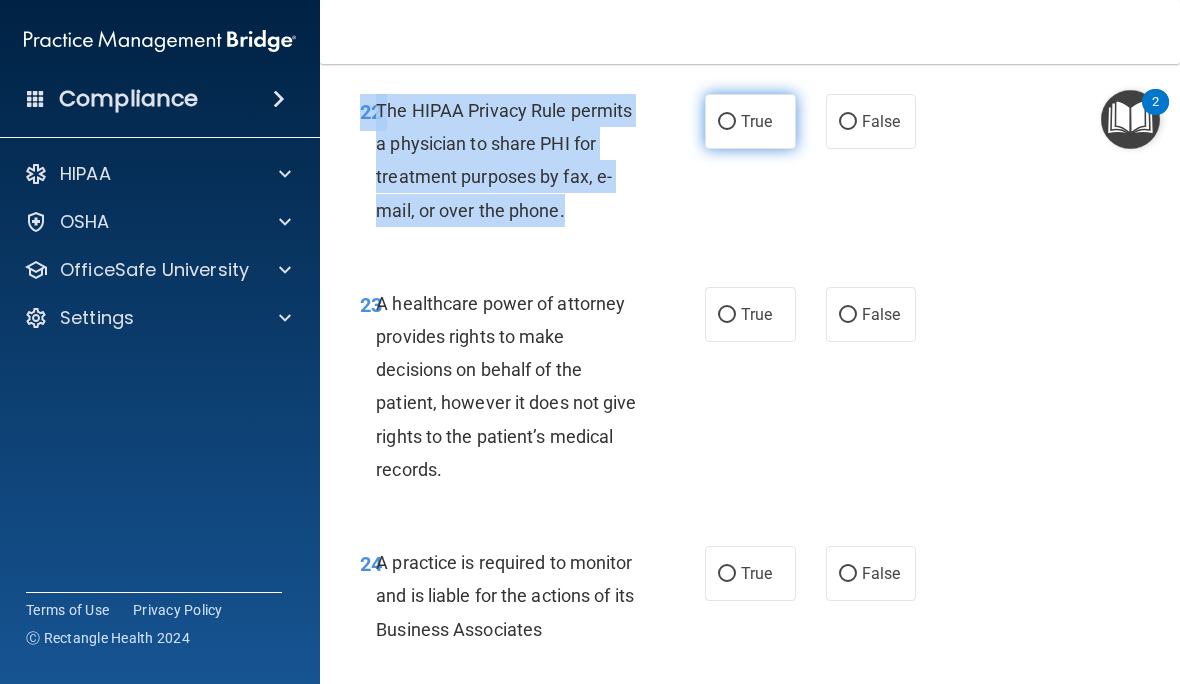 click on "True" at bounding box center [727, 122] 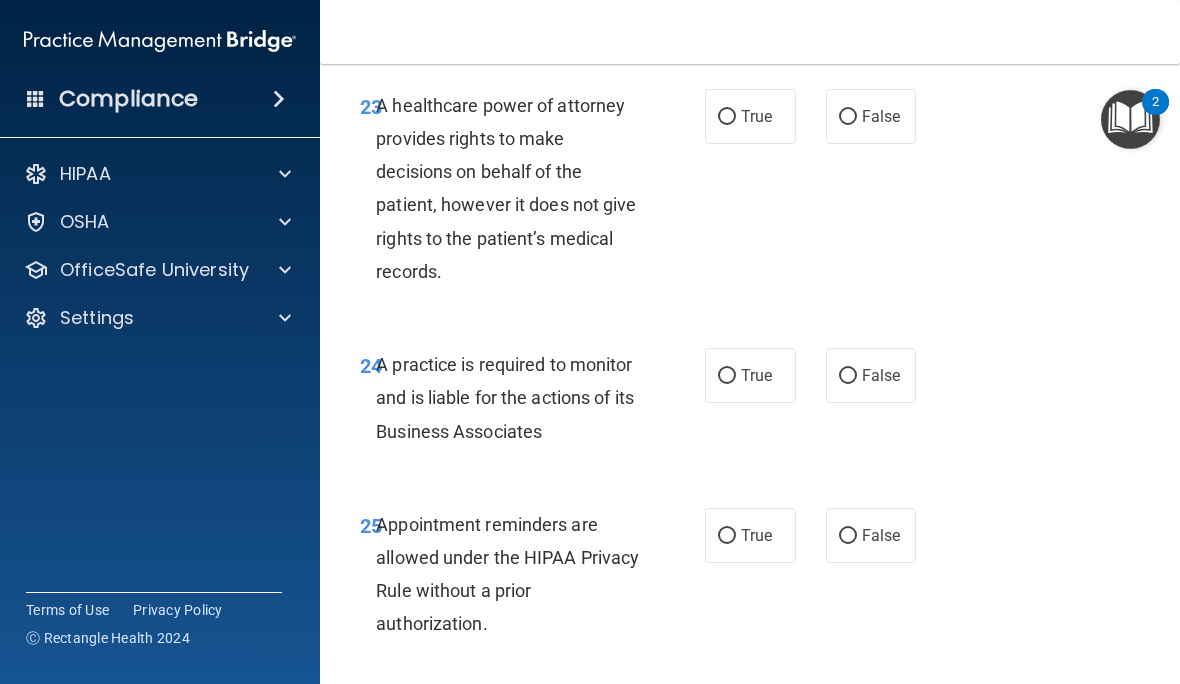 scroll, scrollTop: 5244, scrollLeft: 0, axis: vertical 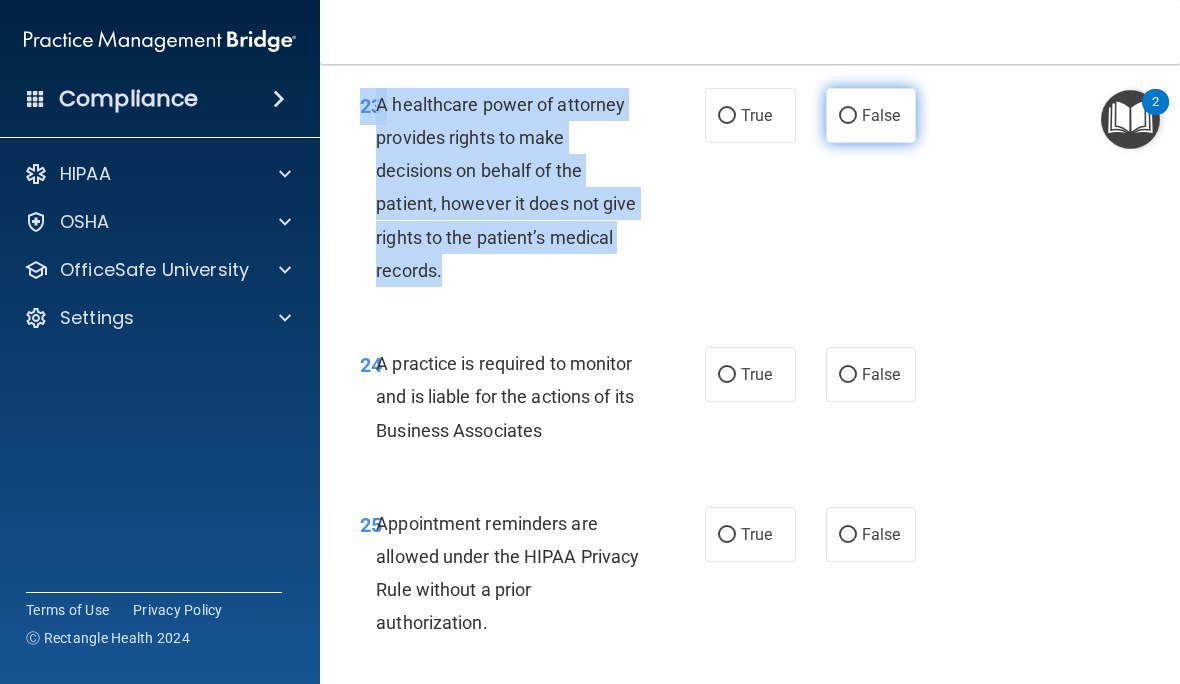 click on "False" at bounding box center [848, 116] 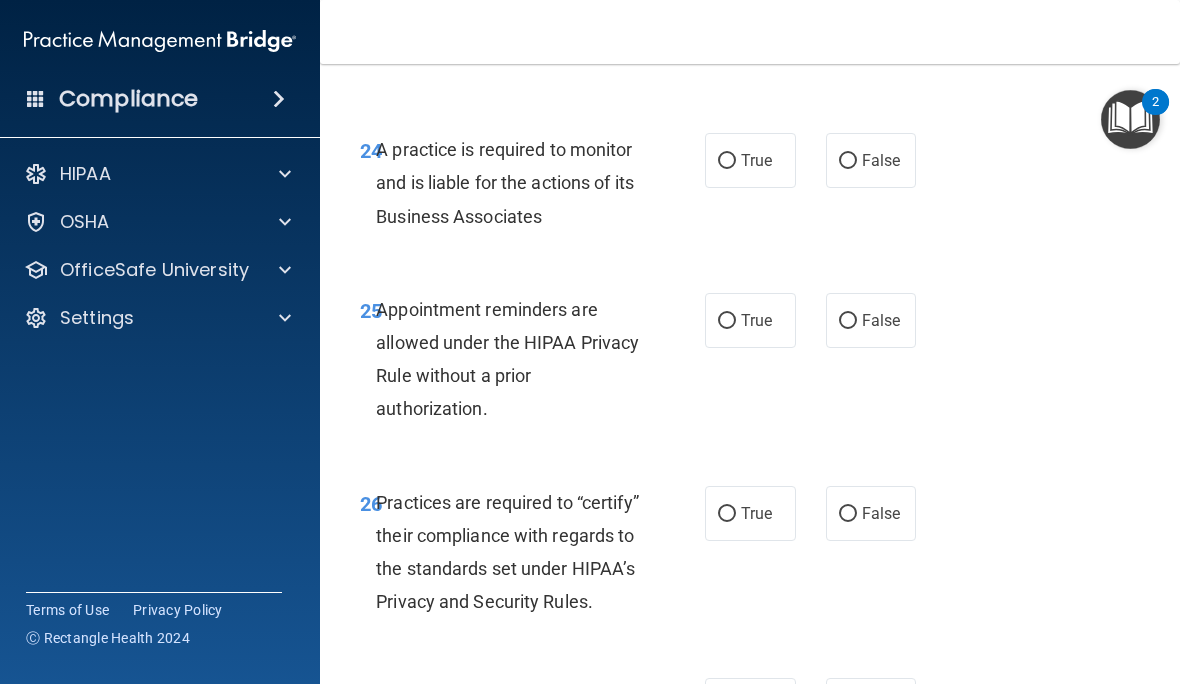 scroll, scrollTop: 5464, scrollLeft: 0, axis: vertical 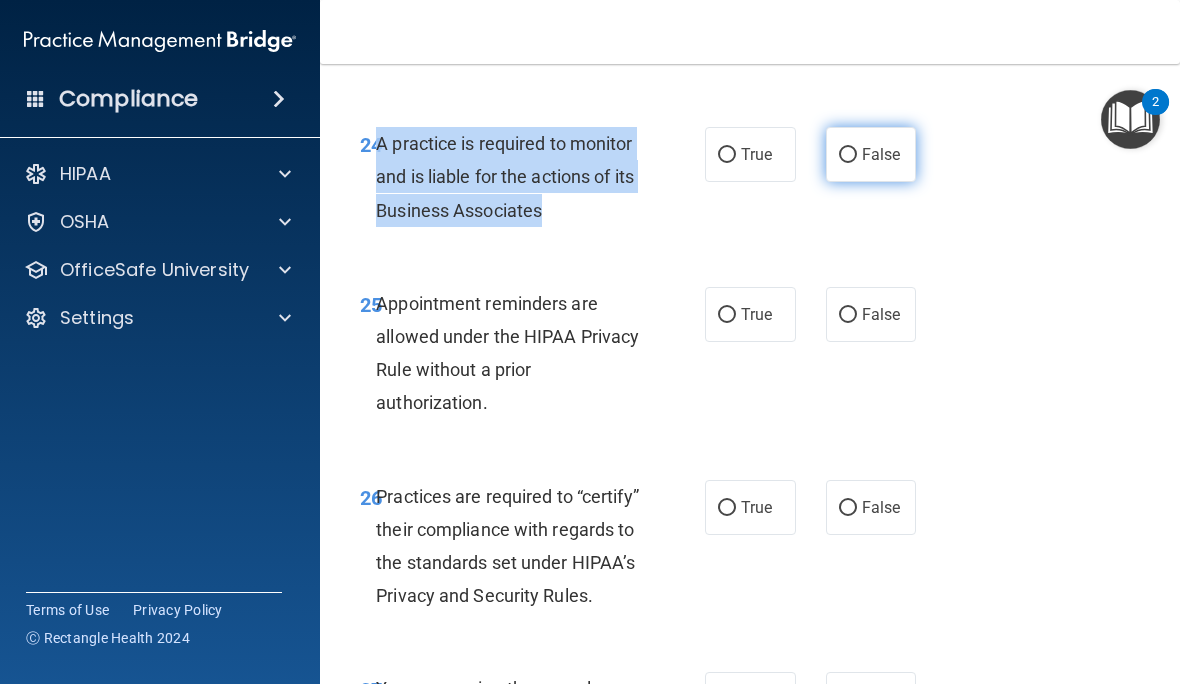 click on "False" at bounding box center [848, 155] 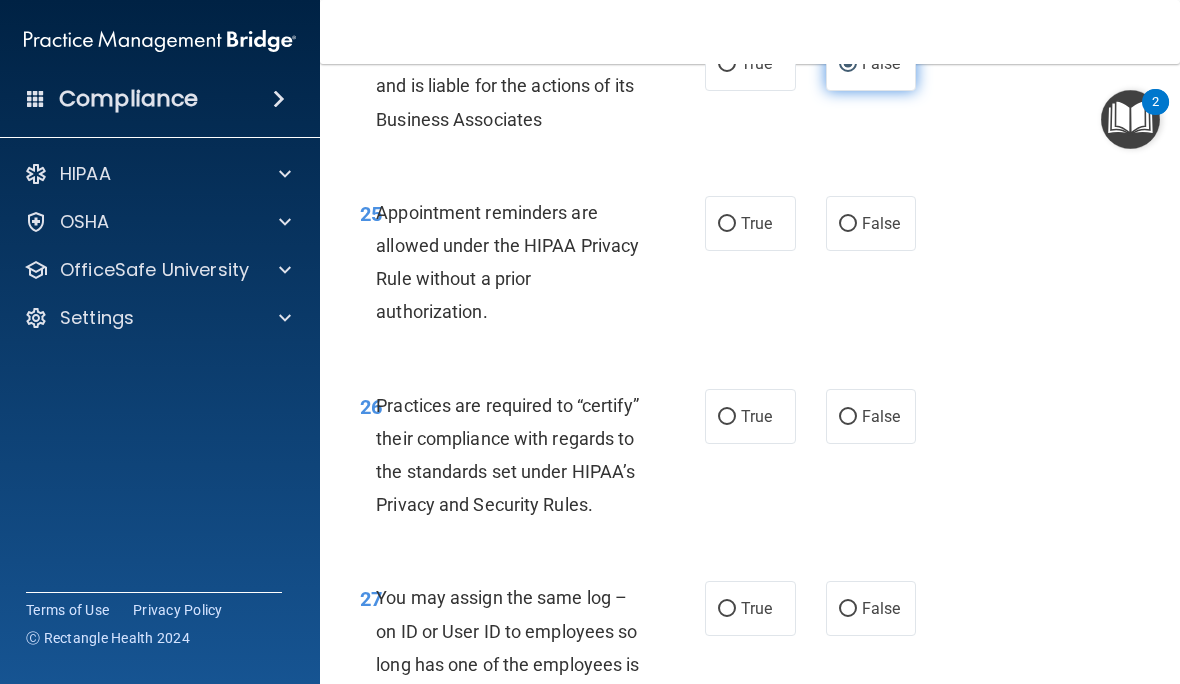 scroll, scrollTop: 5641, scrollLeft: 0, axis: vertical 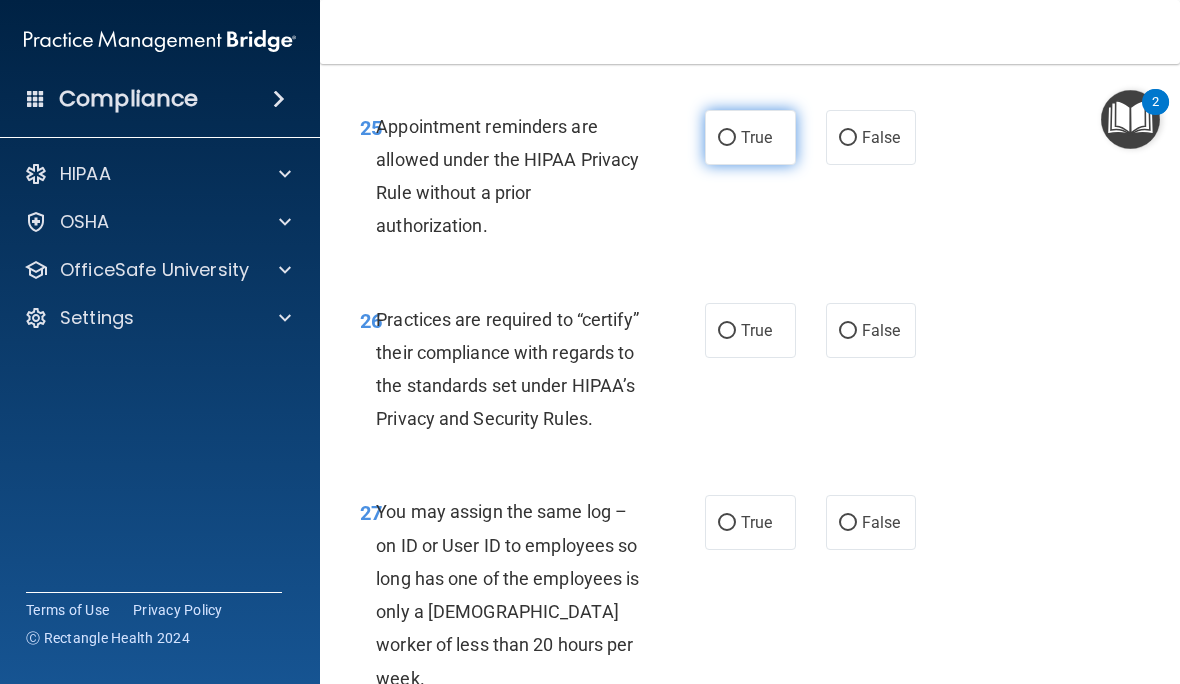 click on "True" at bounding box center (727, 138) 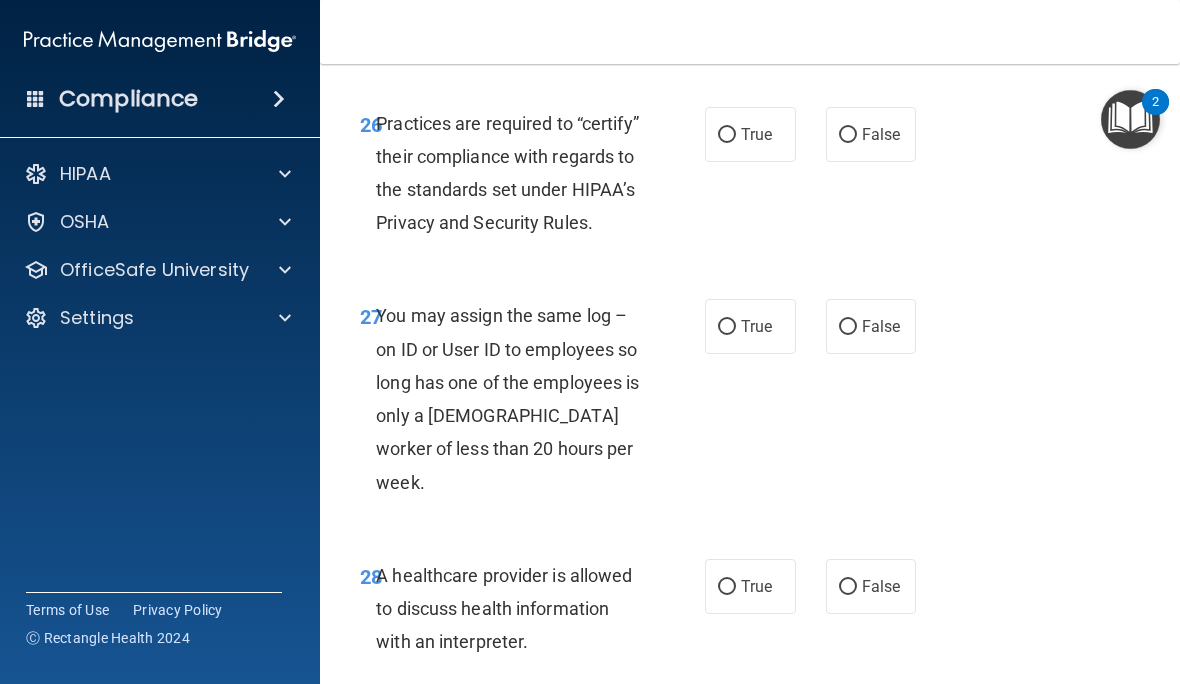 scroll, scrollTop: 5836, scrollLeft: 0, axis: vertical 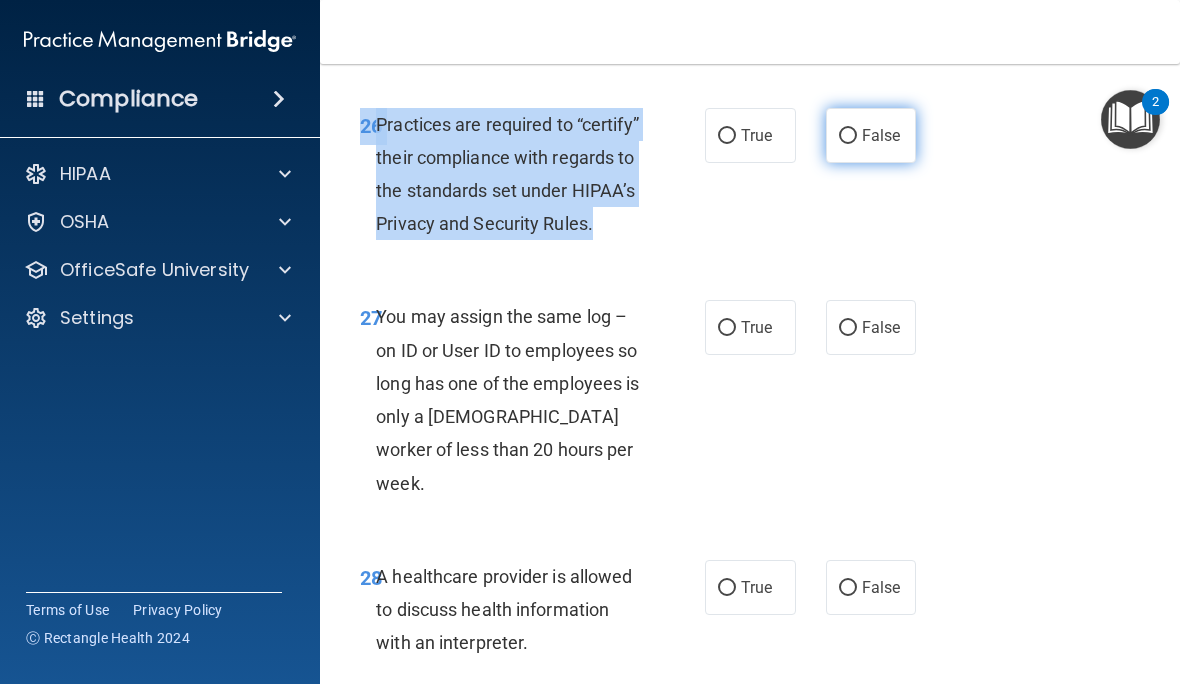 click on "False" at bounding box center [848, 136] 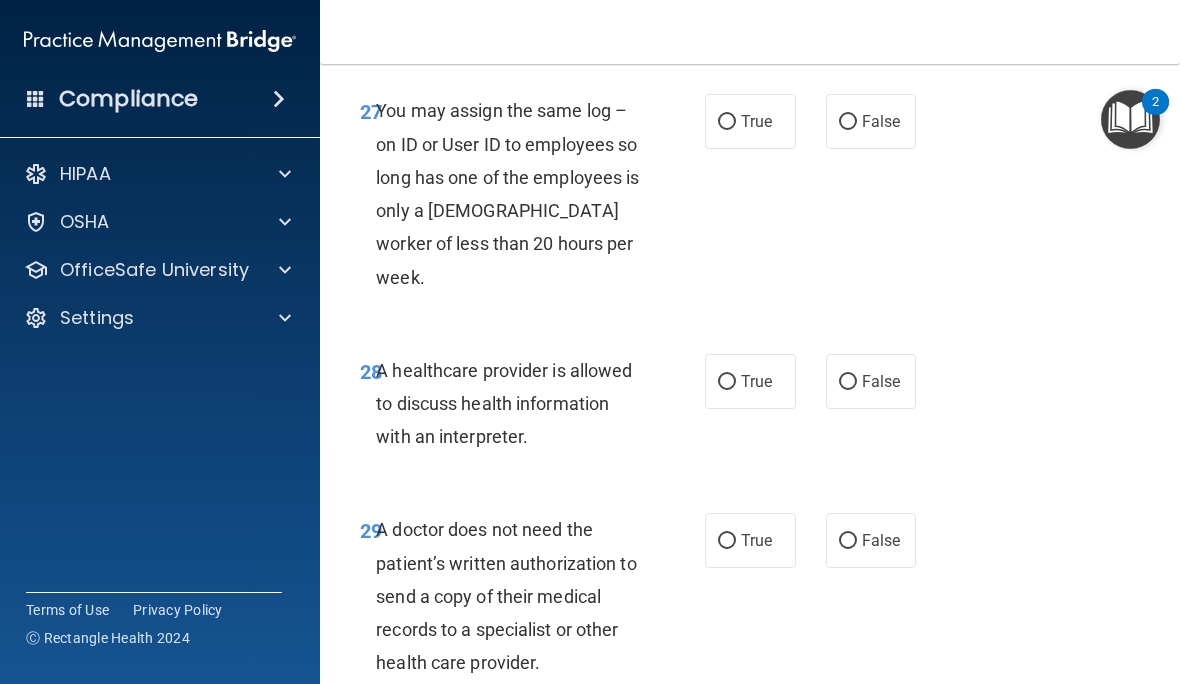 scroll, scrollTop: 6041, scrollLeft: 0, axis: vertical 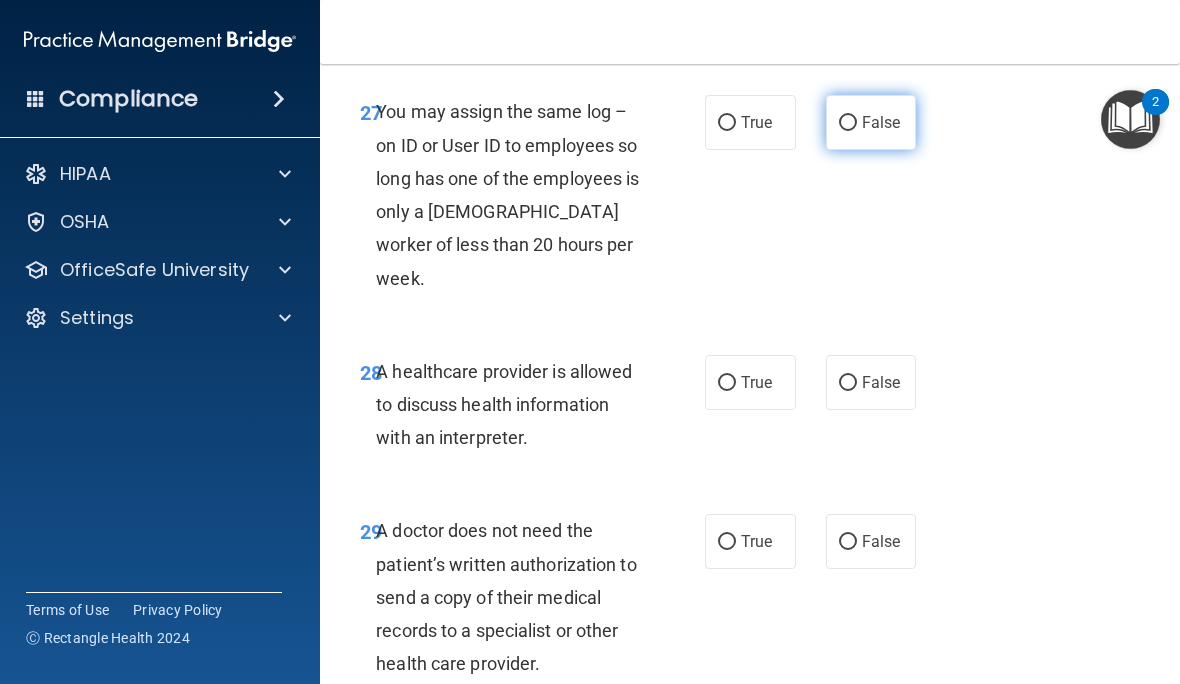 click on "False" at bounding box center [848, 123] 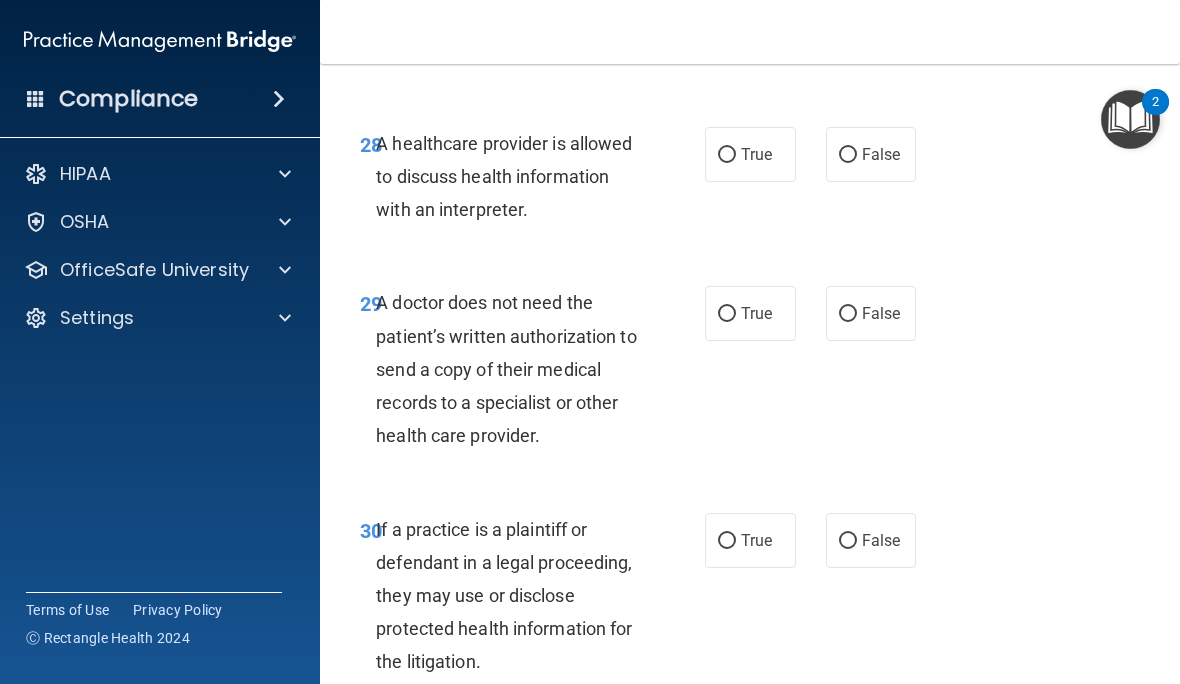 scroll, scrollTop: 6268, scrollLeft: 0, axis: vertical 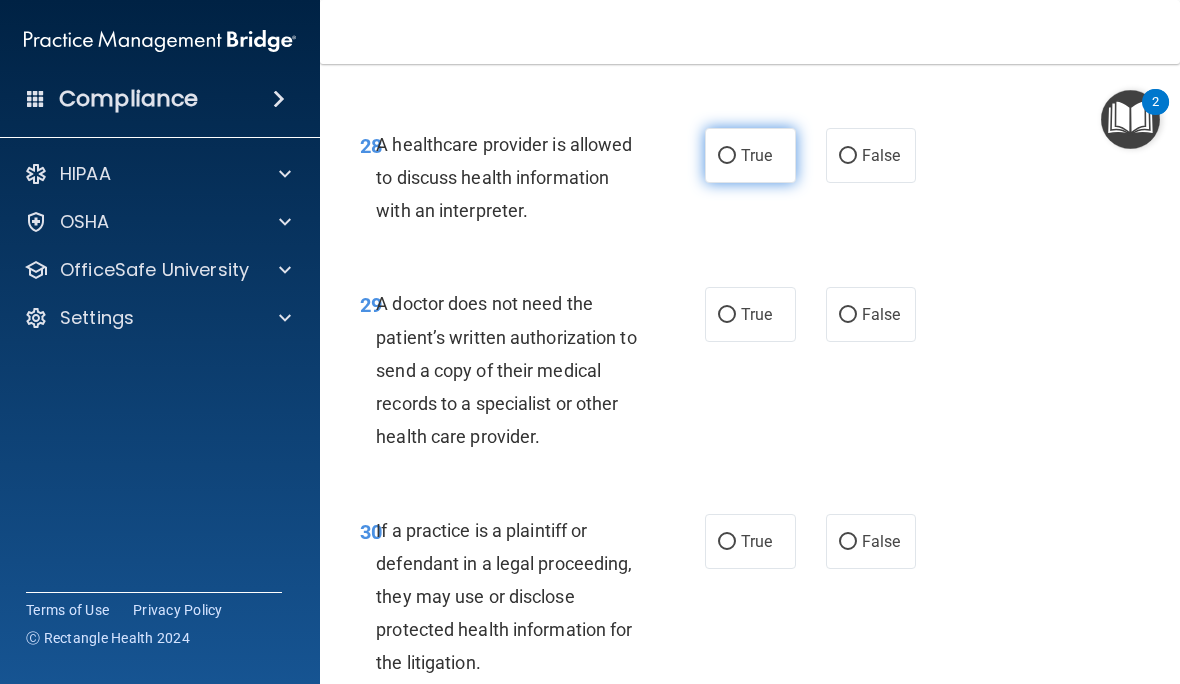click on "True" at bounding box center [727, 156] 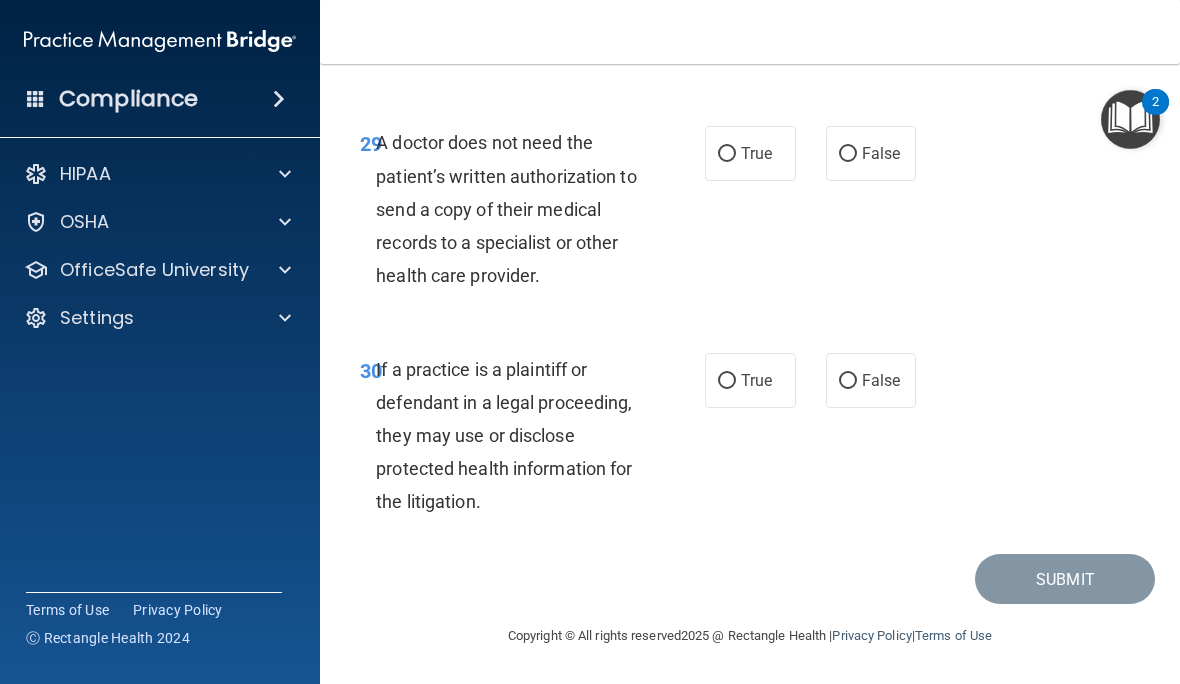 scroll, scrollTop: 6428, scrollLeft: 0, axis: vertical 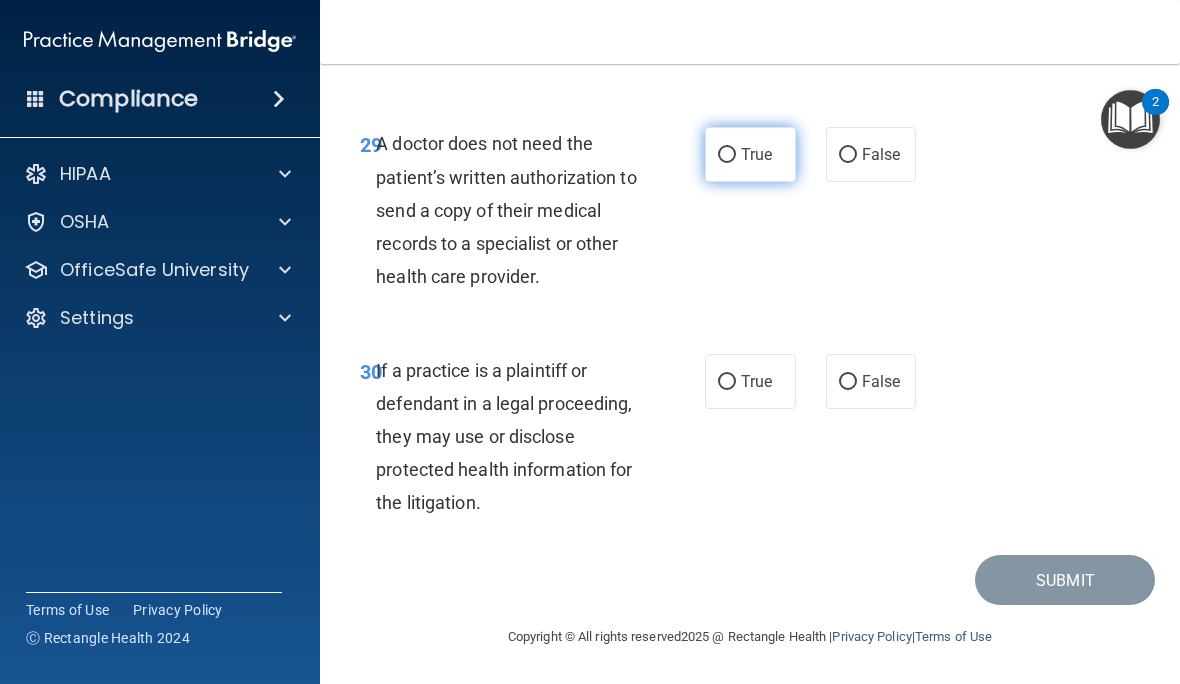 click on "True" at bounding box center (727, 155) 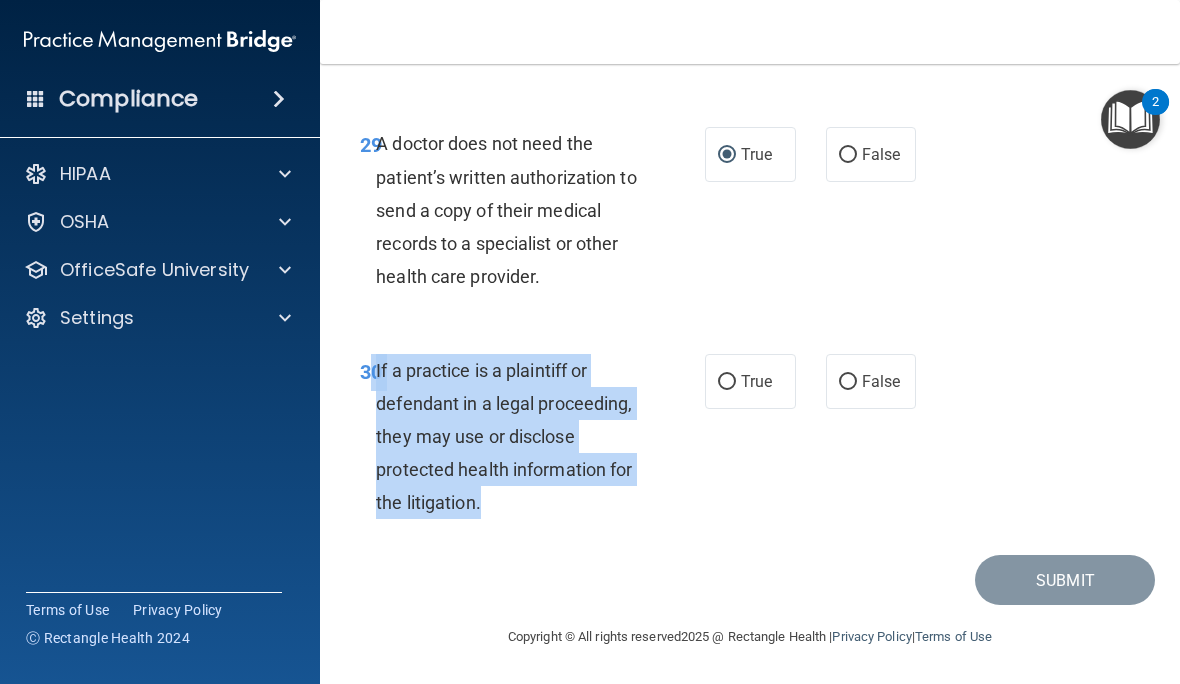 click on "Toggle navigation                                                                                                     [PERSON_NAME]   [EMAIL_ADDRESS][DOMAIN_NAME]                            Manage My Enterprise              Family [GEOGRAPHIC_DATA]     Manage My Location" at bounding box center (750, 32) 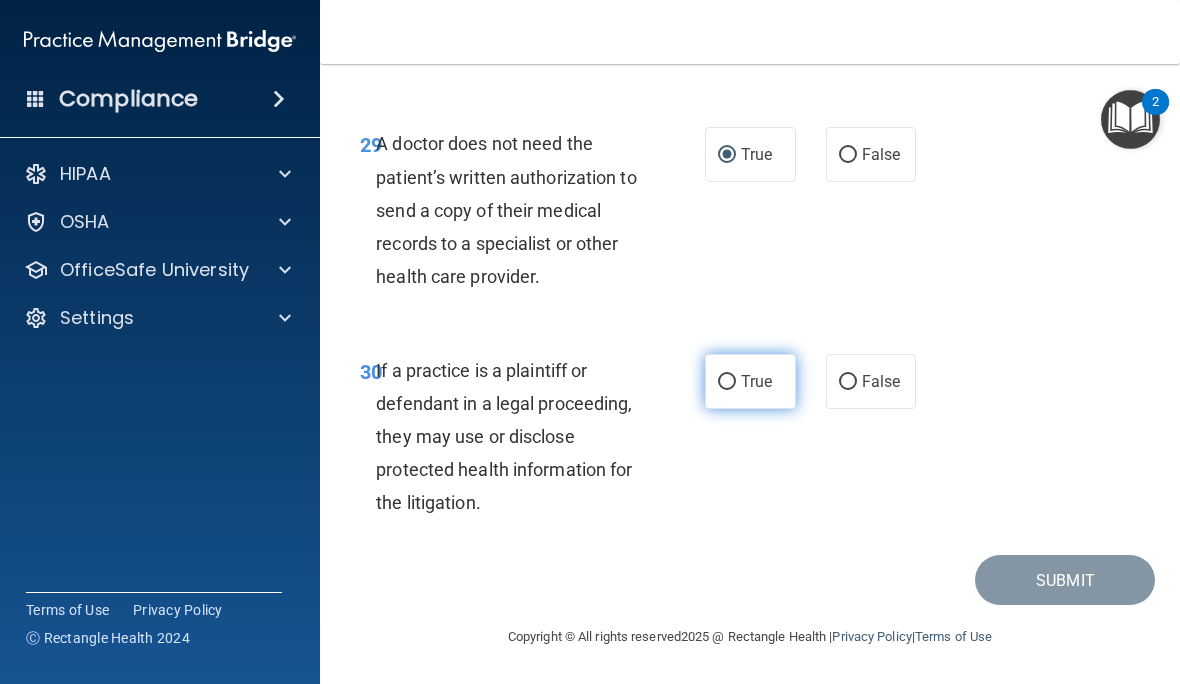 click on "True" at bounding box center (727, 382) 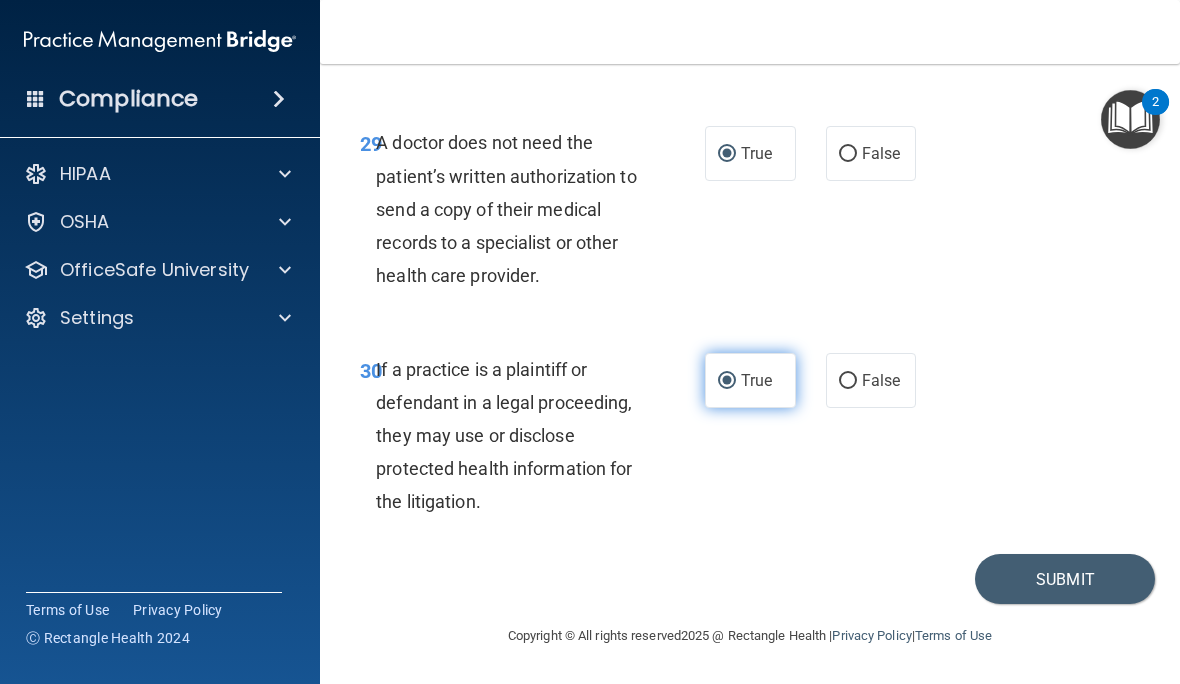 scroll, scrollTop: 6428, scrollLeft: 0, axis: vertical 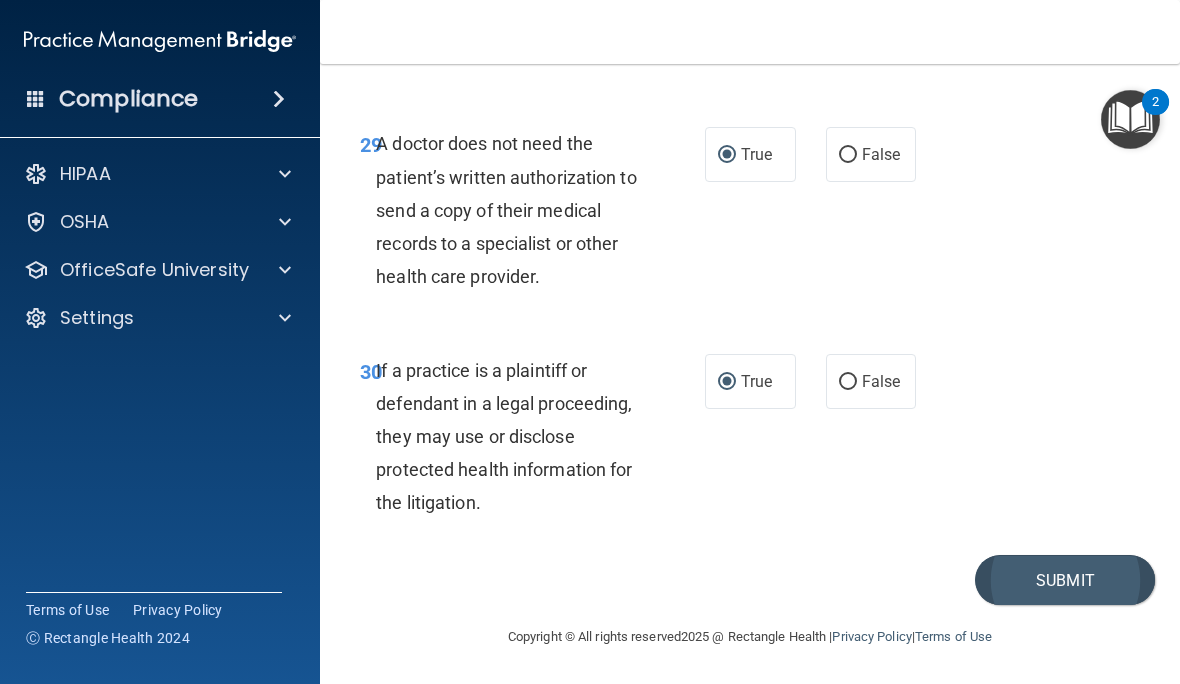 click on "Submit" at bounding box center (1065, 580) 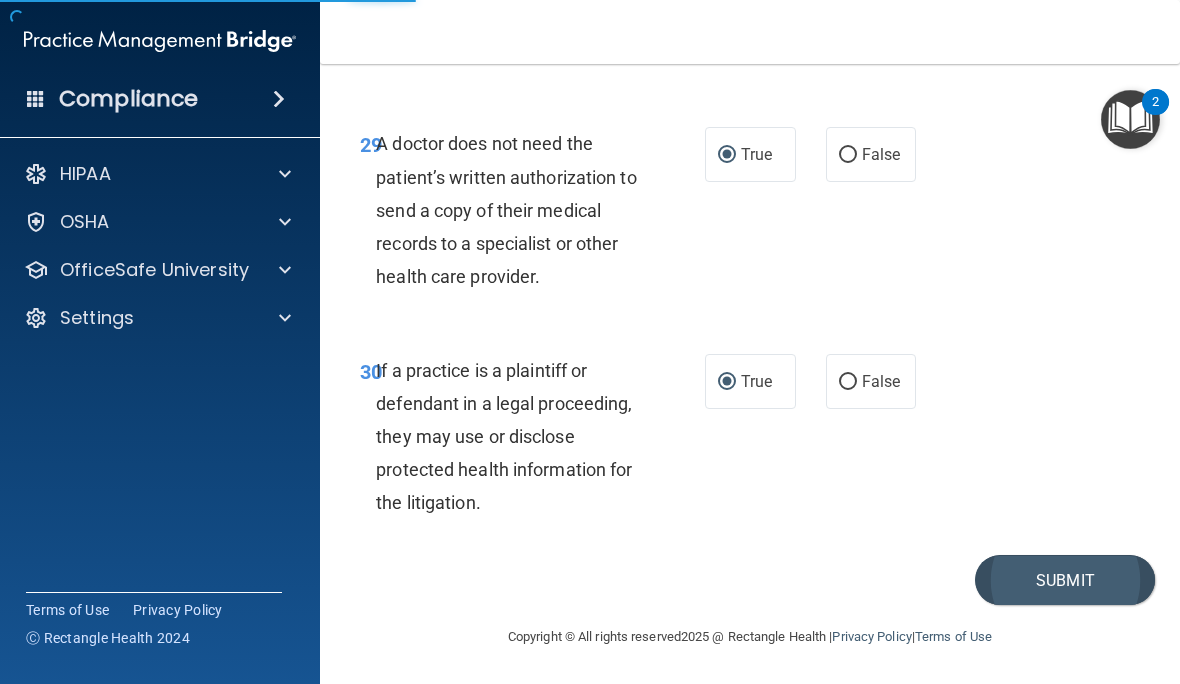 click on "Submit" at bounding box center [1065, 580] 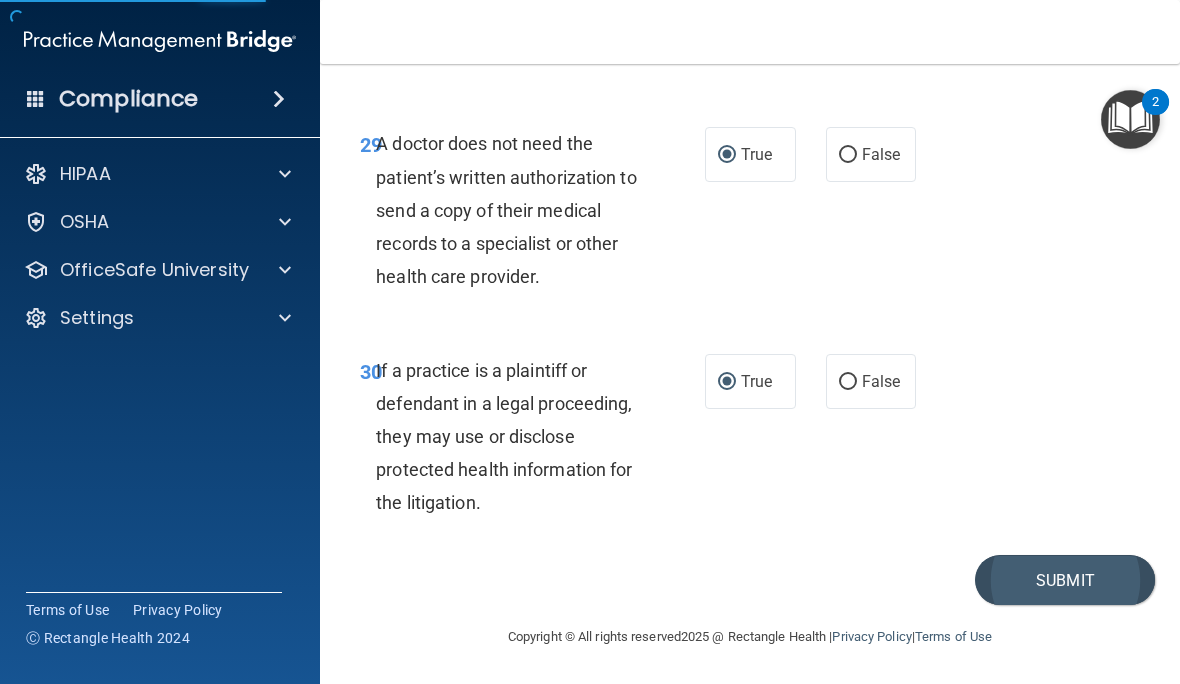 click on "Submit" at bounding box center (1065, 580) 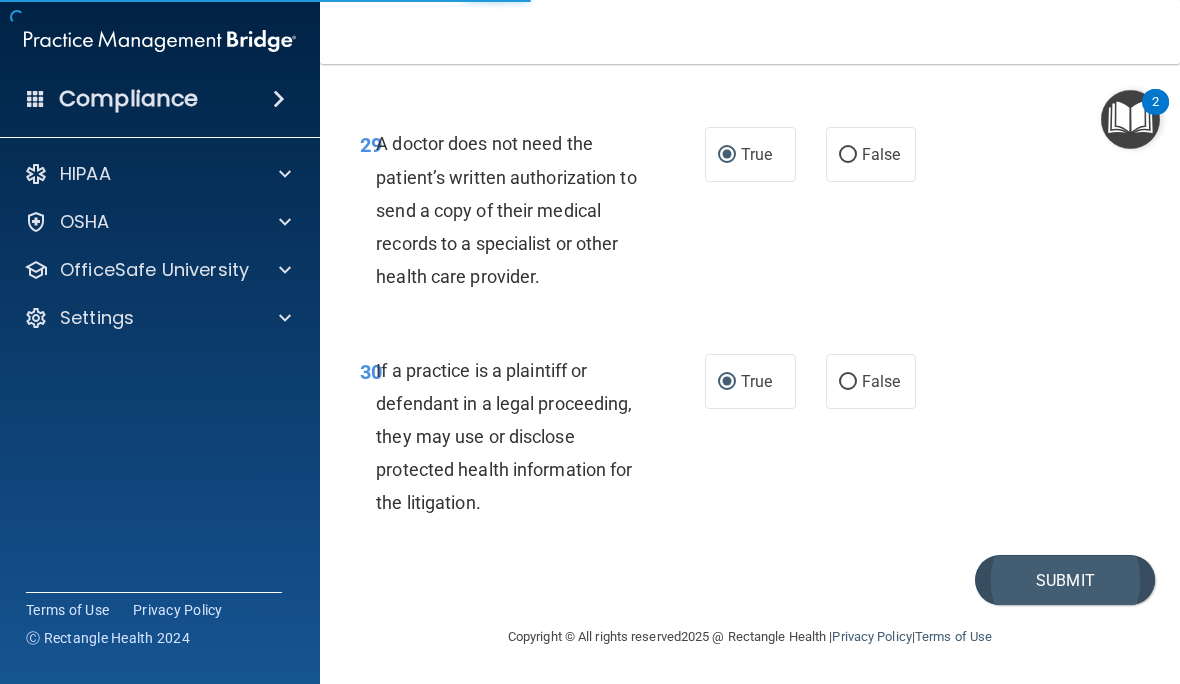 scroll, scrollTop: 0, scrollLeft: 0, axis: both 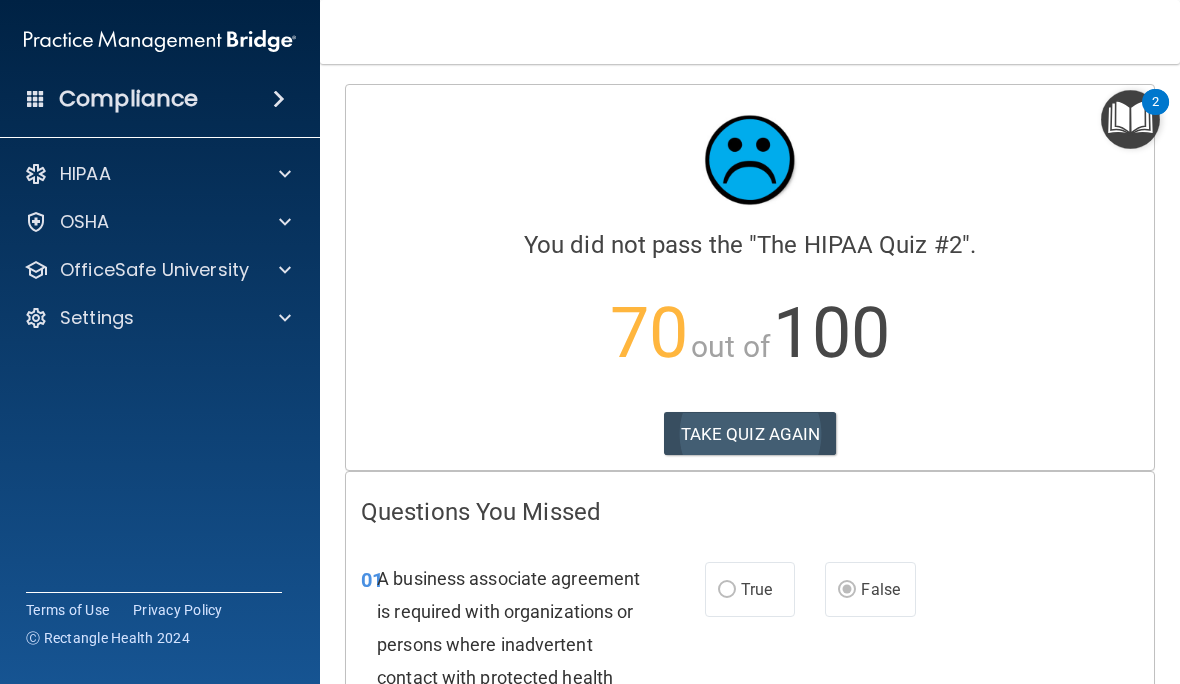 click on "TAKE QUIZ AGAIN" at bounding box center (750, 434) 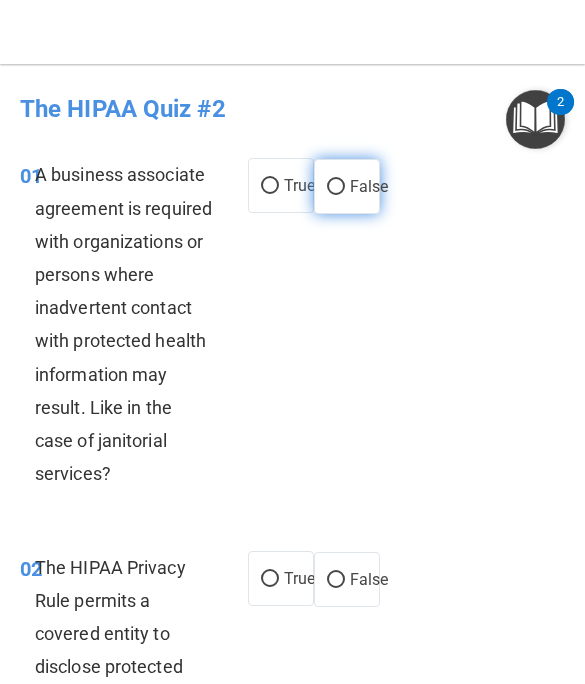 click on "False" at bounding box center [336, 187] 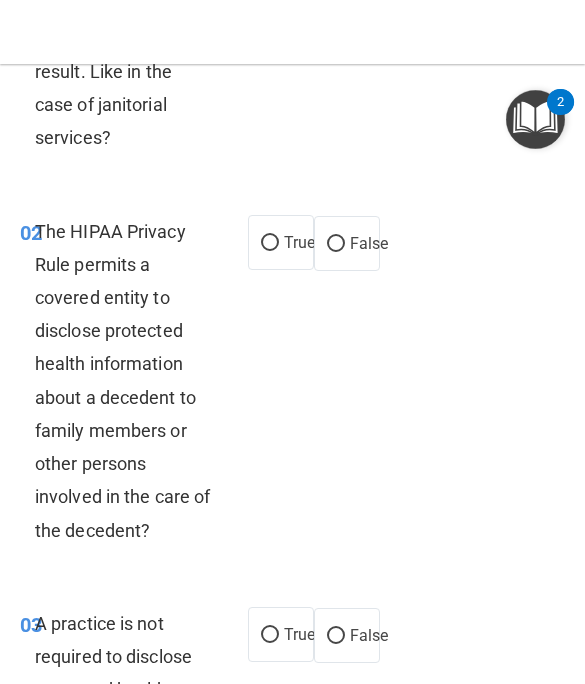 scroll, scrollTop: 348, scrollLeft: 0, axis: vertical 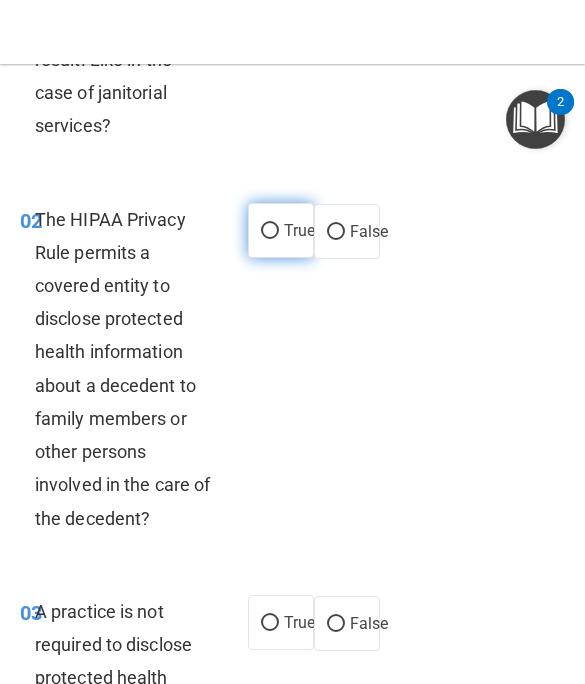 click on "True" at bounding box center (270, 231) 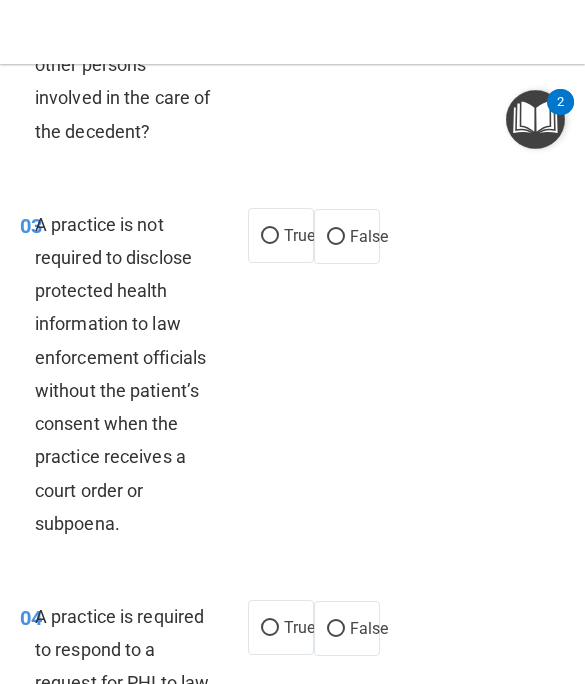 scroll, scrollTop: 733, scrollLeft: 0, axis: vertical 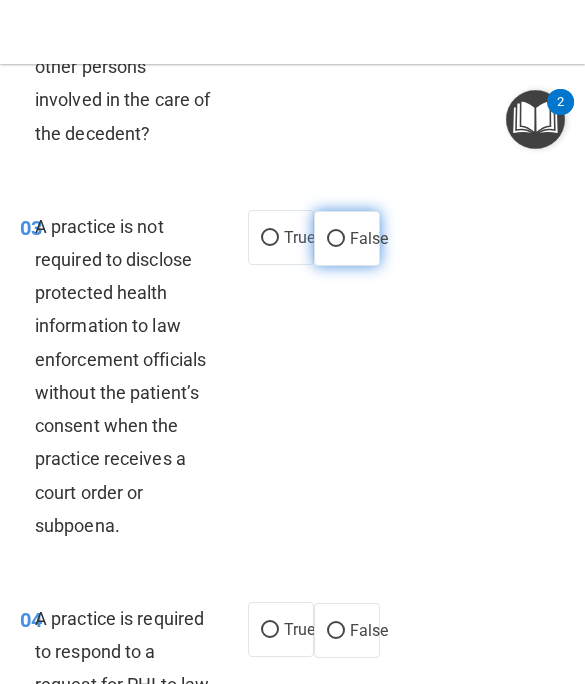 click on "False" at bounding box center (336, 239) 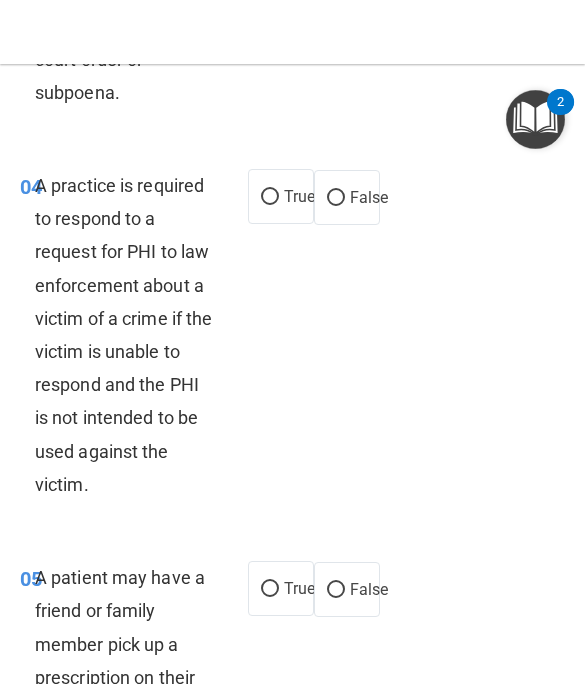 scroll, scrollTop: 1181, scrollLeft: 0, axis: vertical 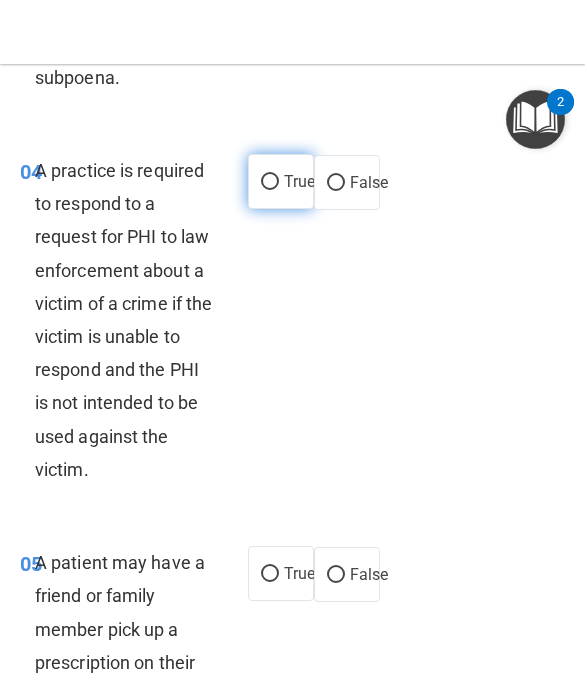 click on "True" at bounding box center (270, 182) 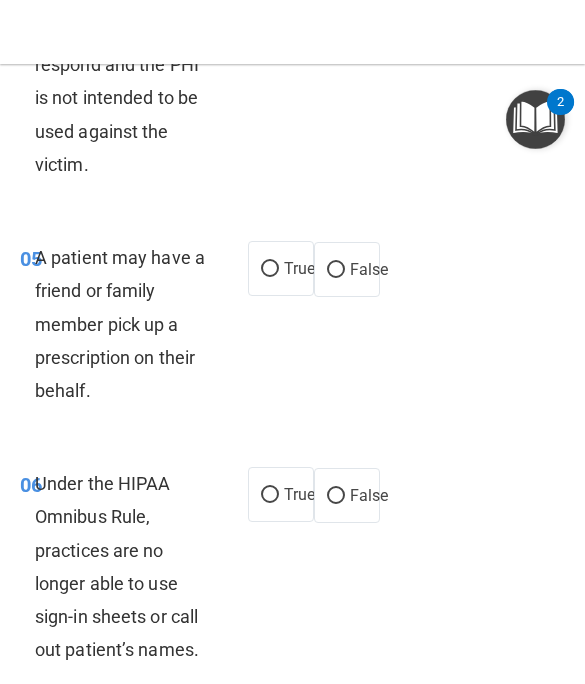 scroll, scrollTop: 1483, scrollLeft: 0, axis: vertical 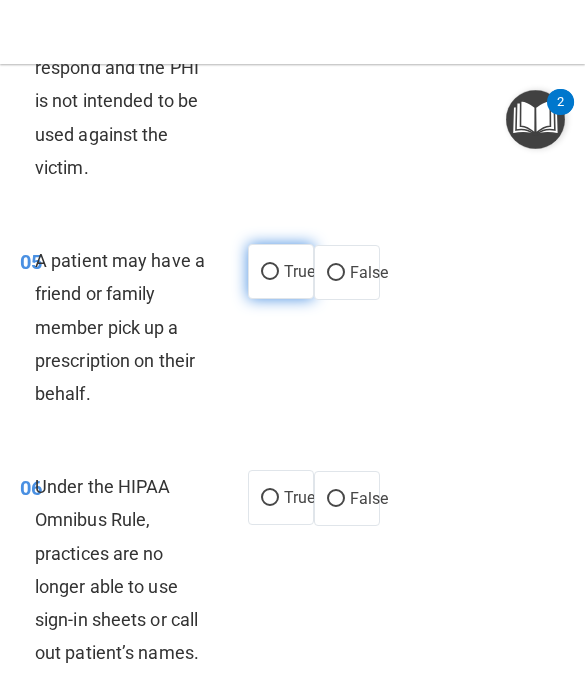 click on "True" at bounding box center [270, 272] 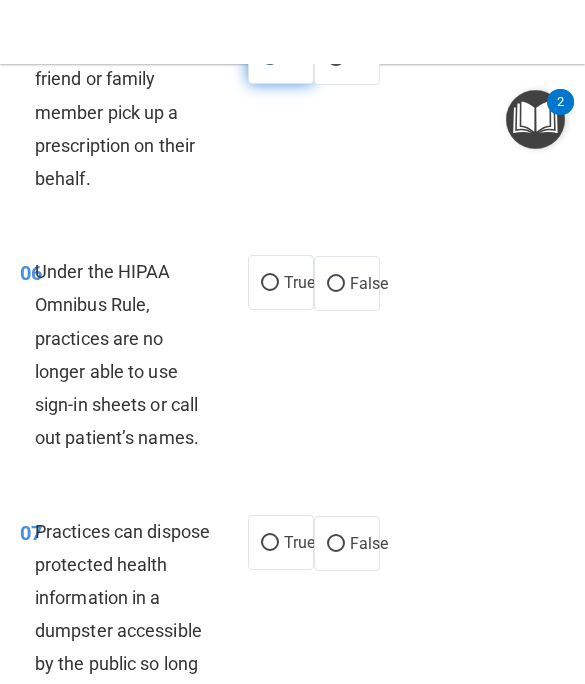 scroll, scrollTop: 1698, scrollLeft: 0, axis: vertical 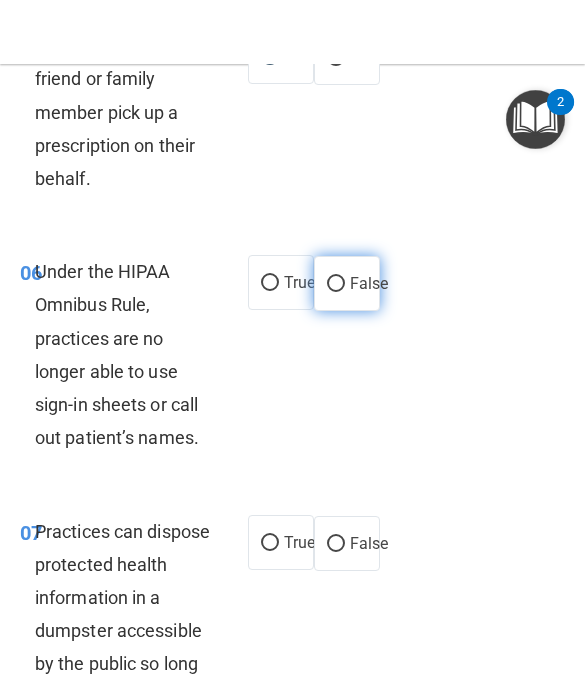 click on "False" at bounding box center [336, 284] 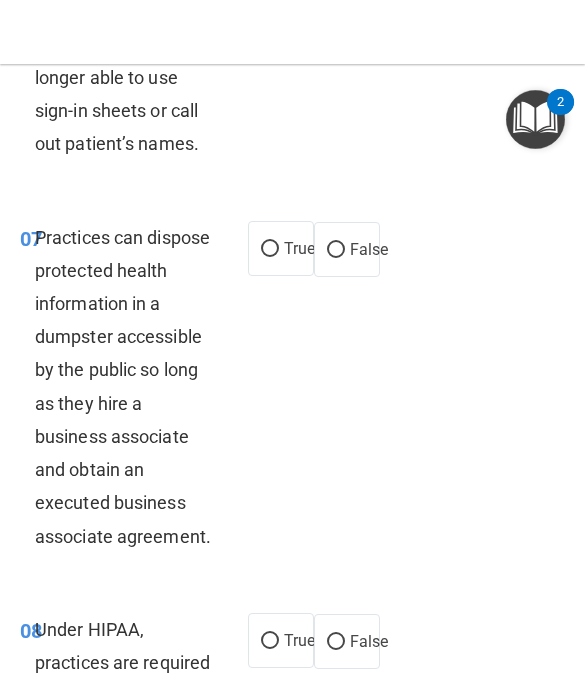 scroll, scrollTop: 1993, scrollLeft: 0, axis: vertical 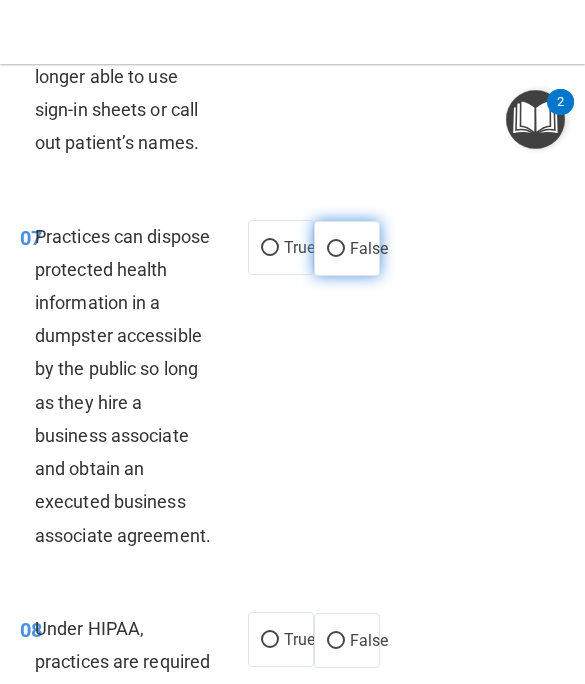 click on "False" at bounding box center (369, 248) 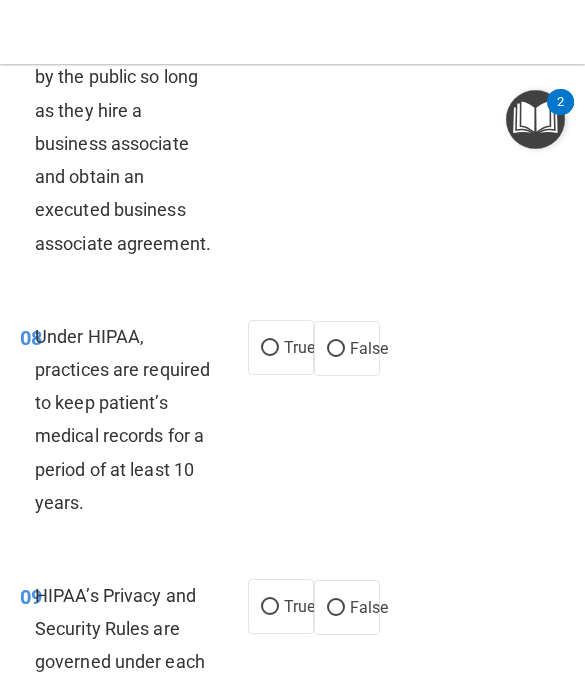 scroll, scrollTop: 2288, scrollLeft: 0, axis: vertical 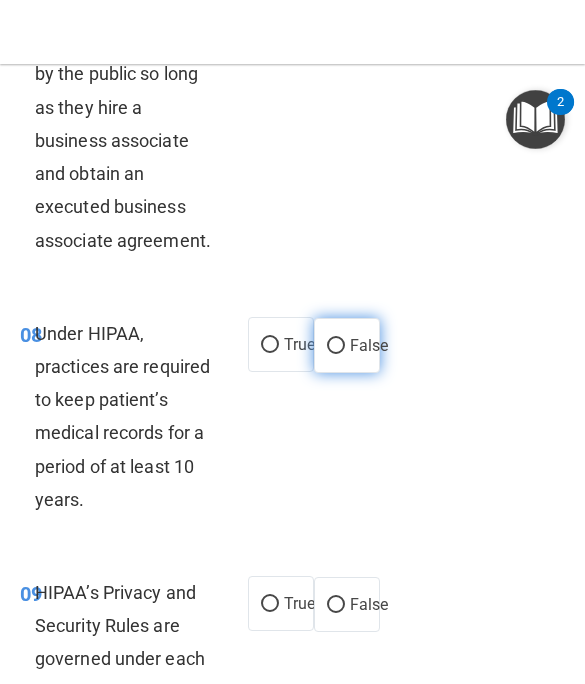 click on "False" at bounding box center [336, 346] 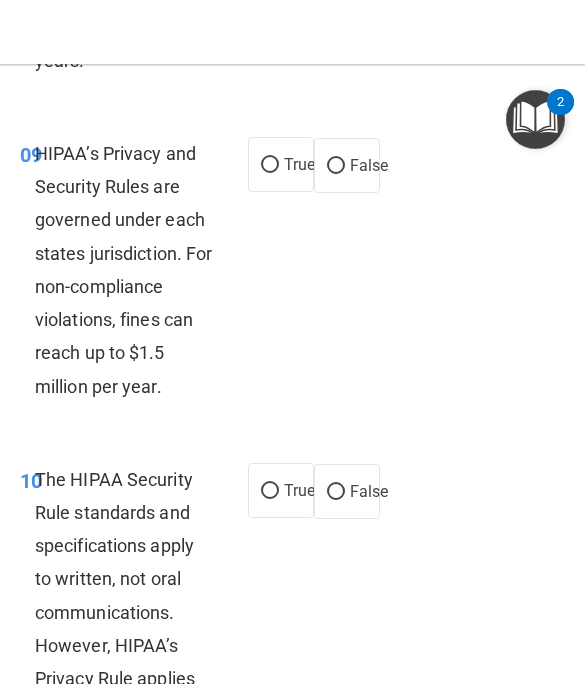 scroll, scrollTop: 2645, scrollLeft: 0, axis: vertical 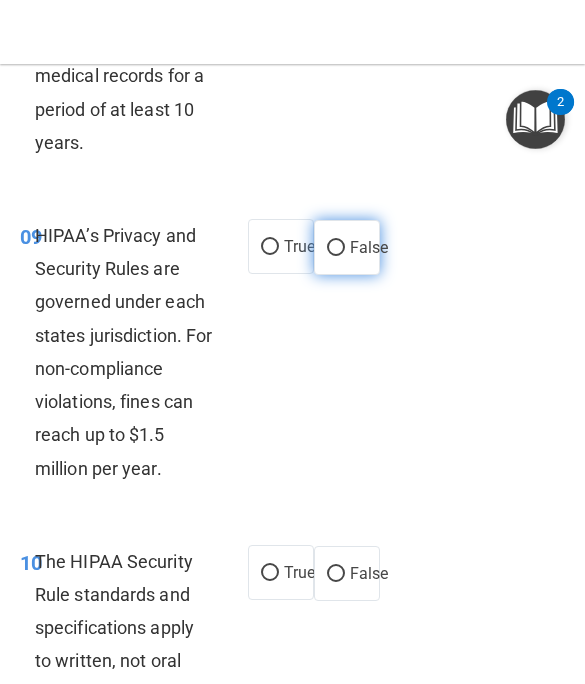 click on "False" at bounding box center (336, 248) 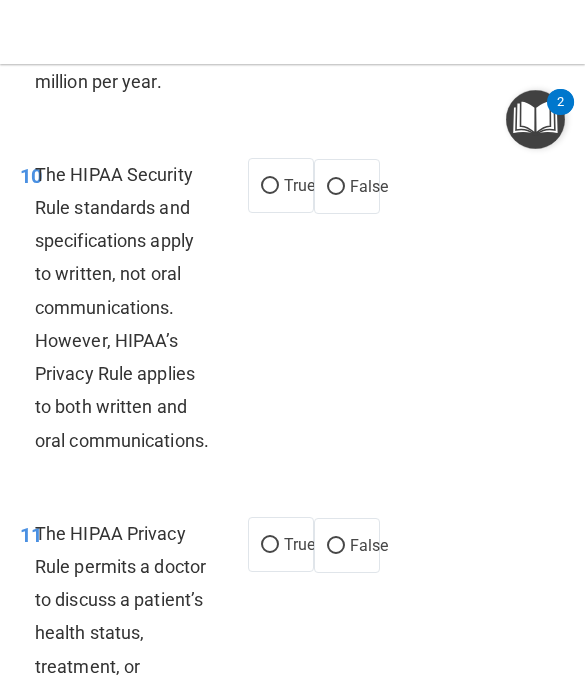 scroll, scrollTop: 3034, scrollLeft: 0, axis: vertical 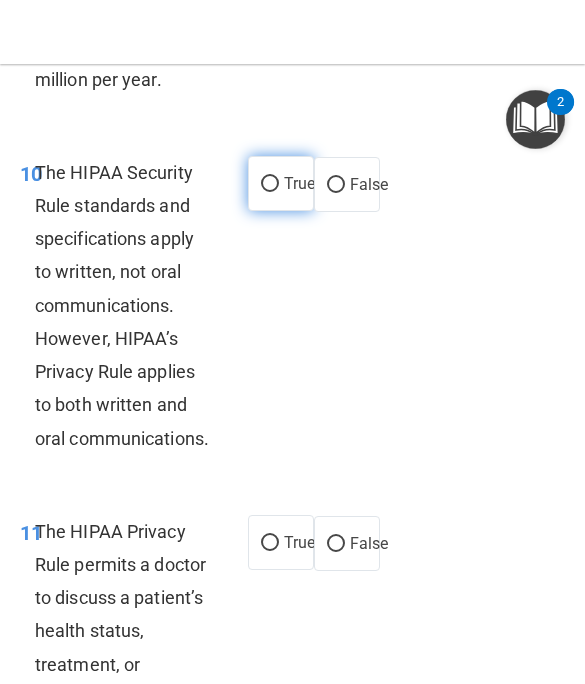 click on "True" at bounding box center [270, 184] 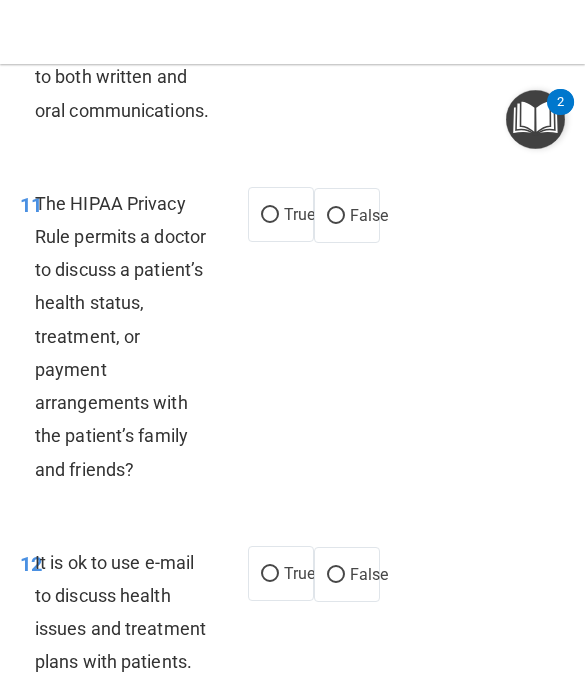 scroll, scrollTop: 3361, scrollLeft: 0, axis: vertical 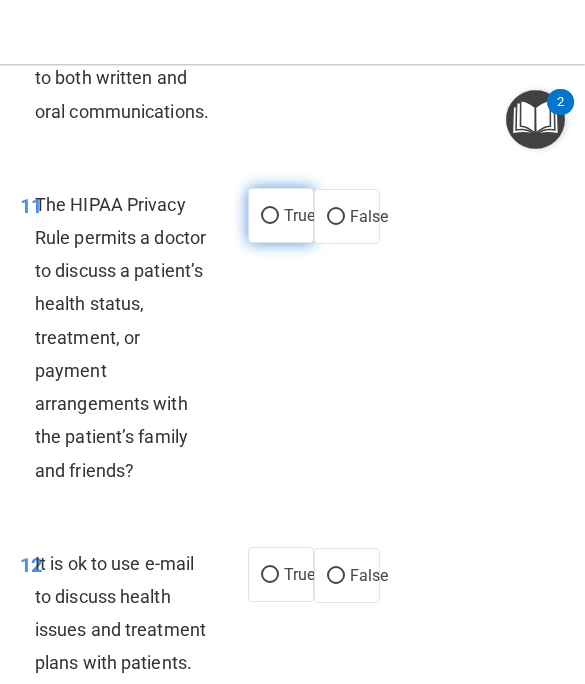 click on "True" at bounding box center (281, 215) 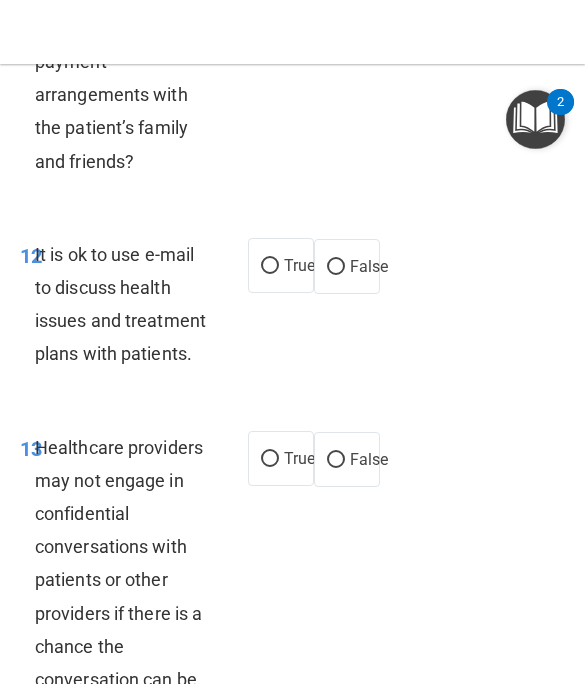 scroll, scrollTop: 3667, scrollLeft: 0, axis: vertical 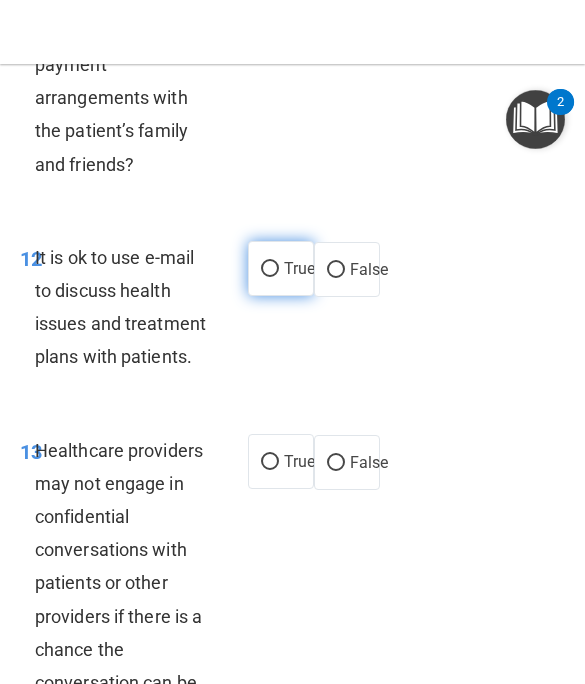 click on "True" at bounding box center (270, 269) 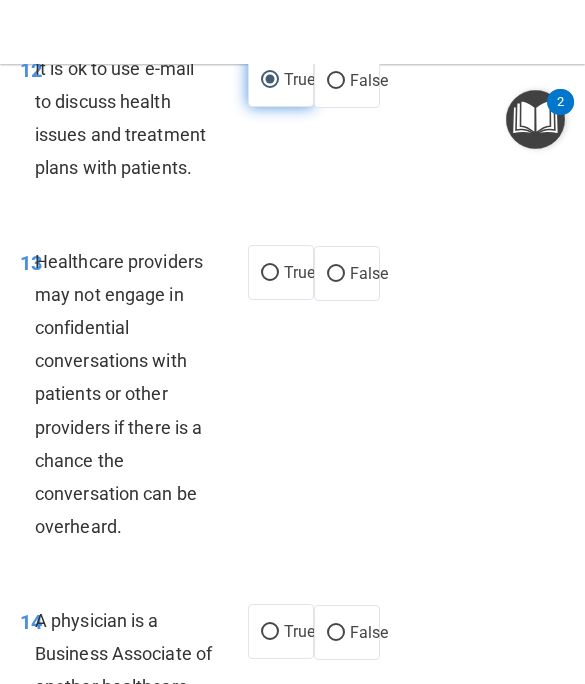 scroll, scrollTop: 3881, scrollLeft: 0, axis: vertical 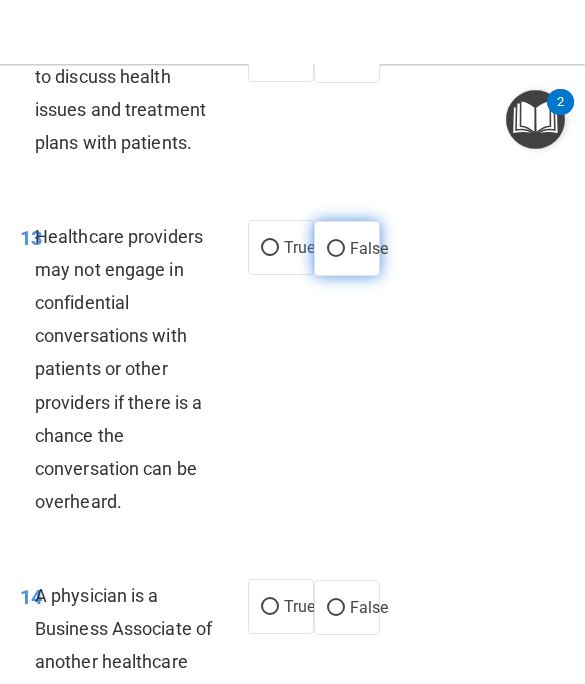 click on "False" at bounding box center (336, 249) 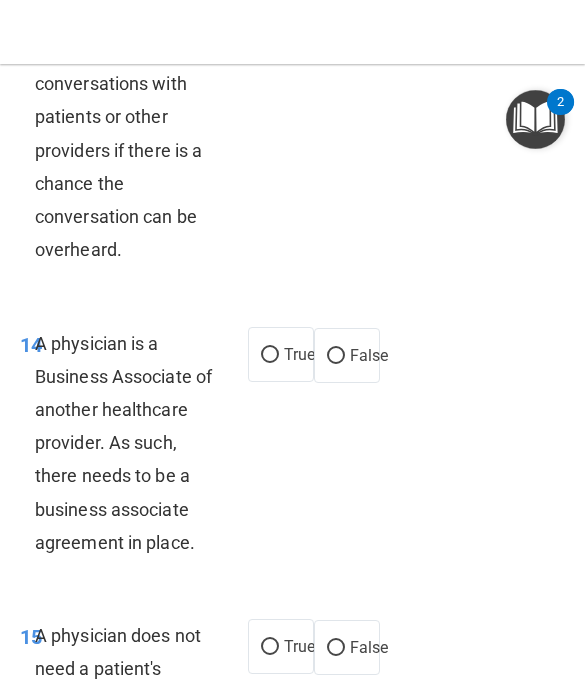 scroll, scrollTop: 4195, scrollLeft: 0, axis: vertical 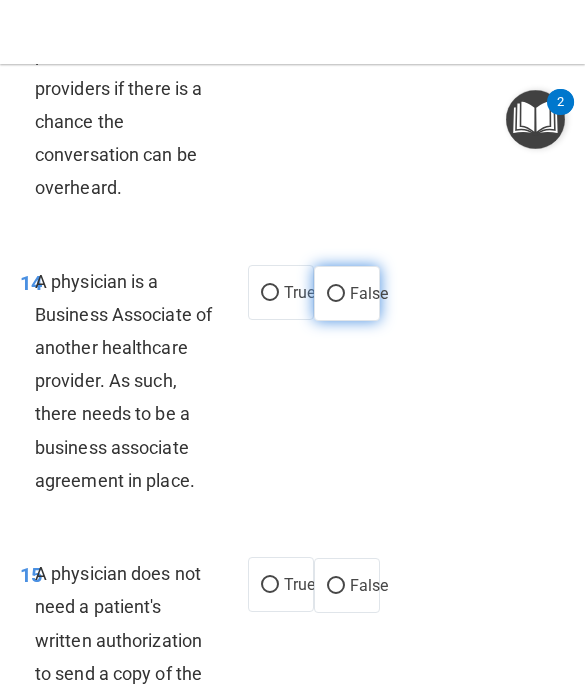 click on "False" at bounding box center [369, 293] 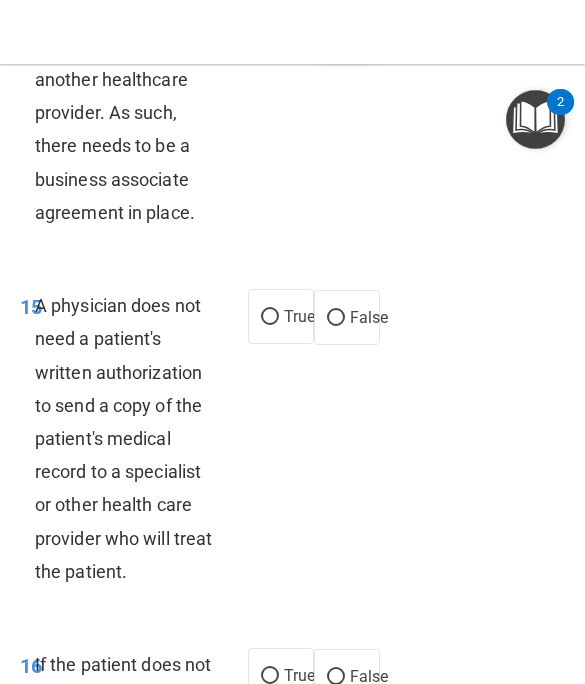 scroll, scrollTop: 4474, scrollLeft: 0, axis: vertical 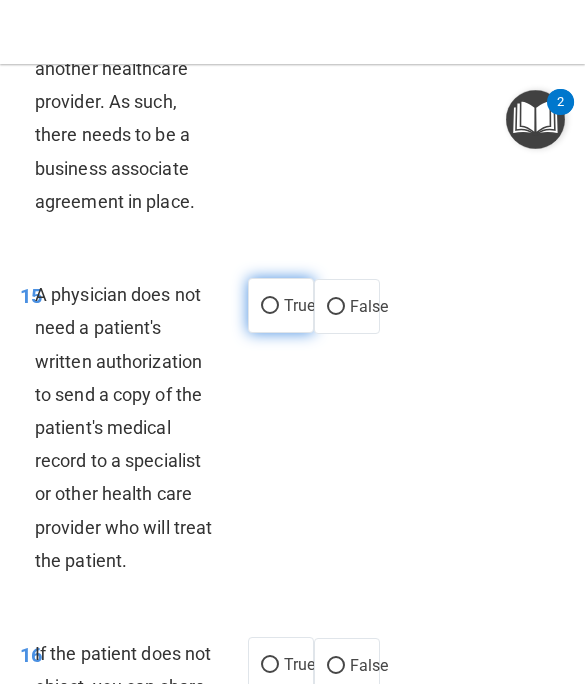 click on "True" at bounding box center (270, 306) 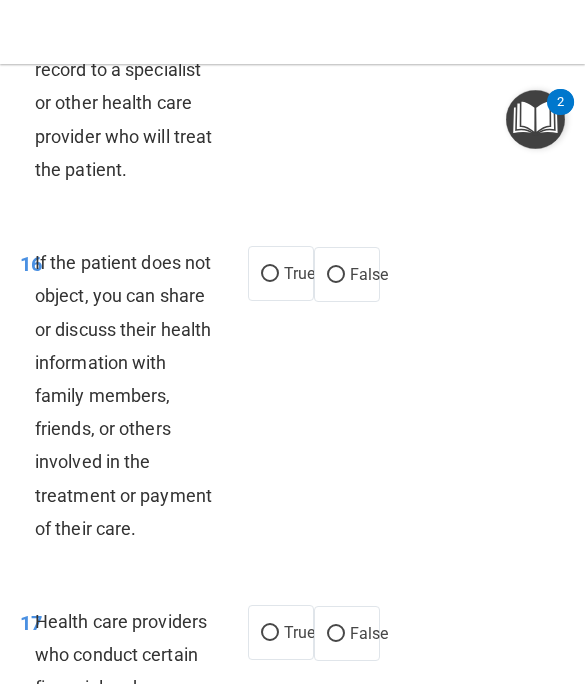 scroll, scrollTop: 4871, scrollLeft: 0, axis: vertical 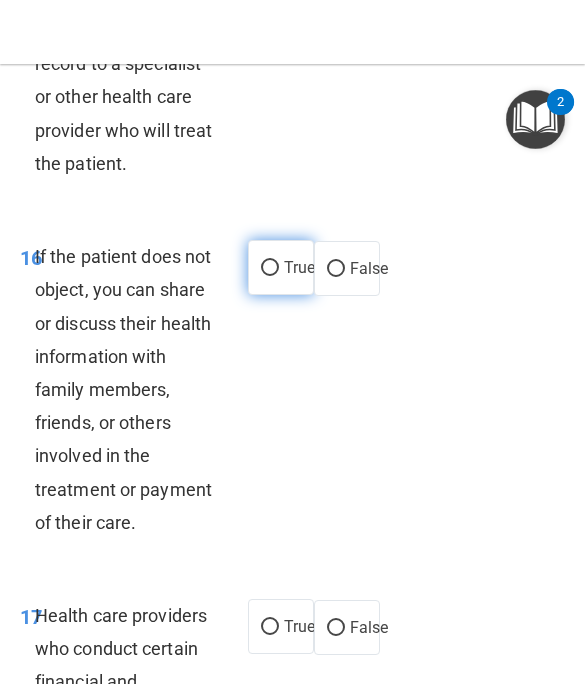 click on "True" at bounding box center (270, 268) 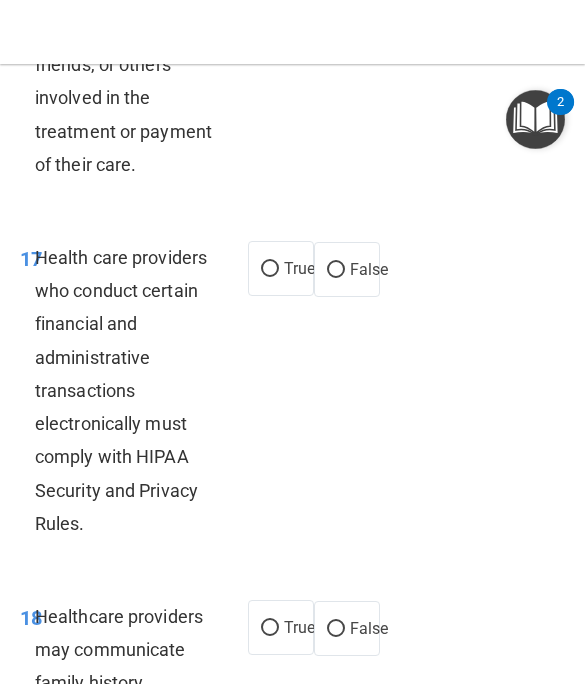 scroll, scrollTop: 5238, scrollLeft: 0, axis: vertical 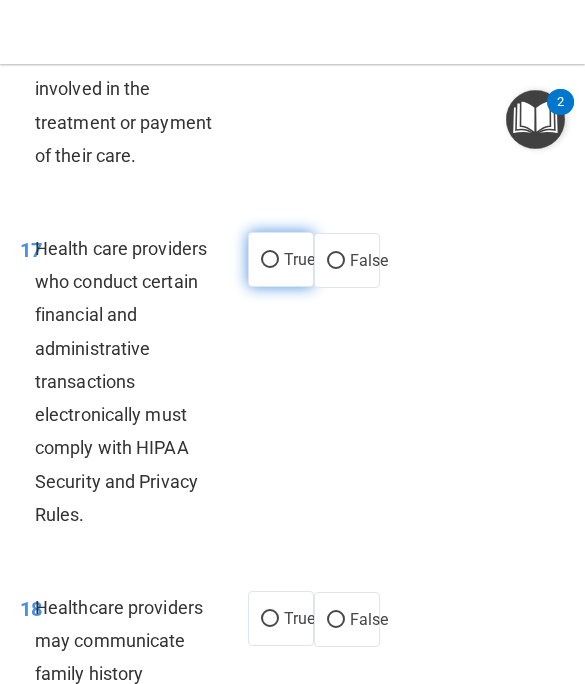 click on "True" at bounding box center (270, 260) 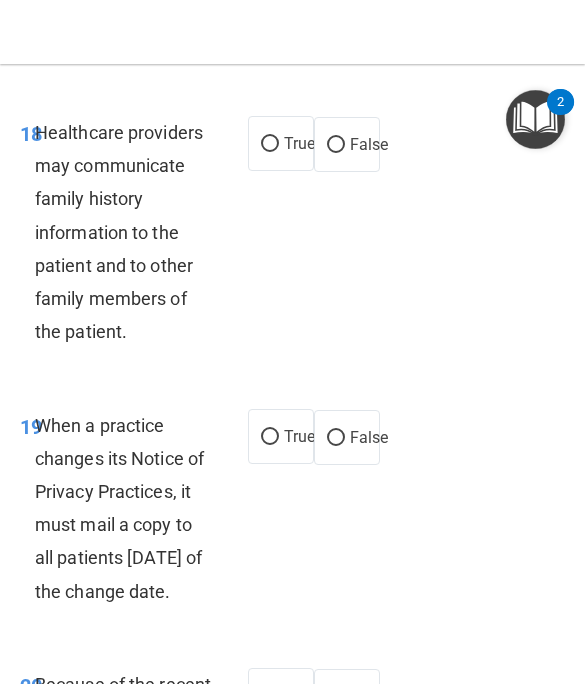 scroll, scrollTop: 5679, scrollLeft: 0, axis: vertical 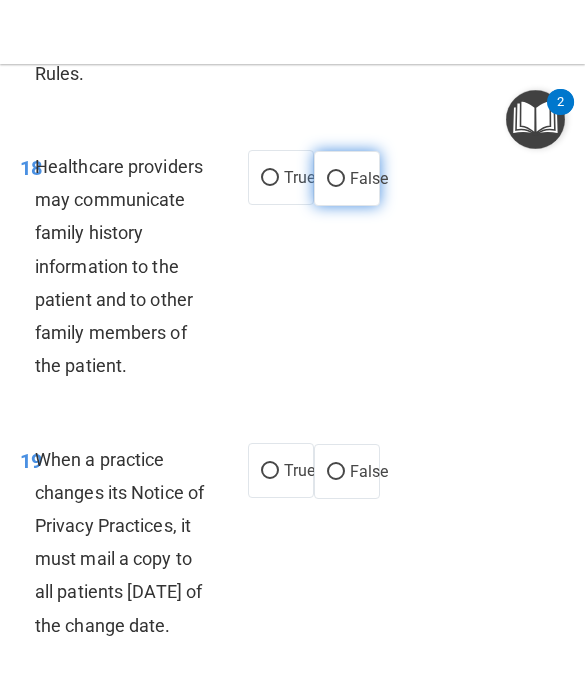 click on "False" at bounding box center [336, 179] 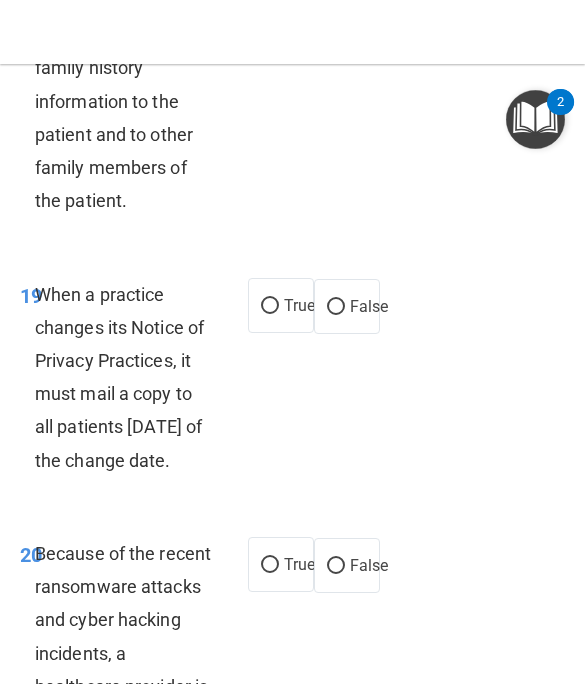 scroll, scrollTop: 5880, scrollLeft: 0, axis: vertical 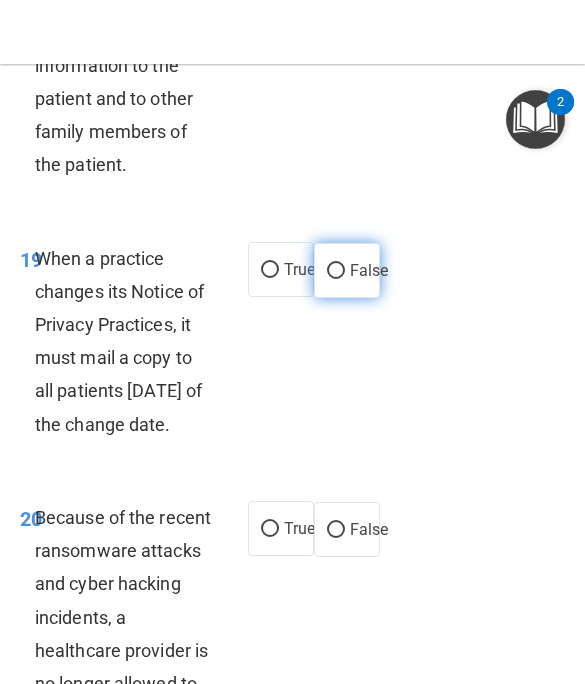 click on "False" at bounding box center (336, 271) 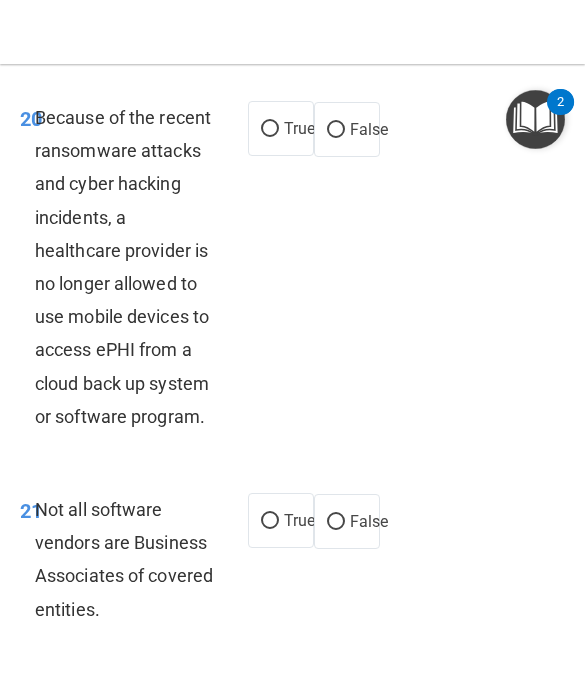 scroll, scrollTop: 6281, scrollLeft: 0, axis: vertical 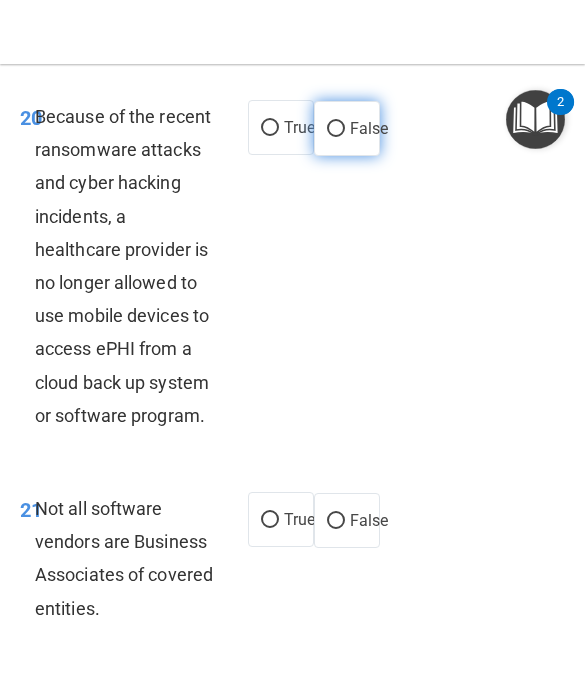 click on "False" at bounding box center [336, 129] 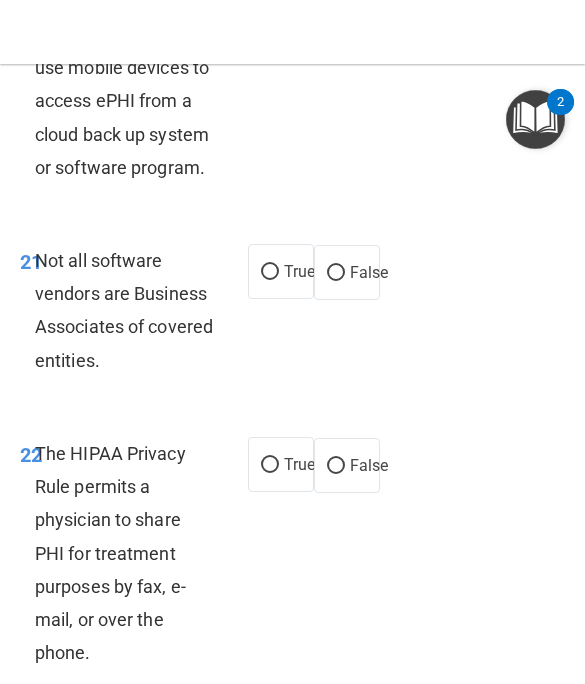 scroll, scrollTop: 6527, scrollLeft: 0, axis: vertical 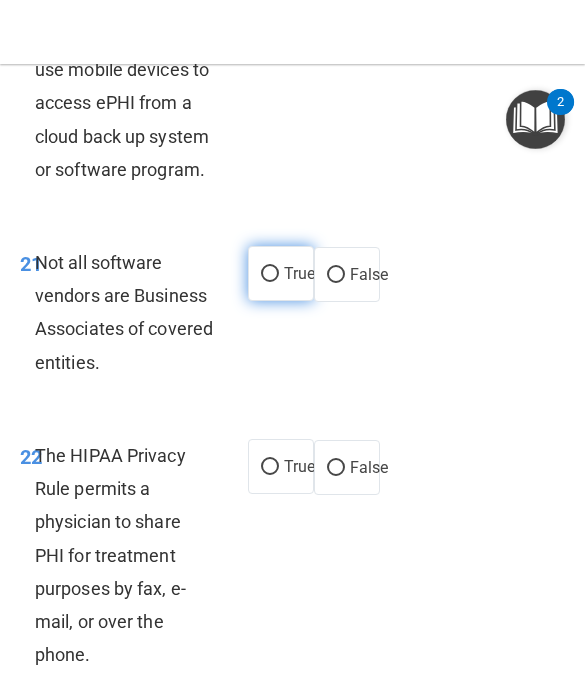 click on "True" at bounding box center [299, 273] 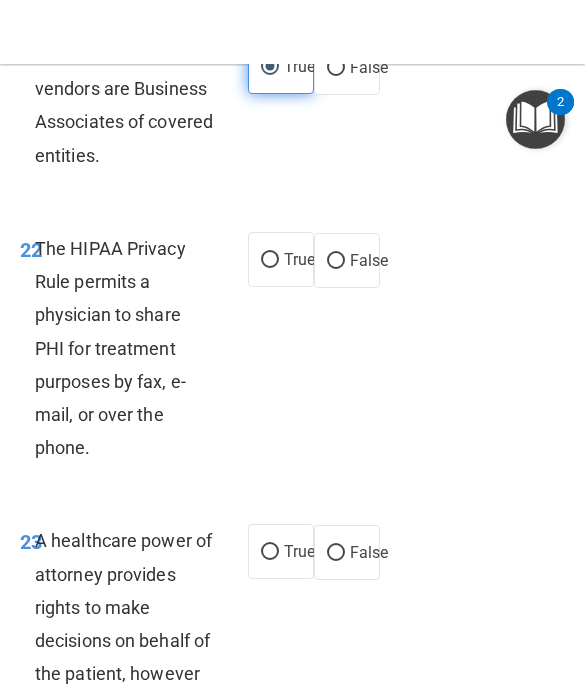 scroll, scrollTop: 6739, scrollLeft: 0, axis: vertical 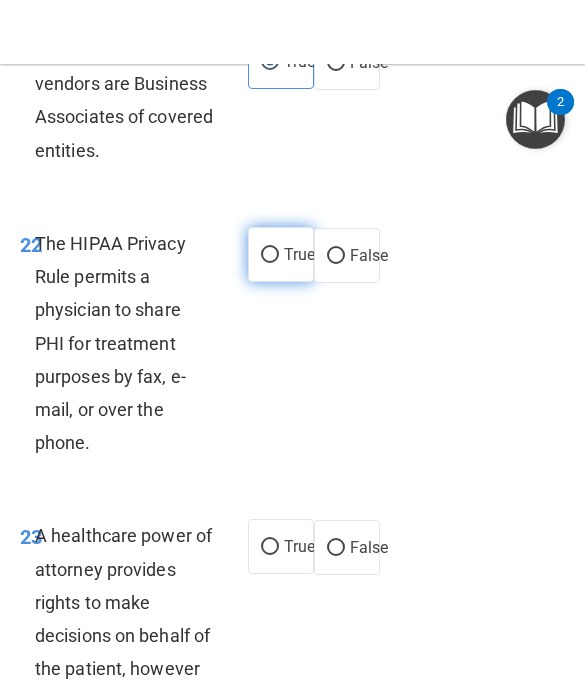 click on "True" at bounding box center (270, 255) 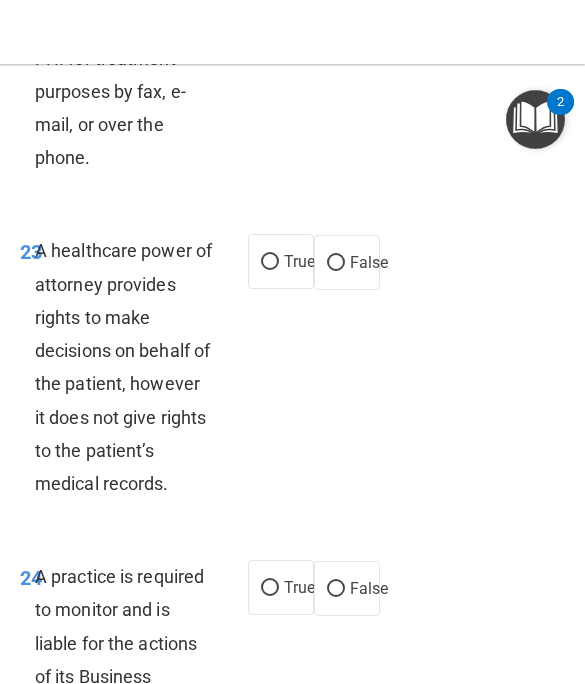 scroll, scrollTop: 7023, scrollLeft: 0, axis: vertical 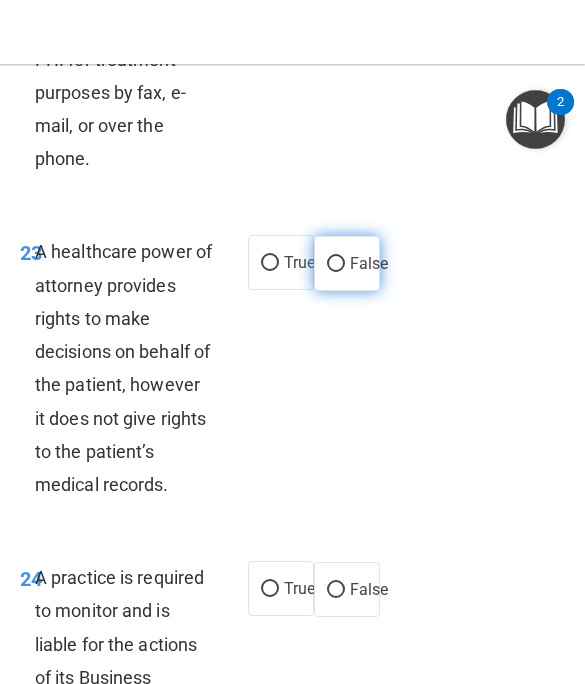 click on "False" at bounding box center (336, 264) 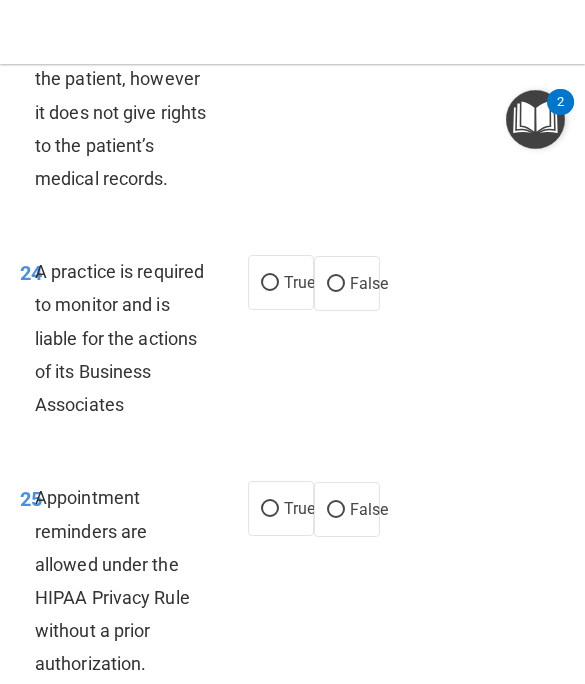scroll, scrollTop: 7331, scrollLeft: 0, axis: vertical 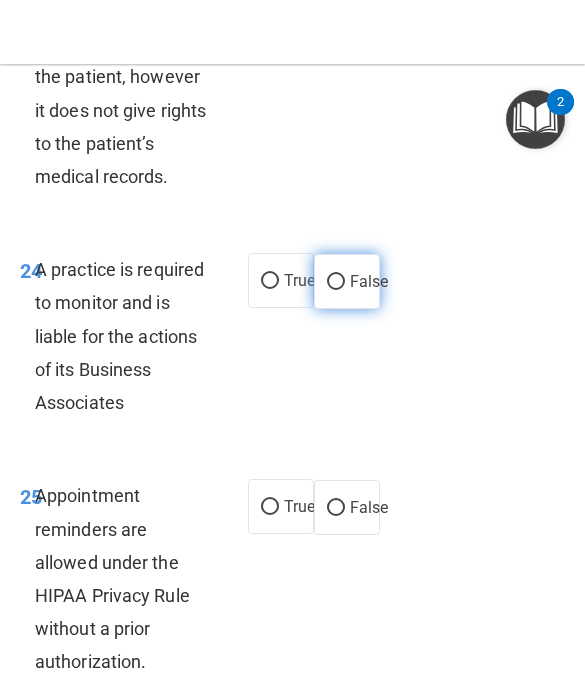 click on "False" at bounding box center (336, 282) 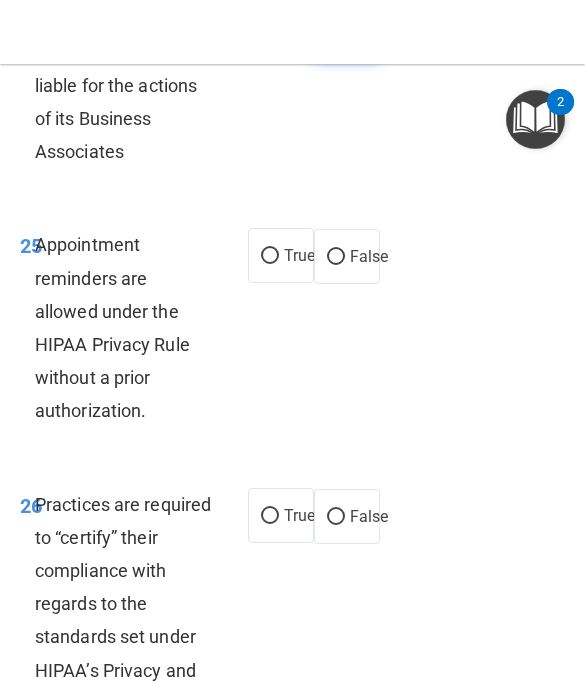 scroll, scrollTop: 7591, scrollLeft: 0, axis: vertical 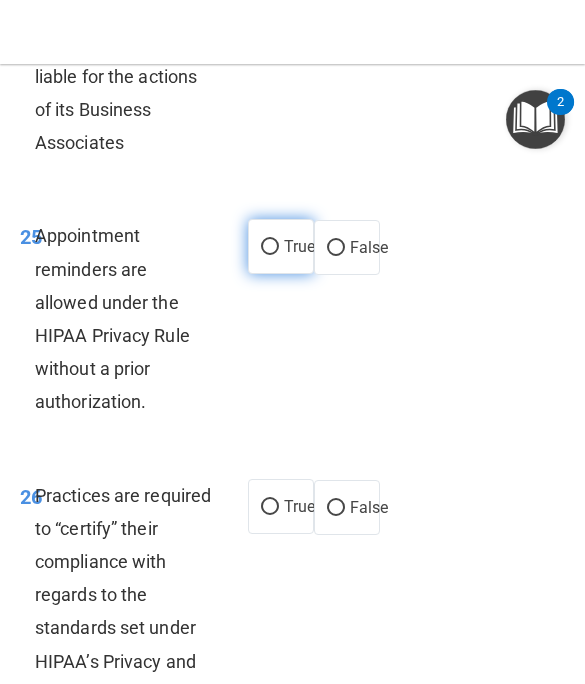 click on "True" at bounding box center (270, 247) 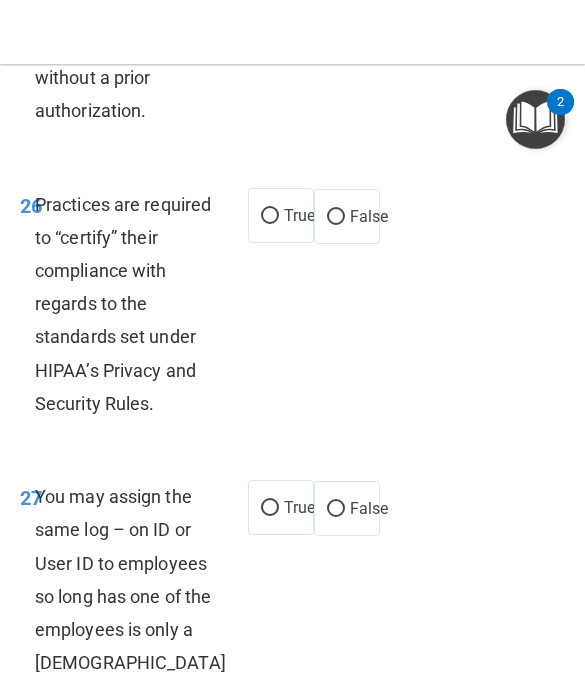 scroll, scrollTop: 7881, scrollLeft: 0, axis: vertical 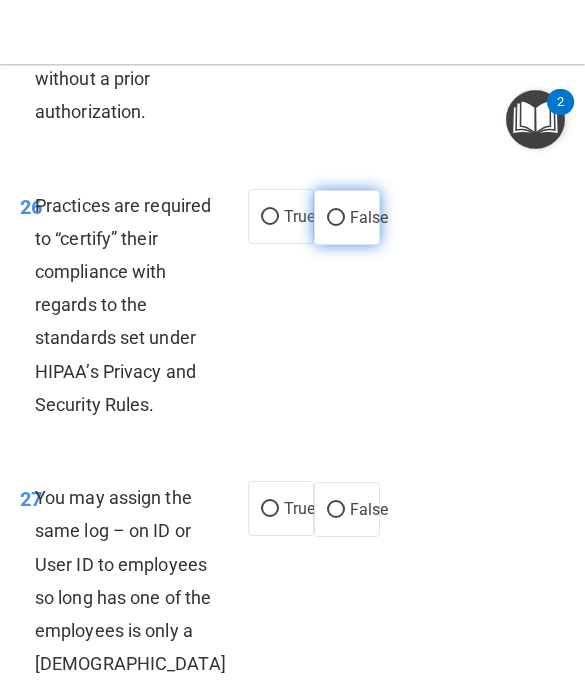 click on "False" at bounding box center (336, 218) 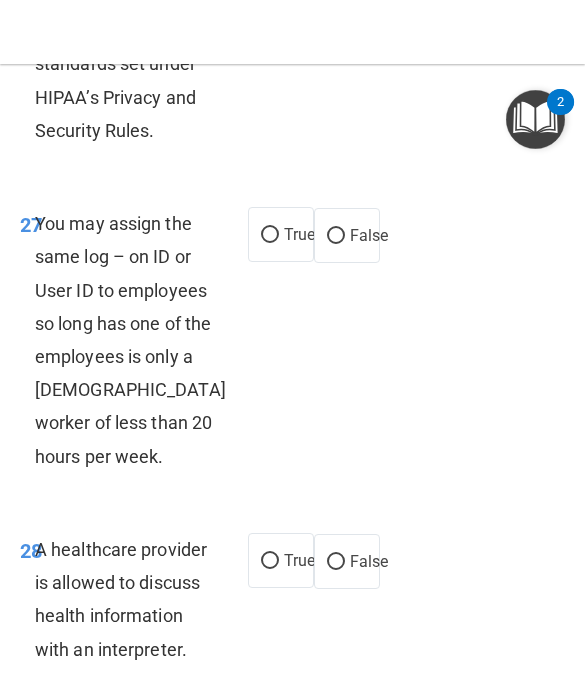 scroll, scrollTop: 8156, scrollLeft: 0, axis: vertical 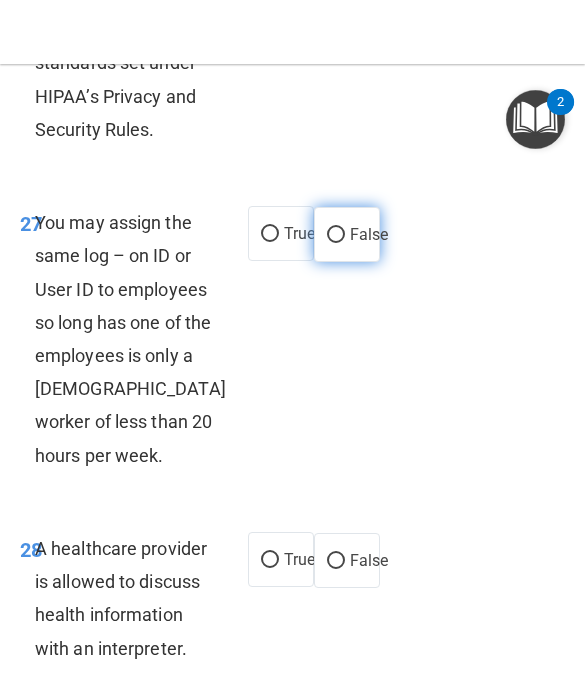 click on "False" at bounding box center [336, 235] 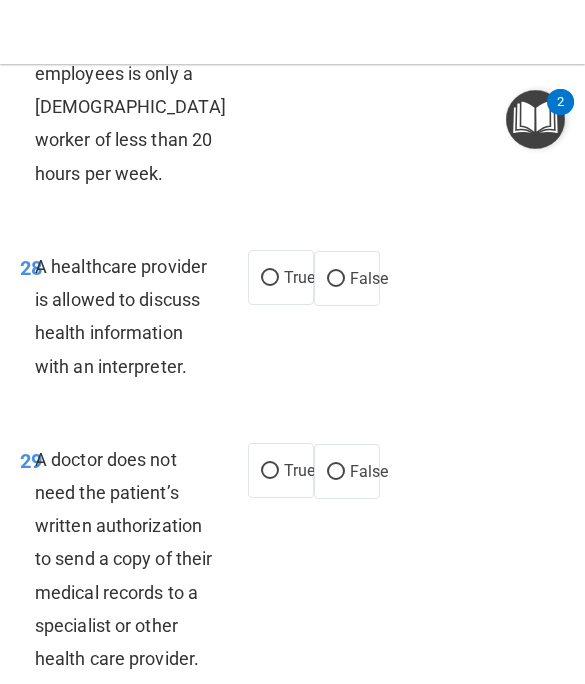 scroll, scrollTop: 8440, scrollLeft: 0, axis: vertical 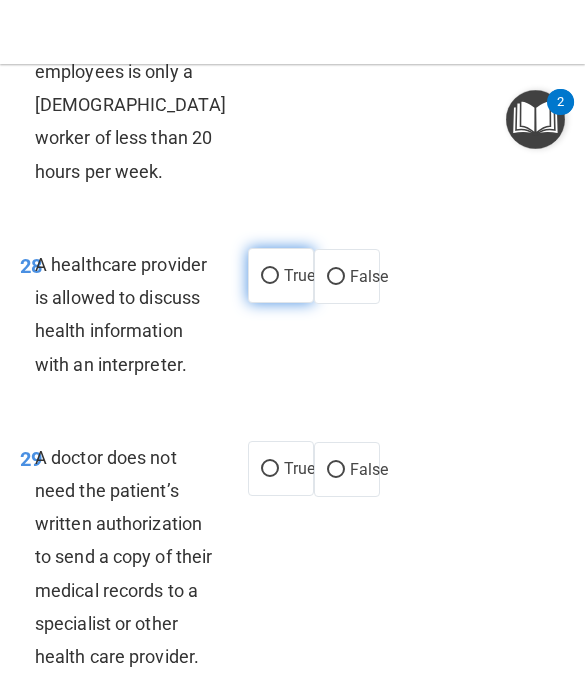click on "True" at bounding box center [270, 276] 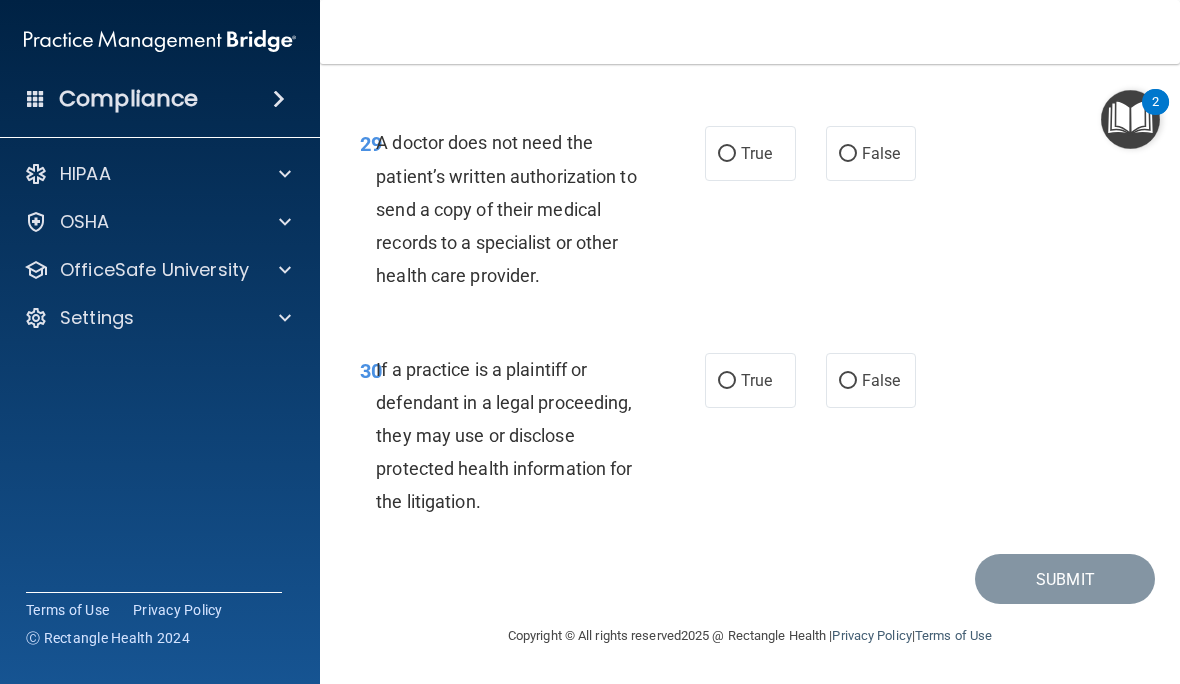 scroll, scrollTop: 6428, scrollLeft: 0, axis: vertical 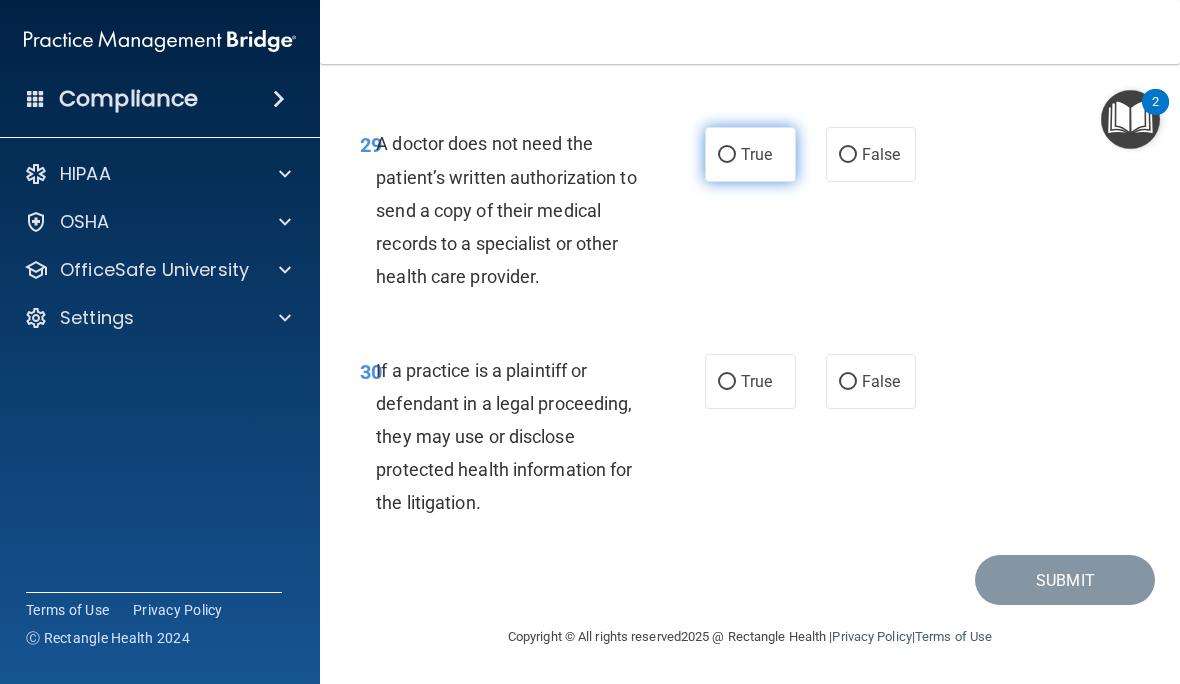 click on "True" at bounding box center (727, 155) 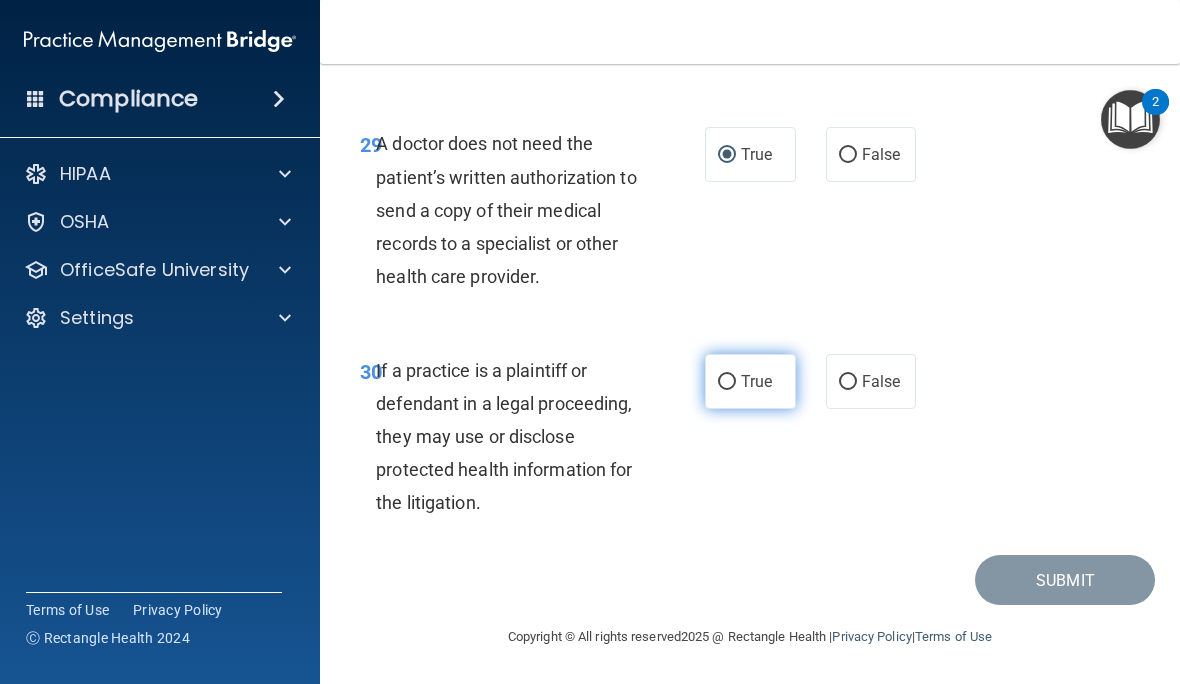 click on "True" at bounding box center [727, 382] 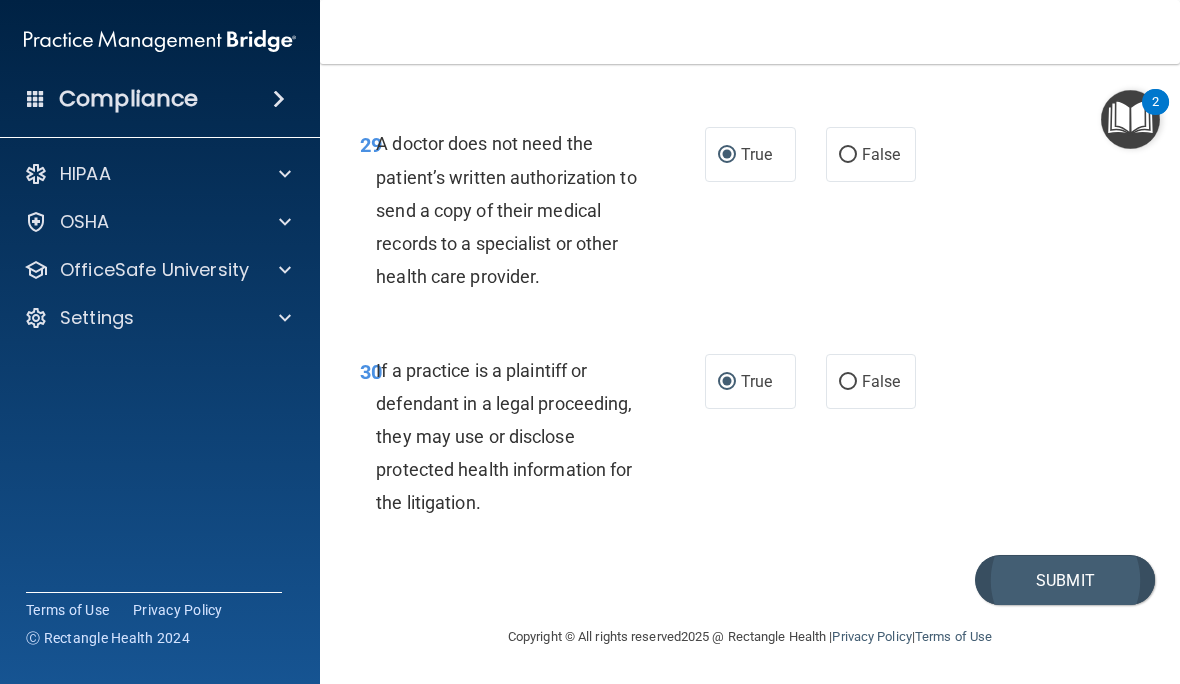 click on "Submit" at bounding box center (1065, 580) 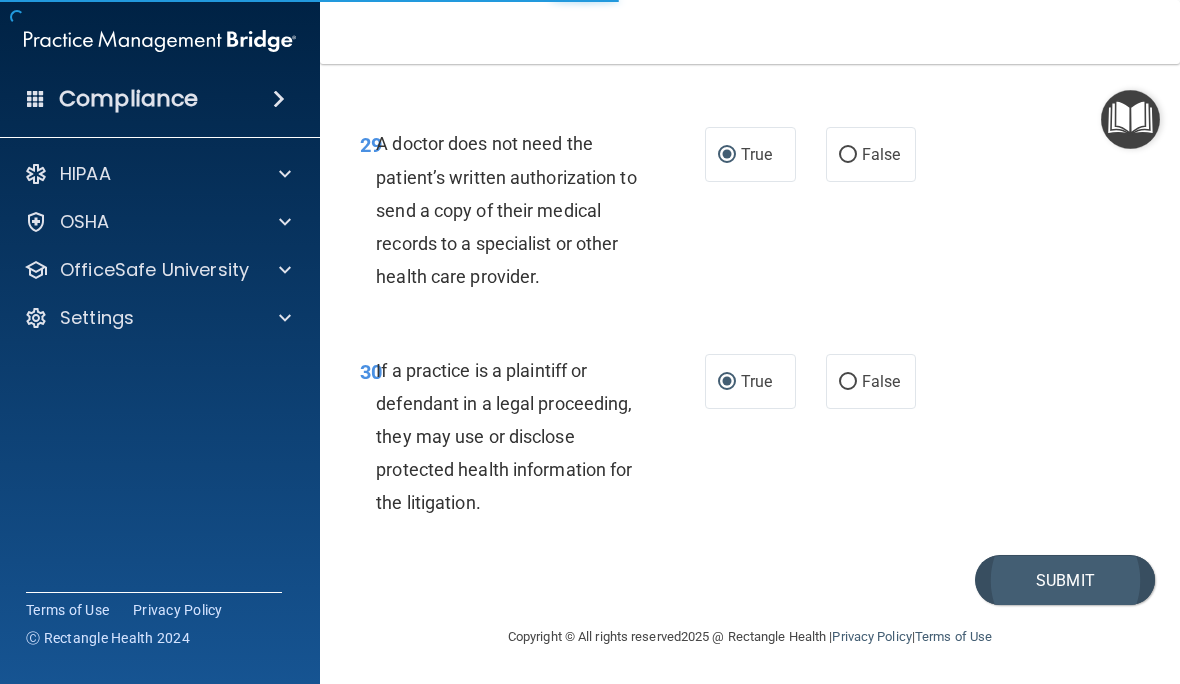 scroll, scrollTop: 0, scrollLeft: 0, axis: both 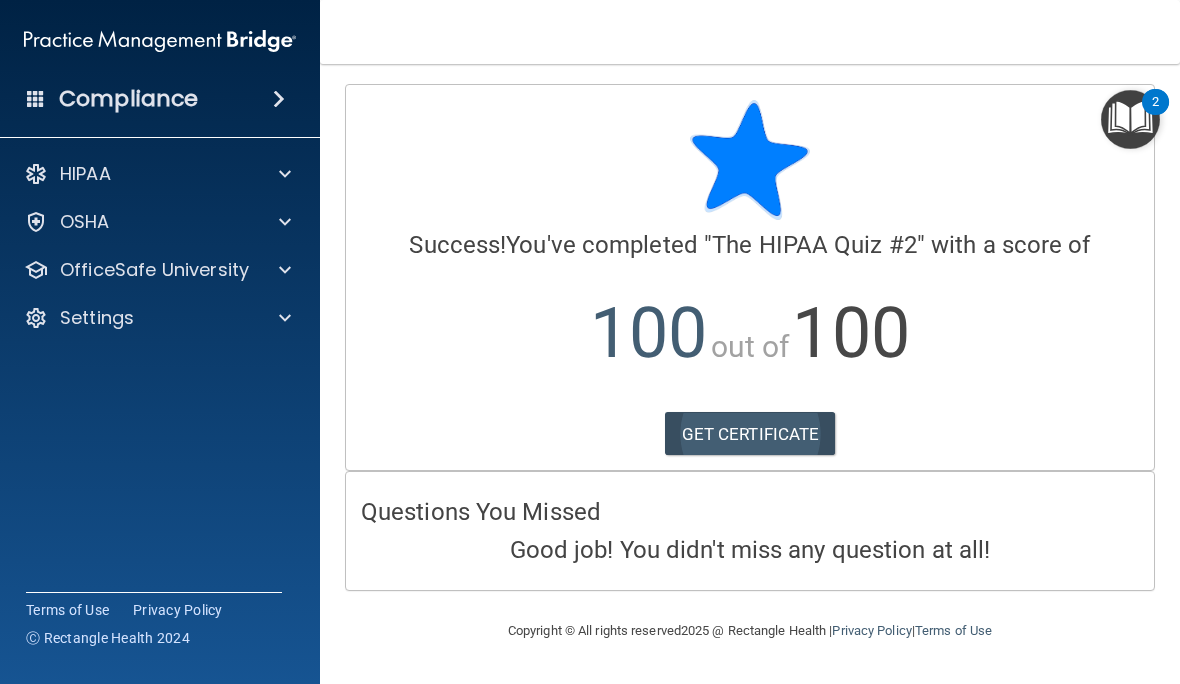 click on "GET CERTIFICATE" at bounding box center (750, 434) 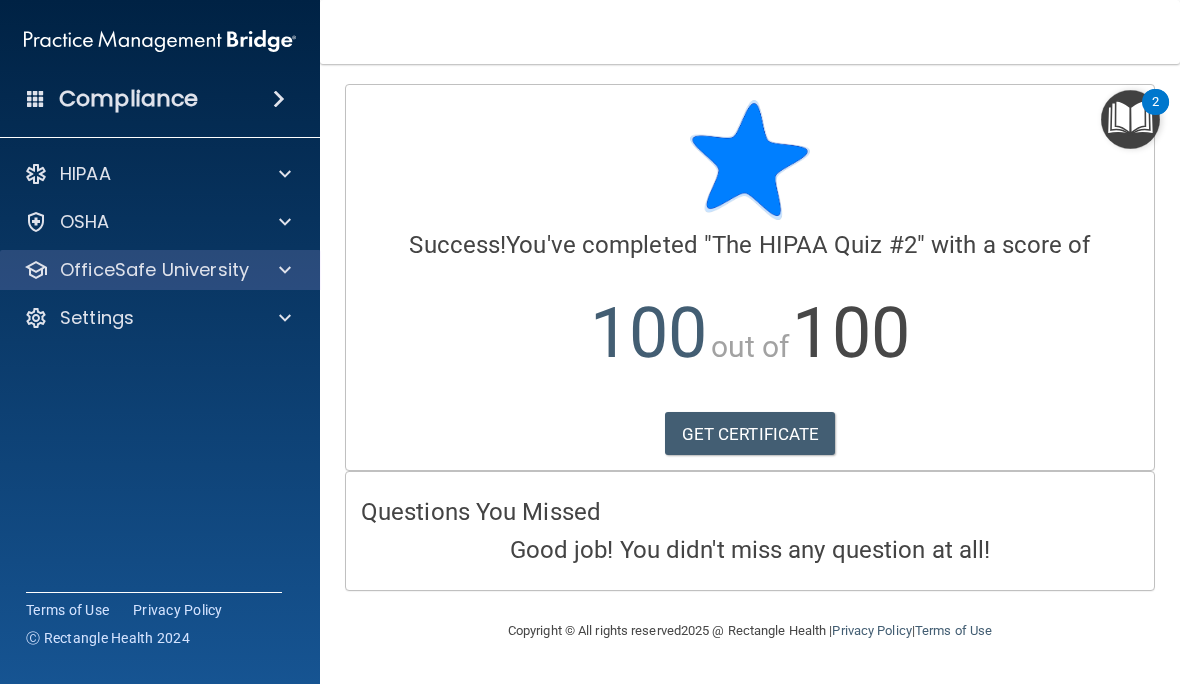 click at bounding box center (285, 270) 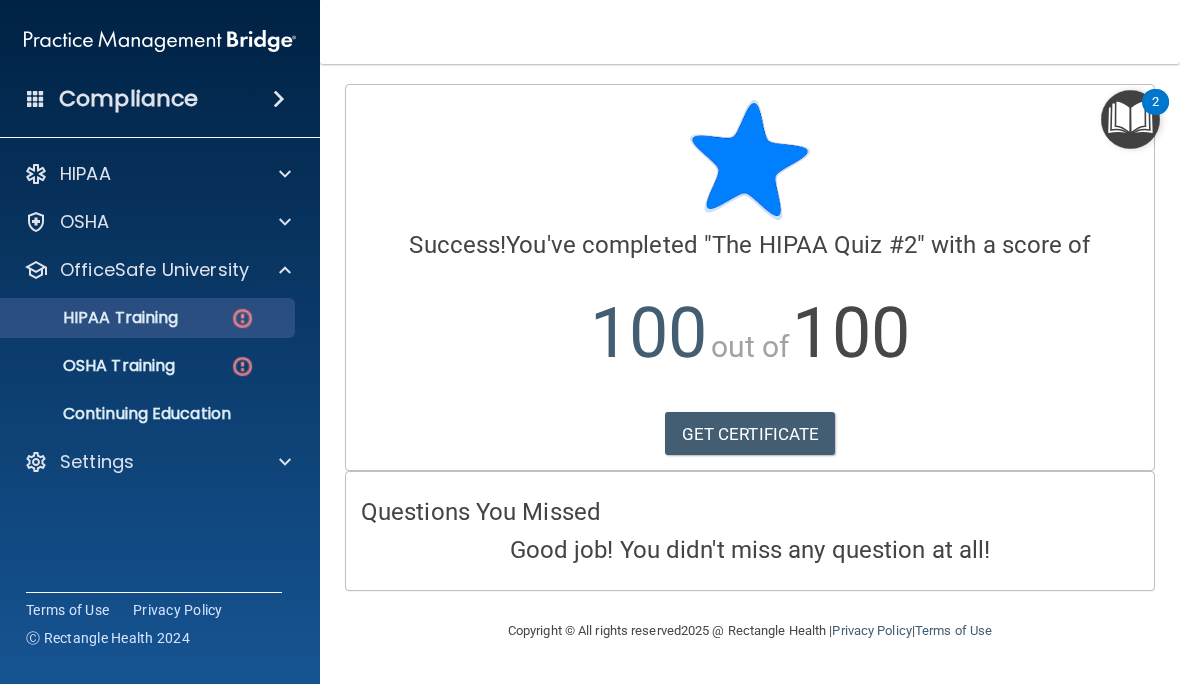 click on "HIPAA Training" at bounding box center (149, 318) 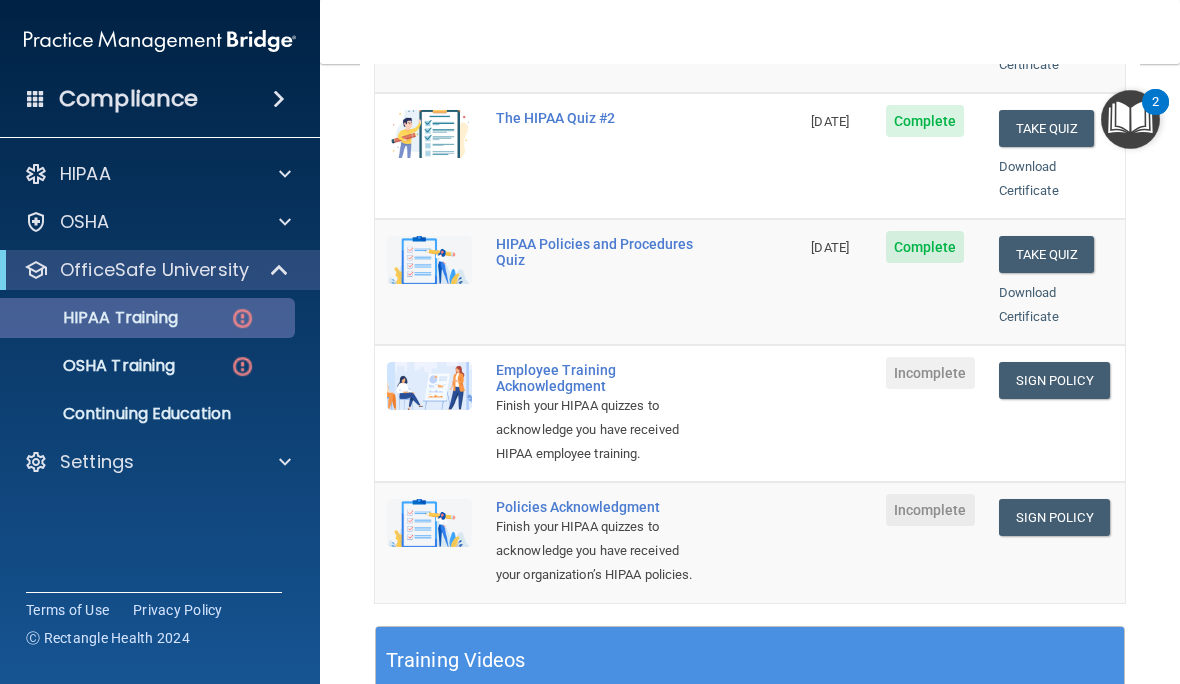 scroll, scrollTop: 410, scrollLeft: 0, axis: vertical 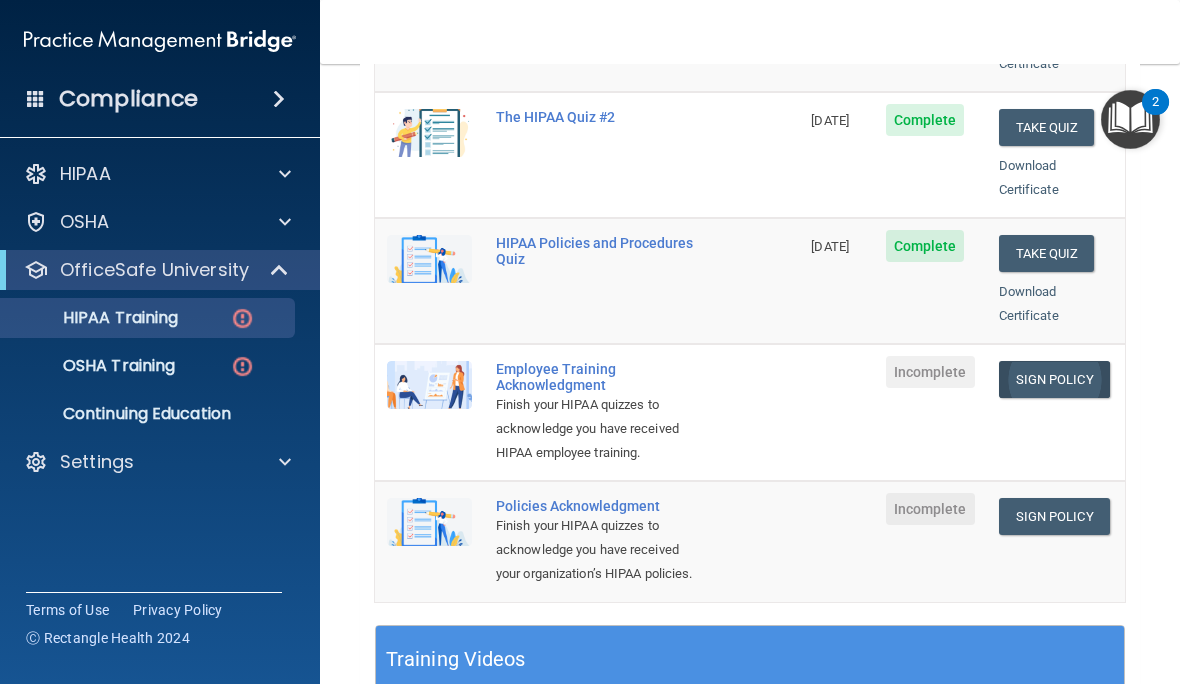 click on "Sign Policy" at bounding box center [1054, 379] 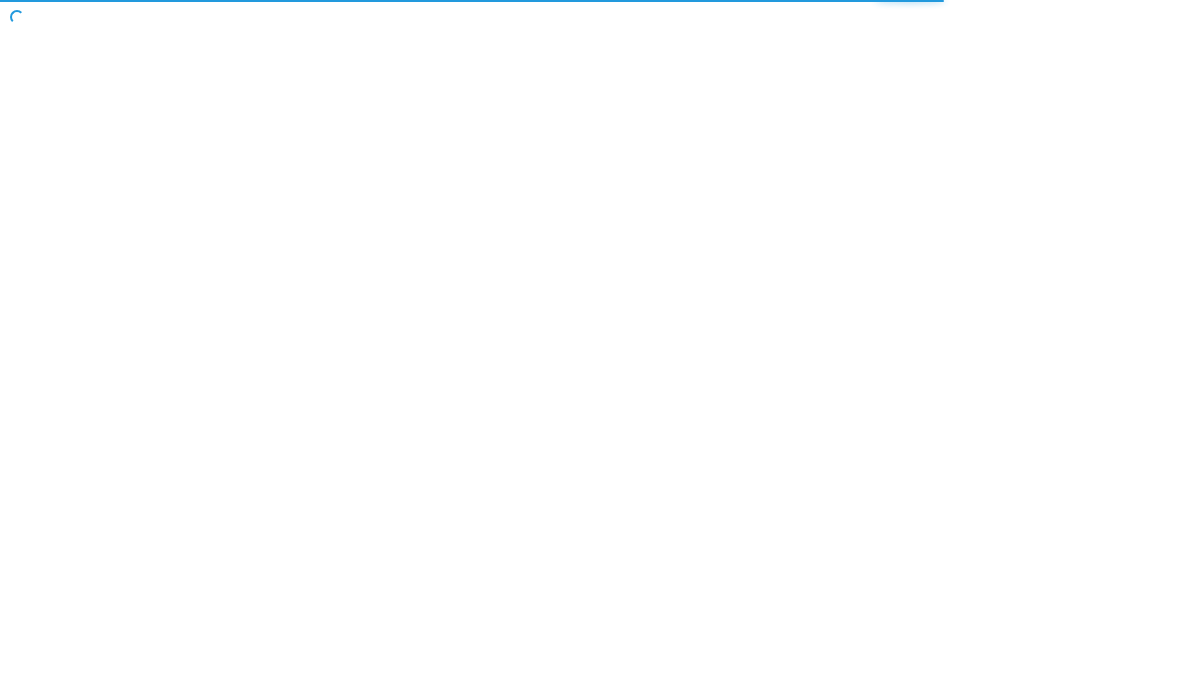 scroll, scrollTop: 0, scrollLeft: 0, axis: both 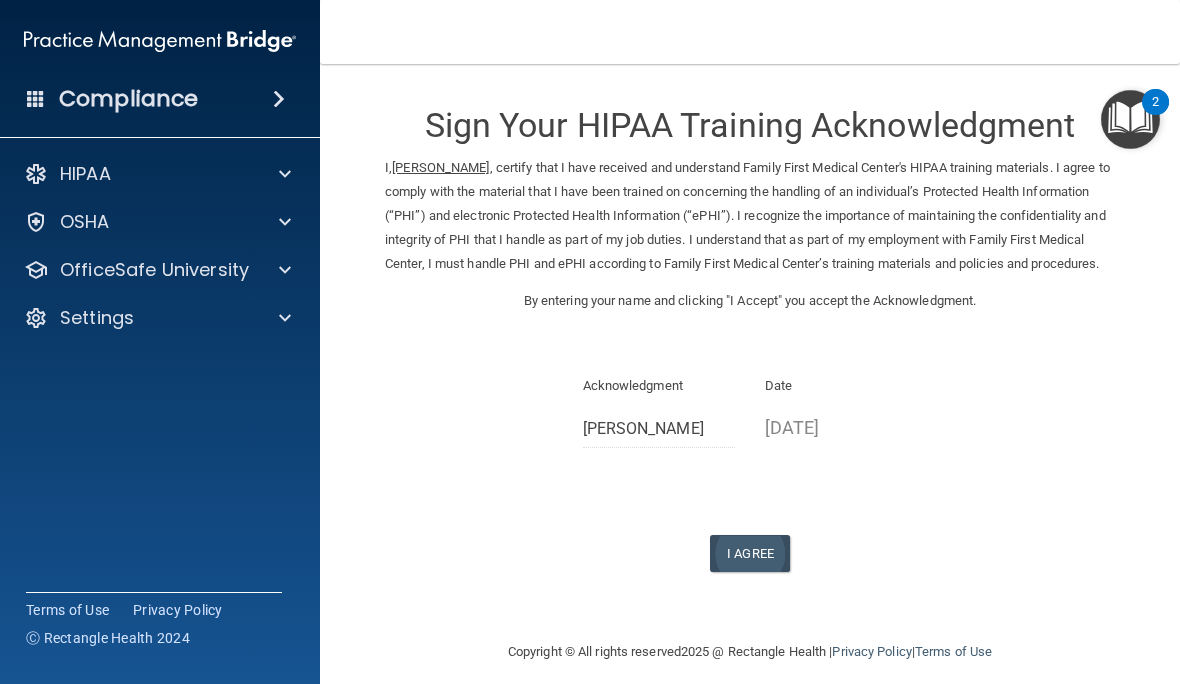 click on "I Agree" at bounding box center [750, 553] 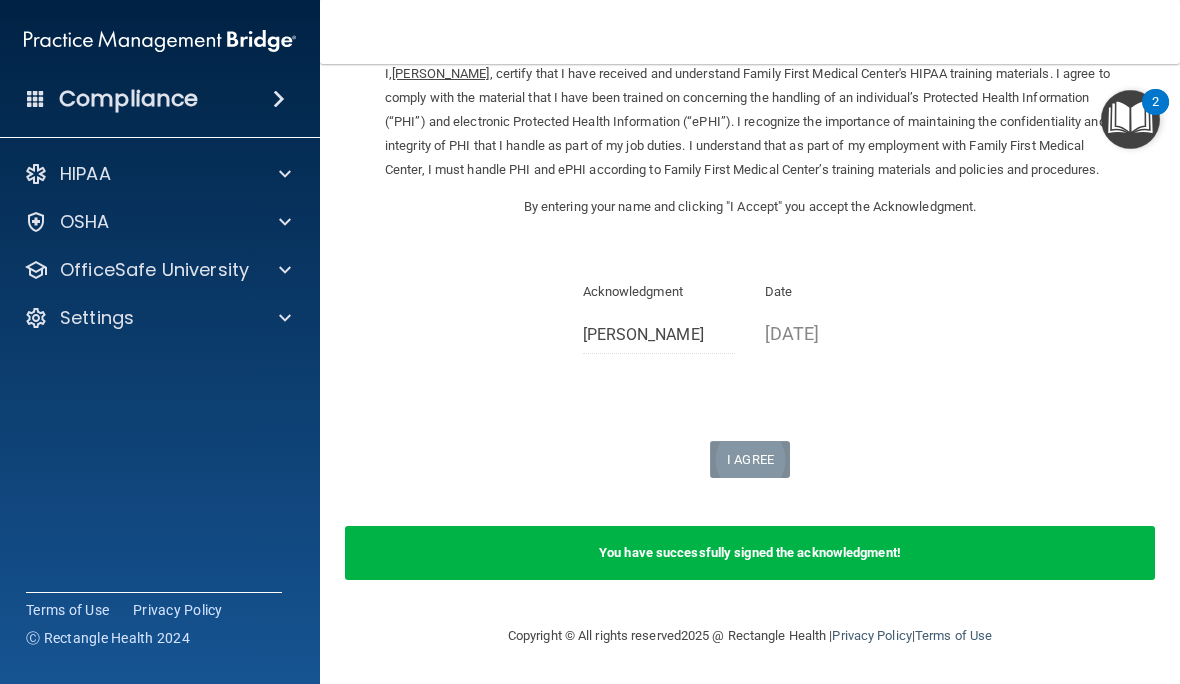 scroll, scrollTop: 101, scrollLeft: 0, axis: vertical 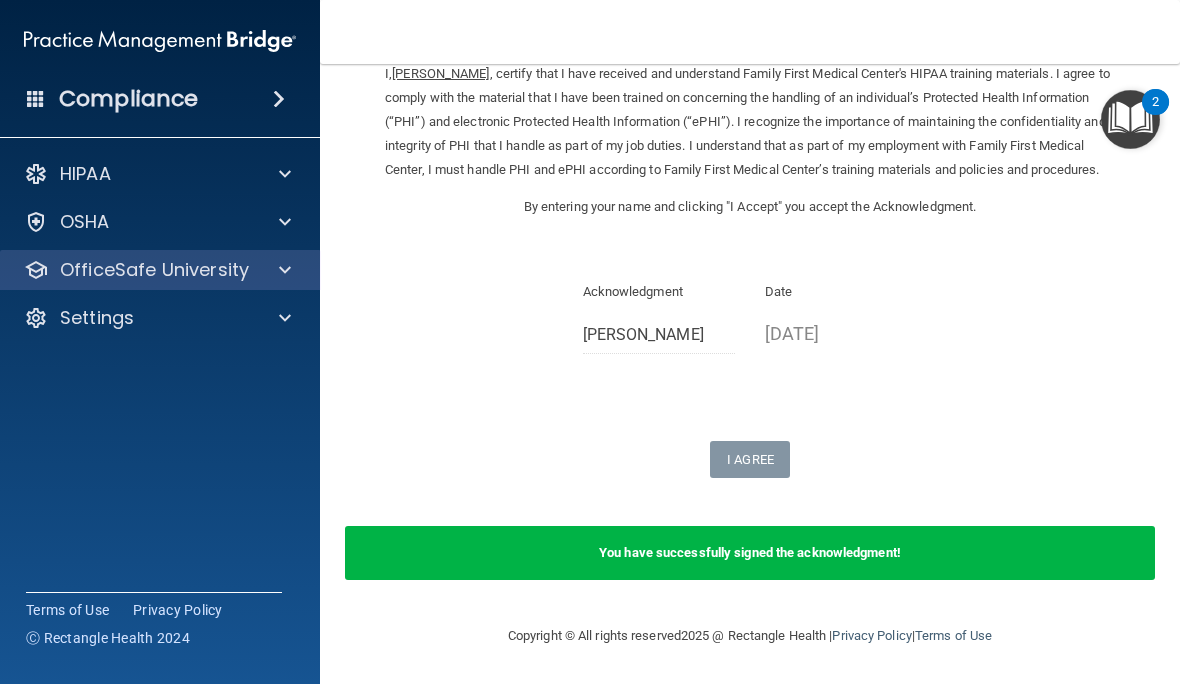 click at bounding box center [285, 270] 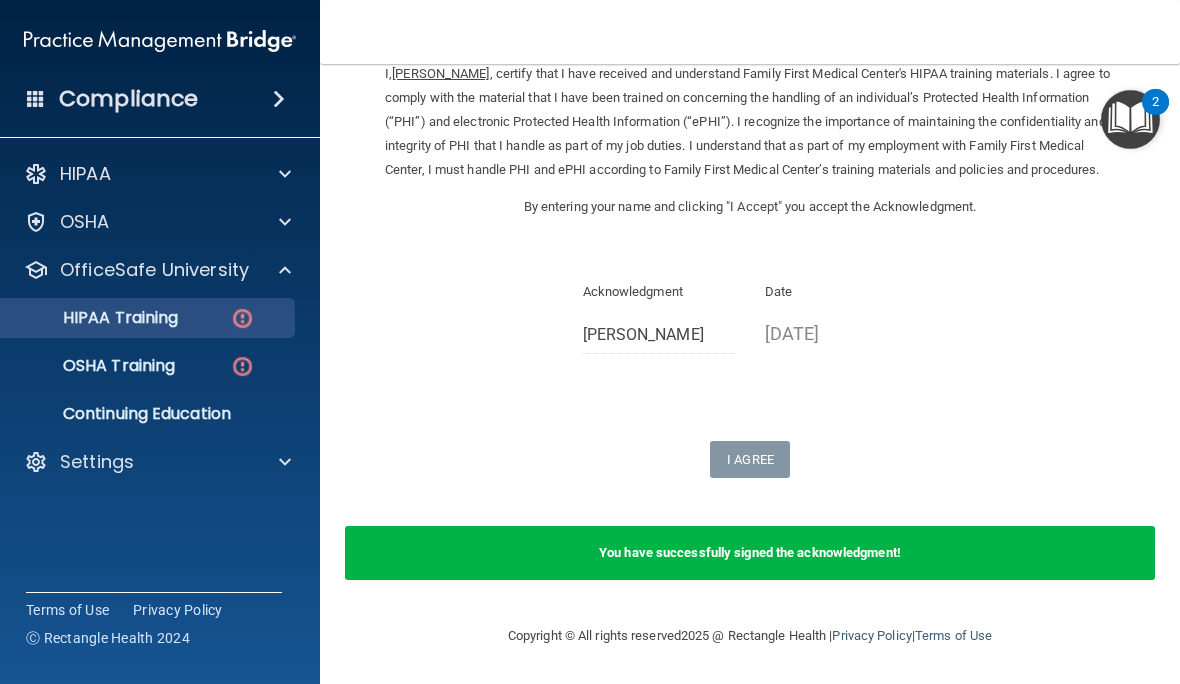 click on "HIPAA Training" at bounding box center (149, 318) 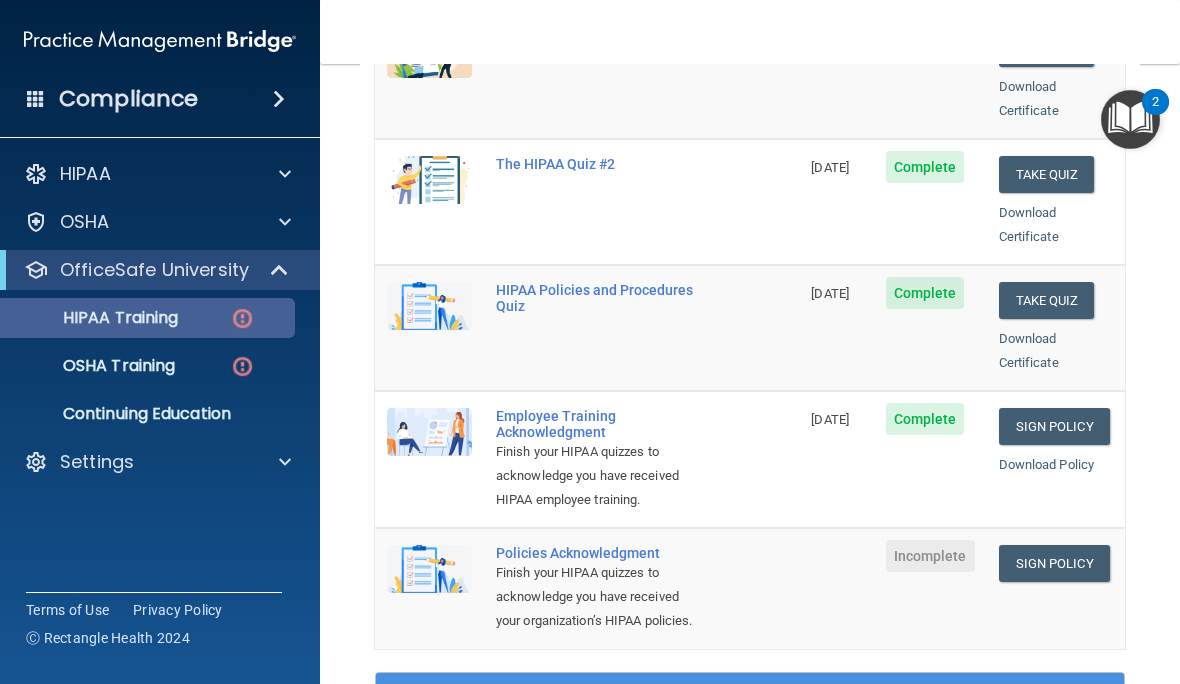 scroll, scrollTop: 404, scrollLeft: 0, axis: vertical 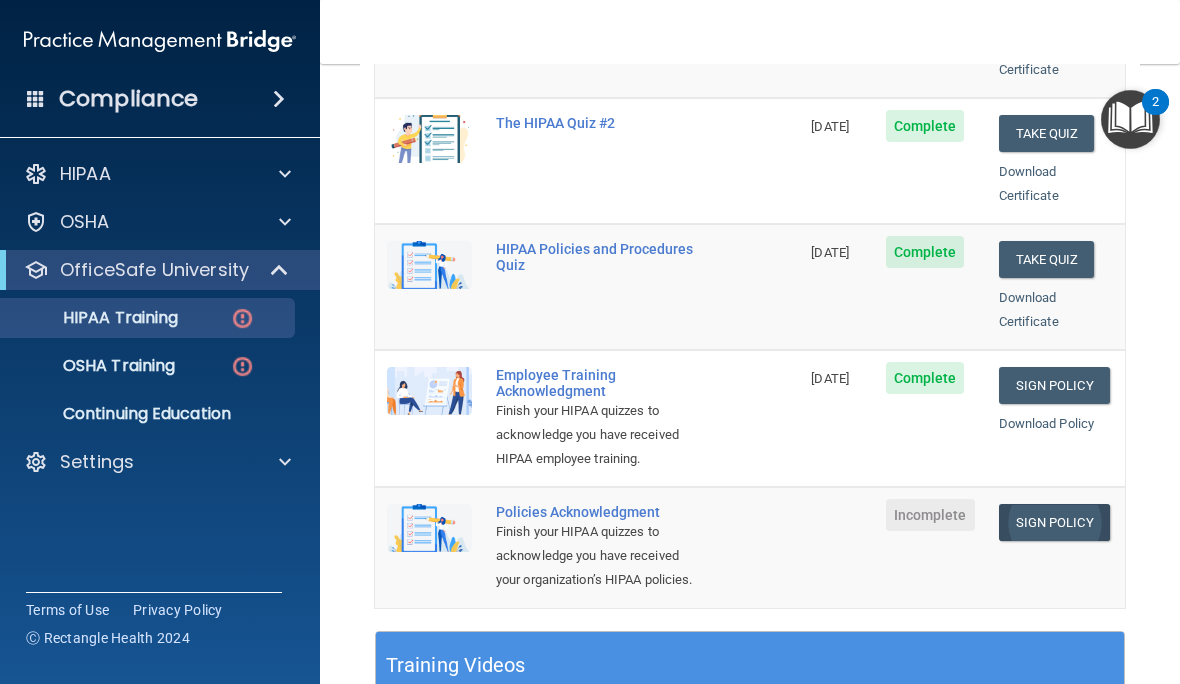 click on "Sign Policy" at bounding box center (1054, 522) 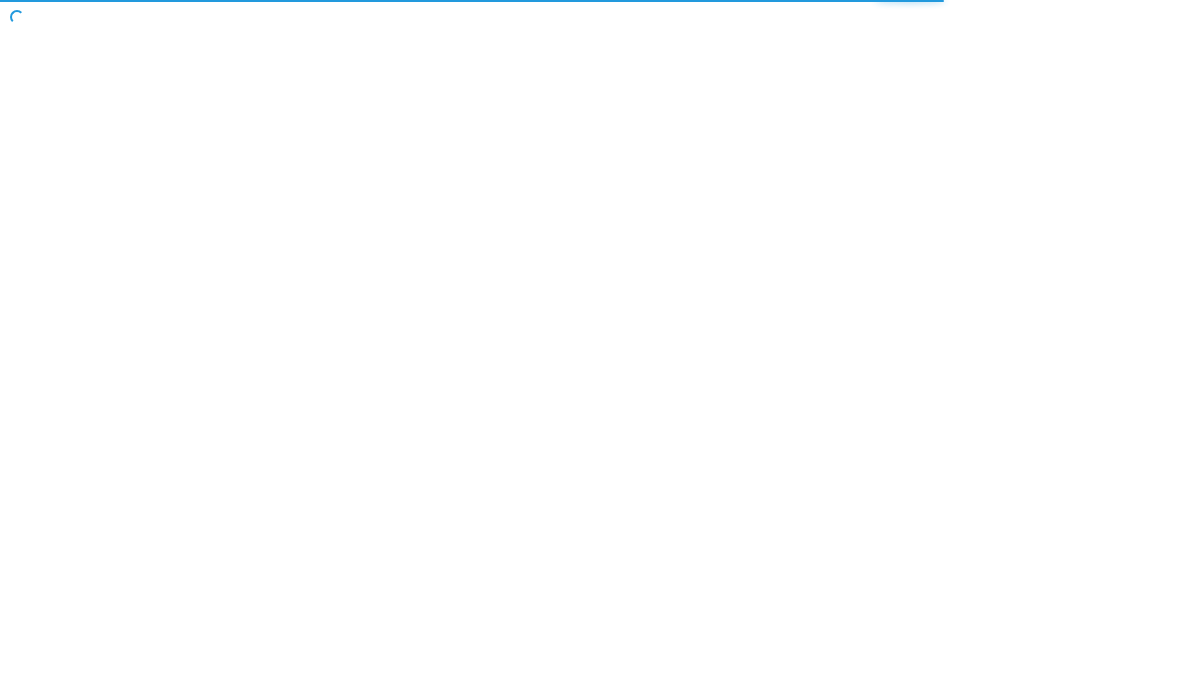 scroll, scrollTop: 0, scrollLeft: 0, axis: both 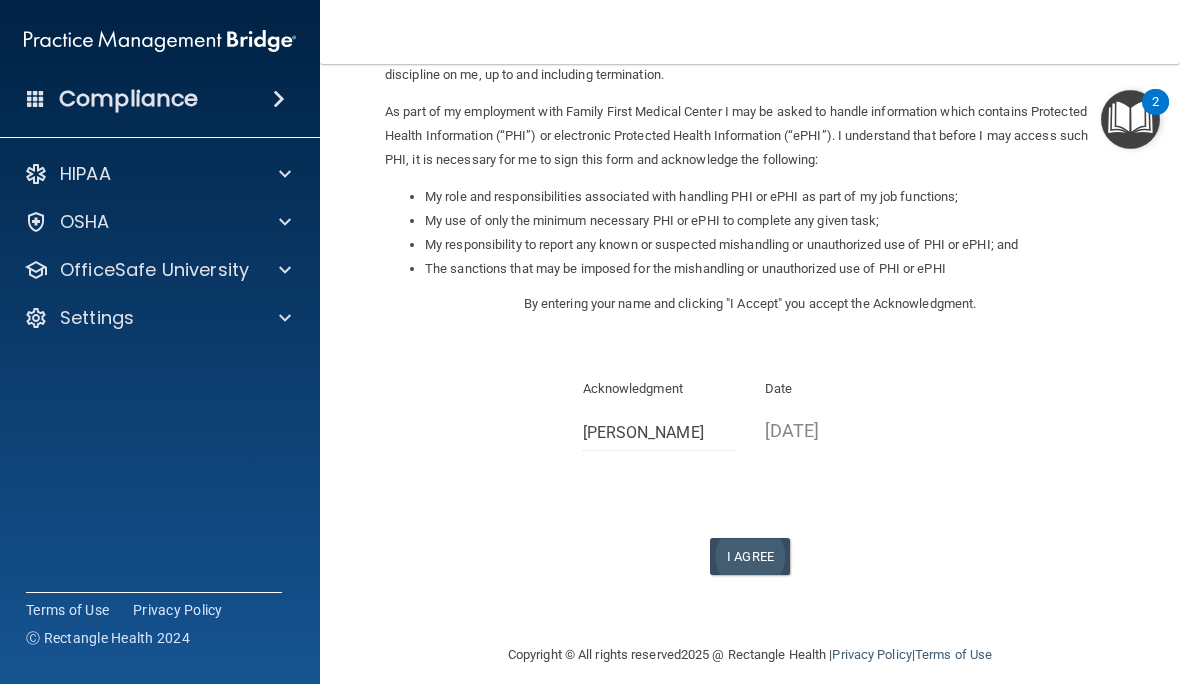 click on "I Agree" at bounding box center [750, 556] 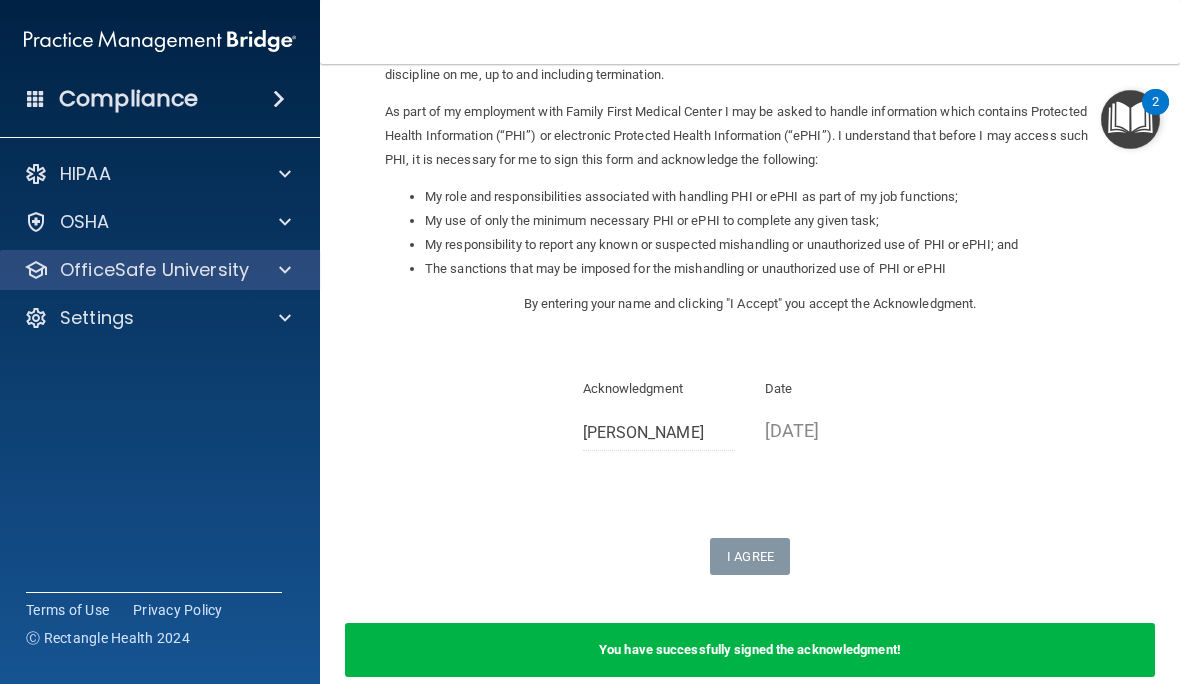 click at bounding box center (285, 270) 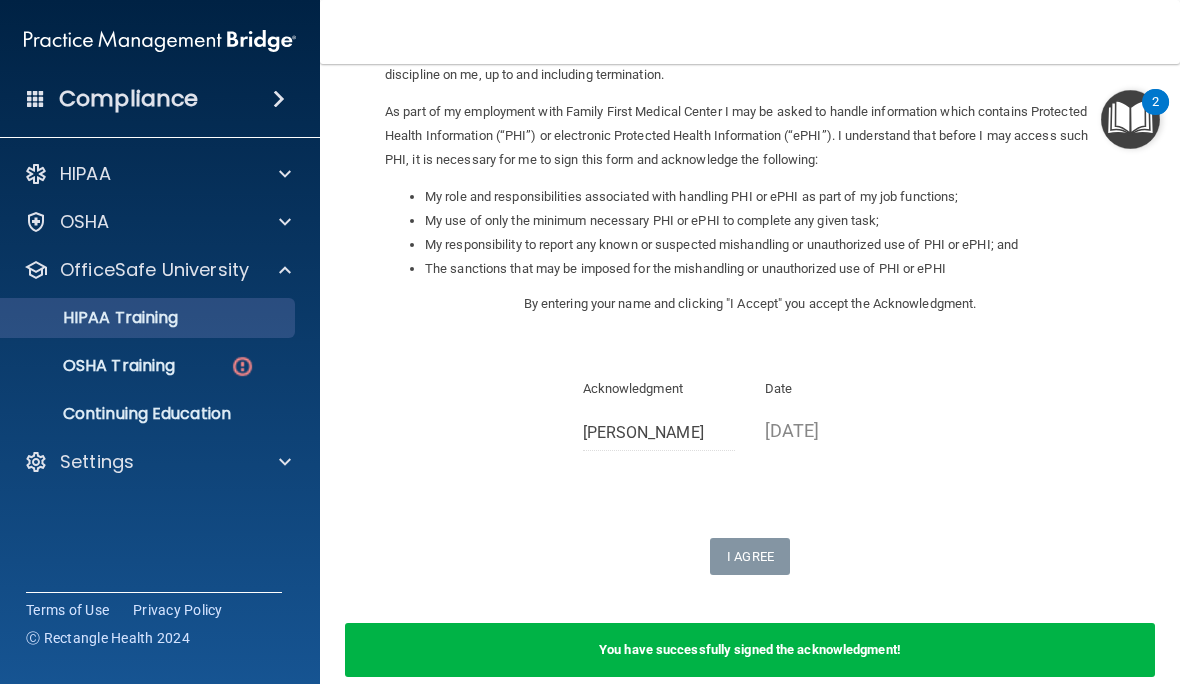 click on "HIPAA Training" at bounding box center [95, 318] 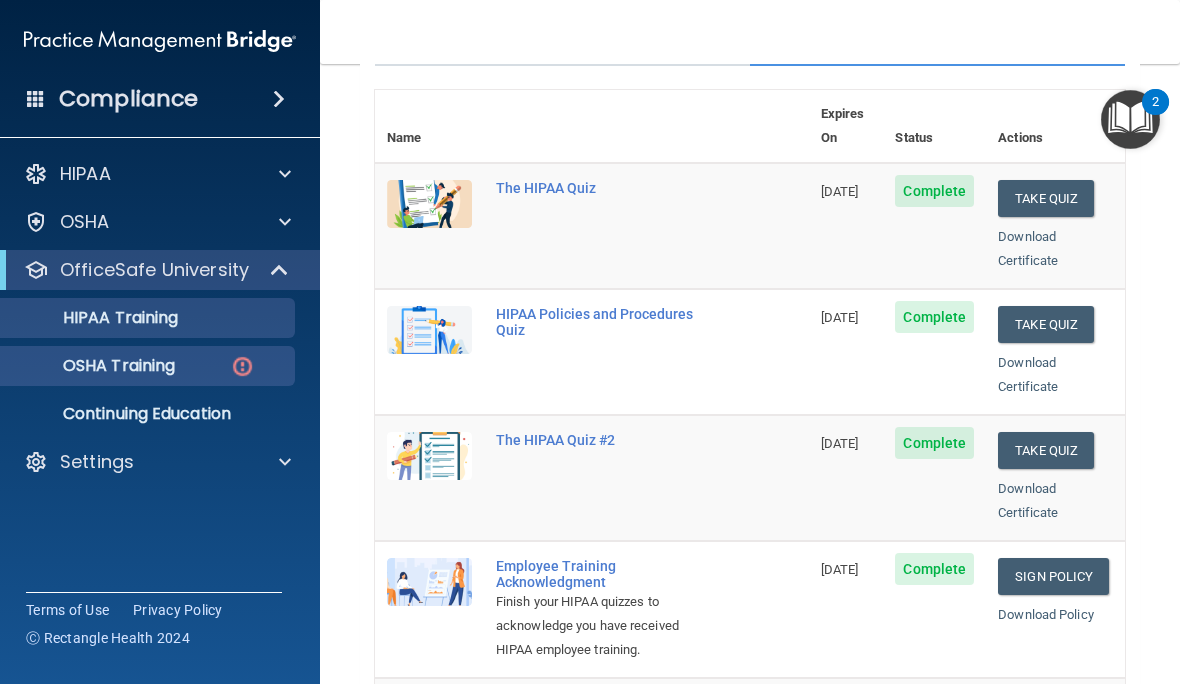 click at bounding box center (242, 366) 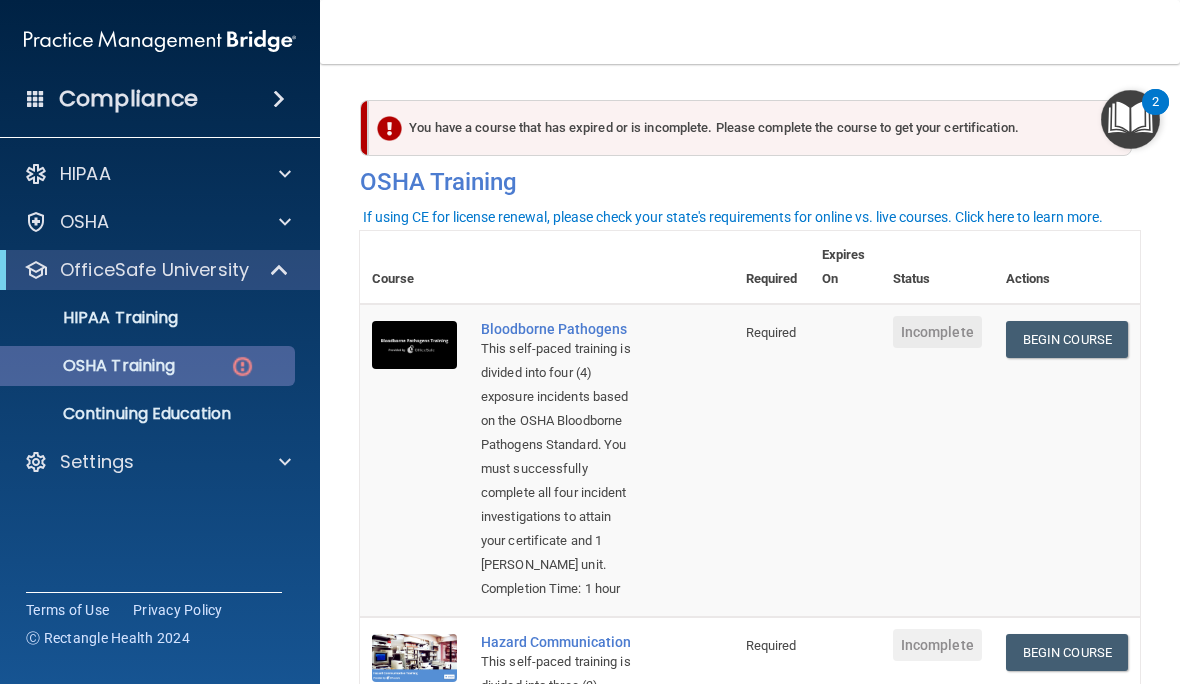 scroll, scrollTop: 0, scrollLeft: 0, axis: both 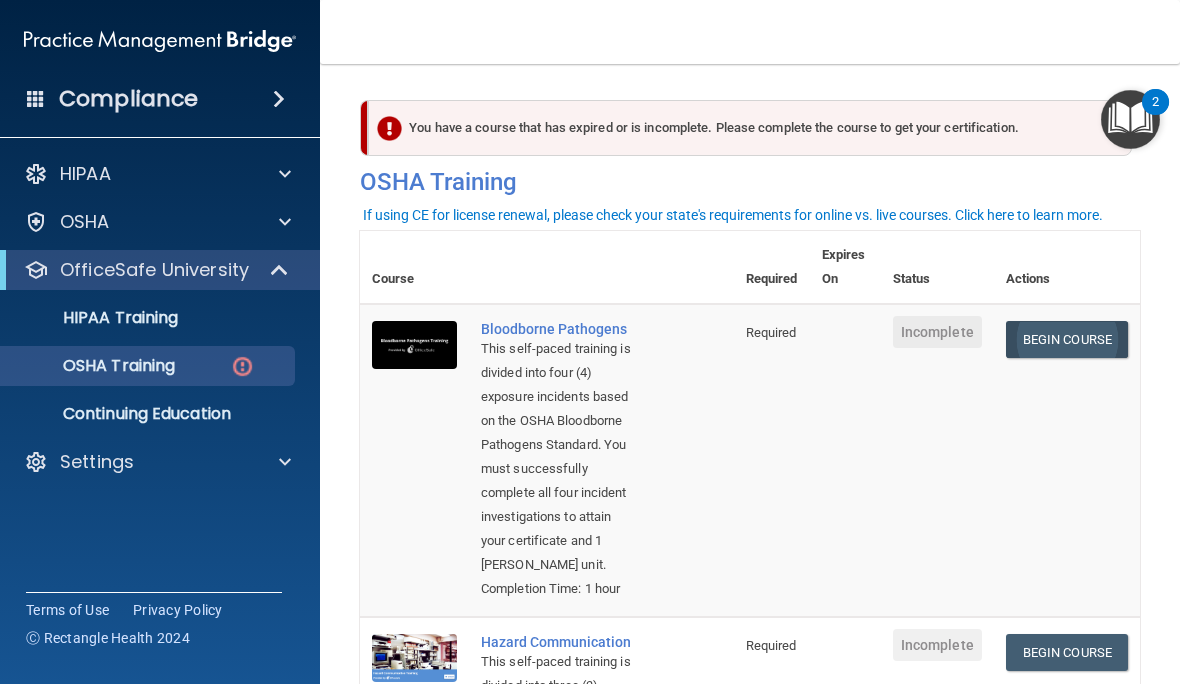 click on "Begin Course" at bounding box center (1067, 339) 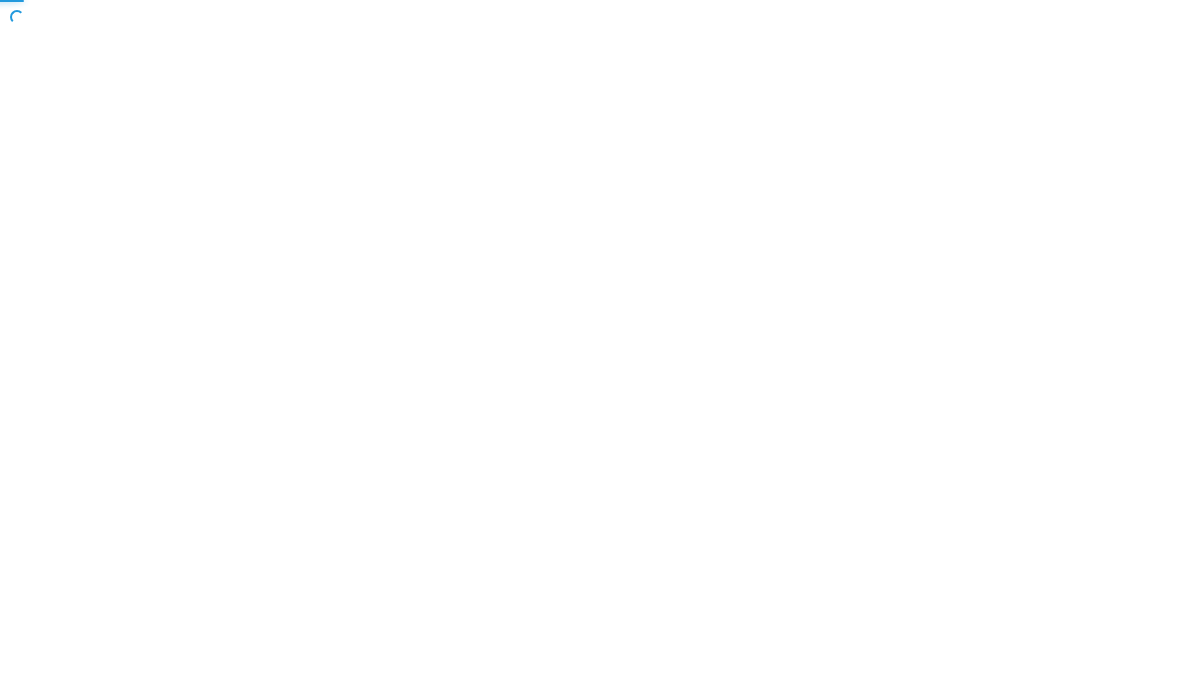 scroll, scrollTop: 0, scrollLeft: 0, axis: both 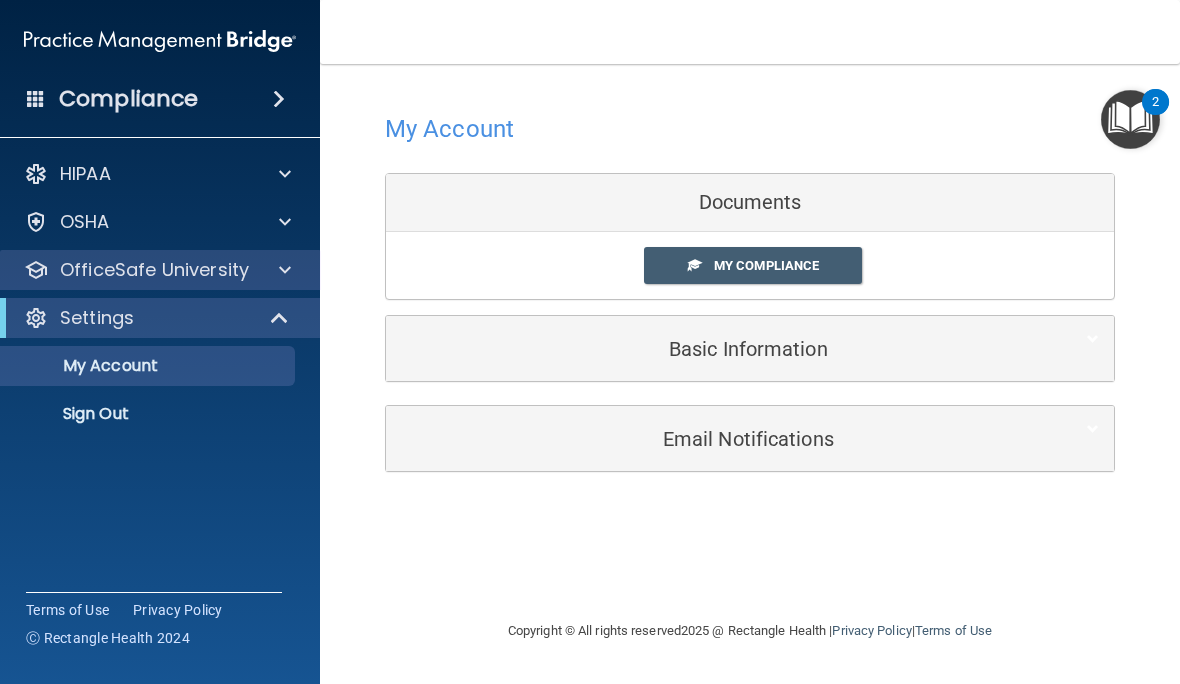 click at bounding box center (285, 270) 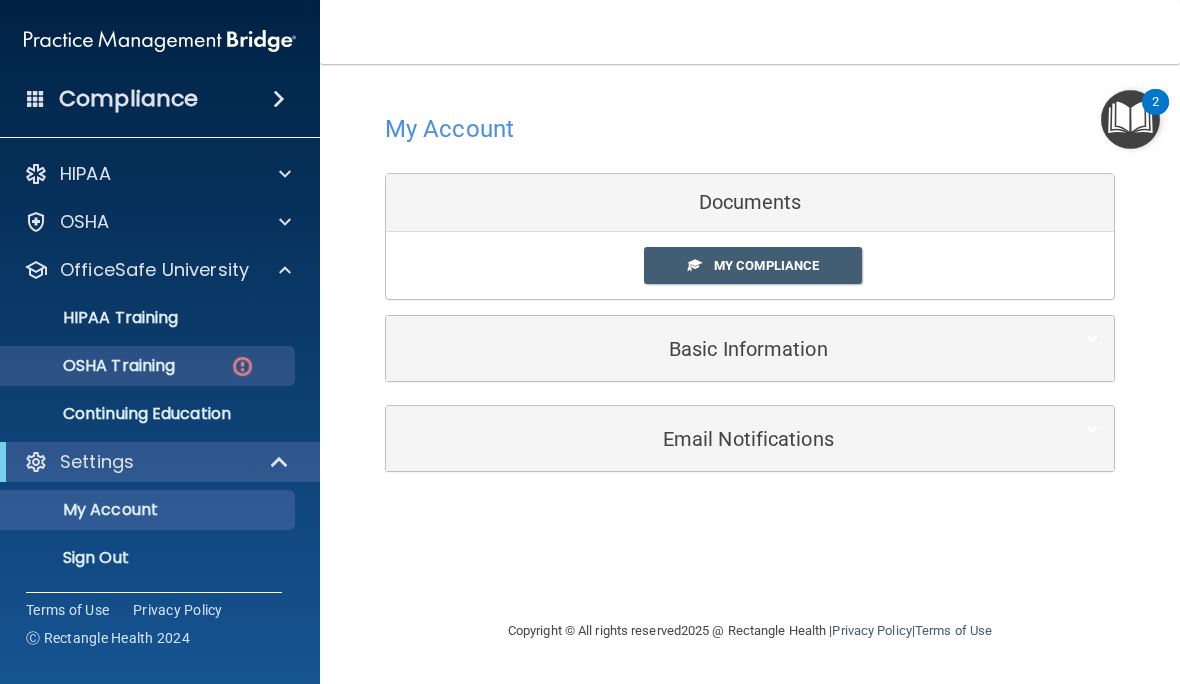 click on "OSHA Training" at bounding box center [149, 366] 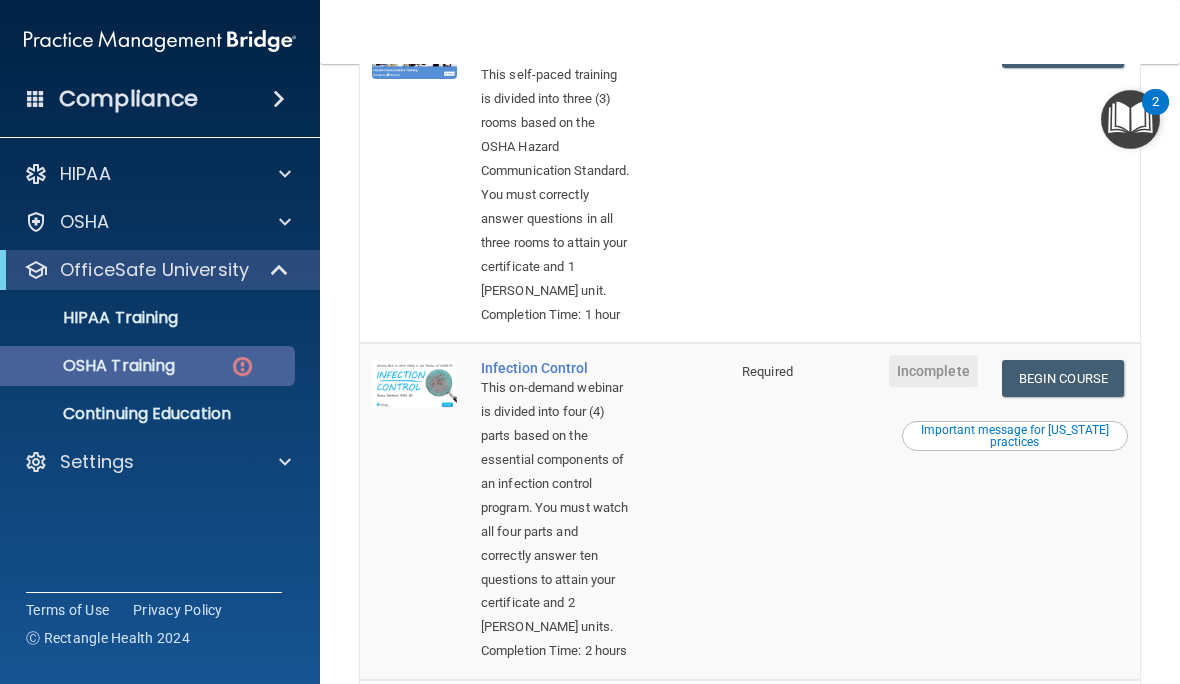 scroll, scrollTop: 575, scrollLeft: 0, axis: vertical 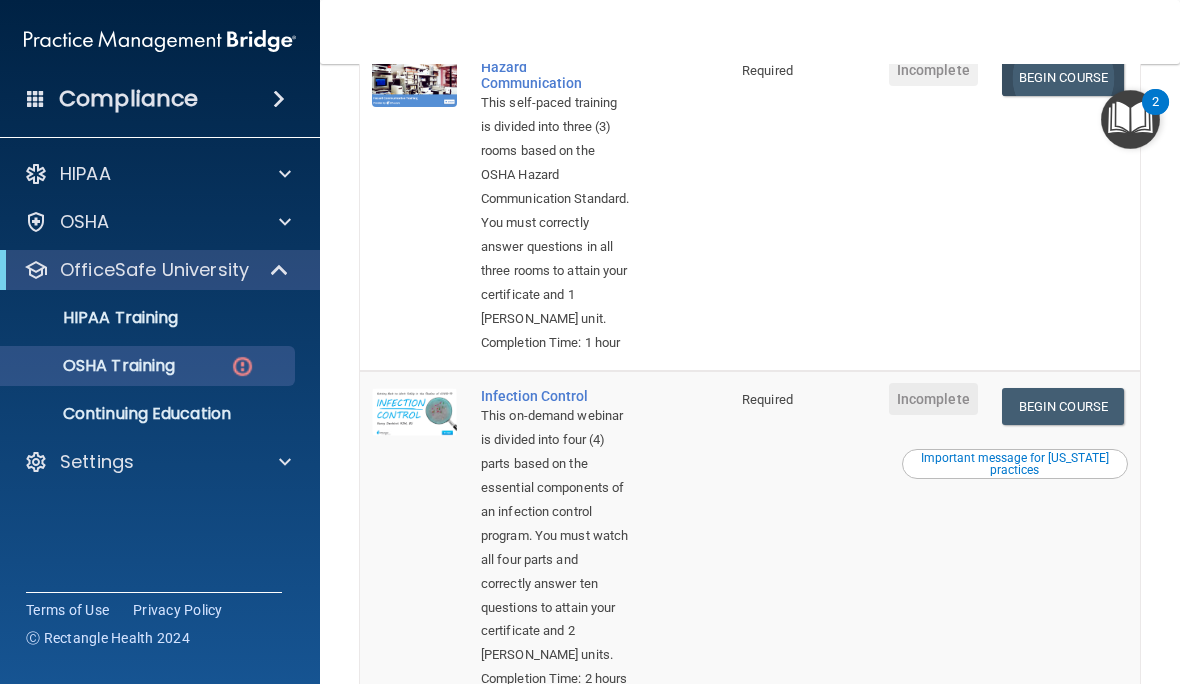 click on "Begin Course" at bounding box center [1063, 77] 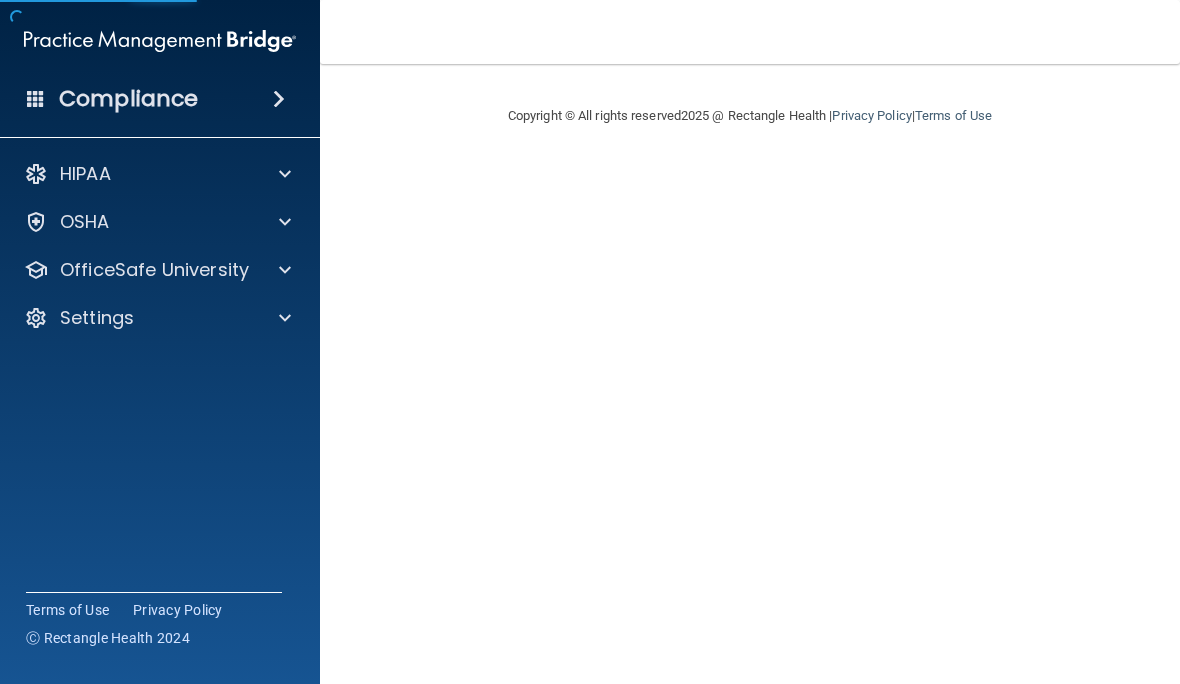 scroll, scrollTop: 0, scrollLeft: 0, axis: both 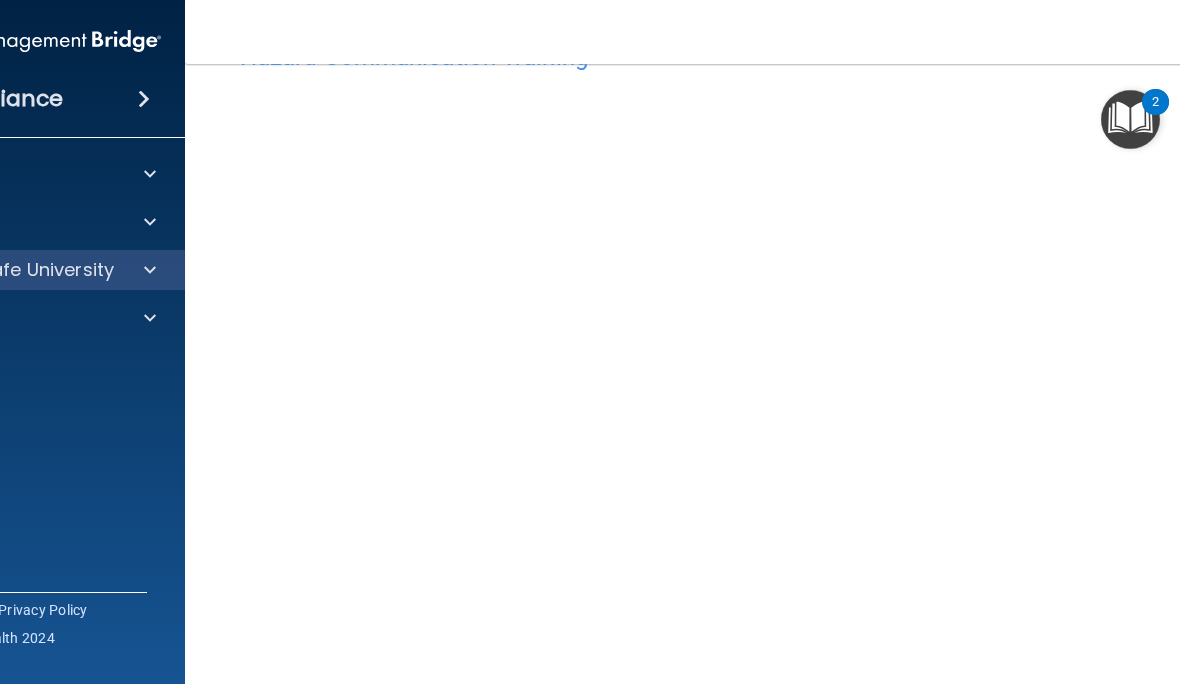 click at bounding box center (150, 270) 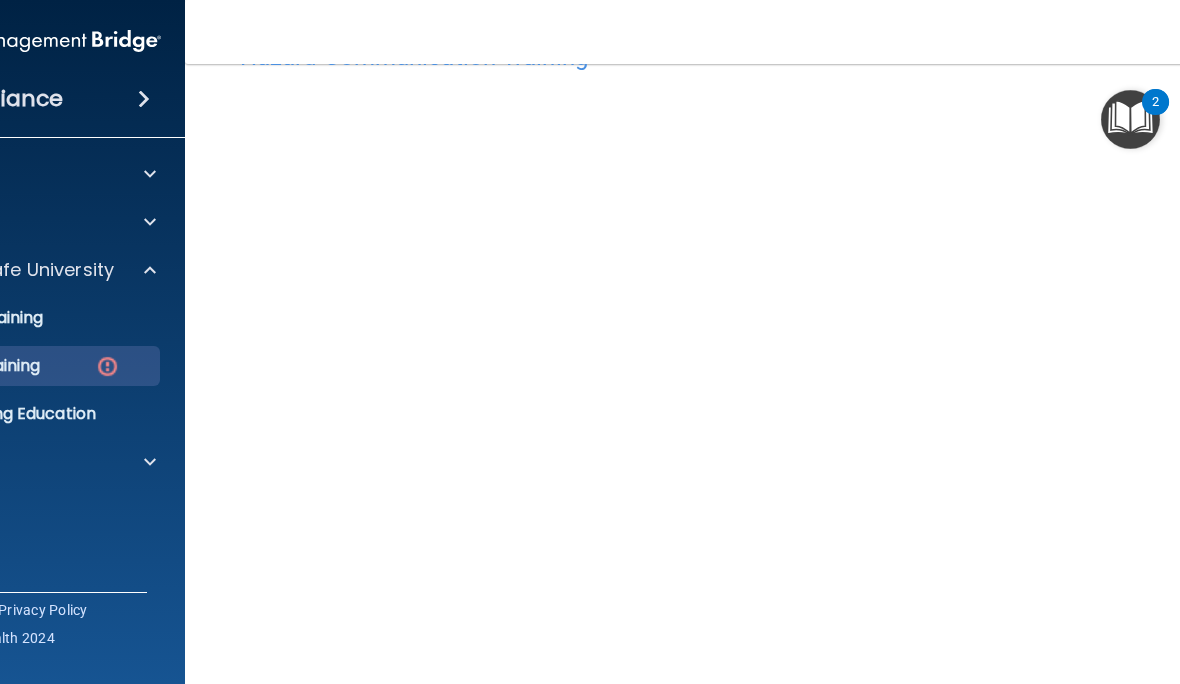 click at bounding box center (107, 366) 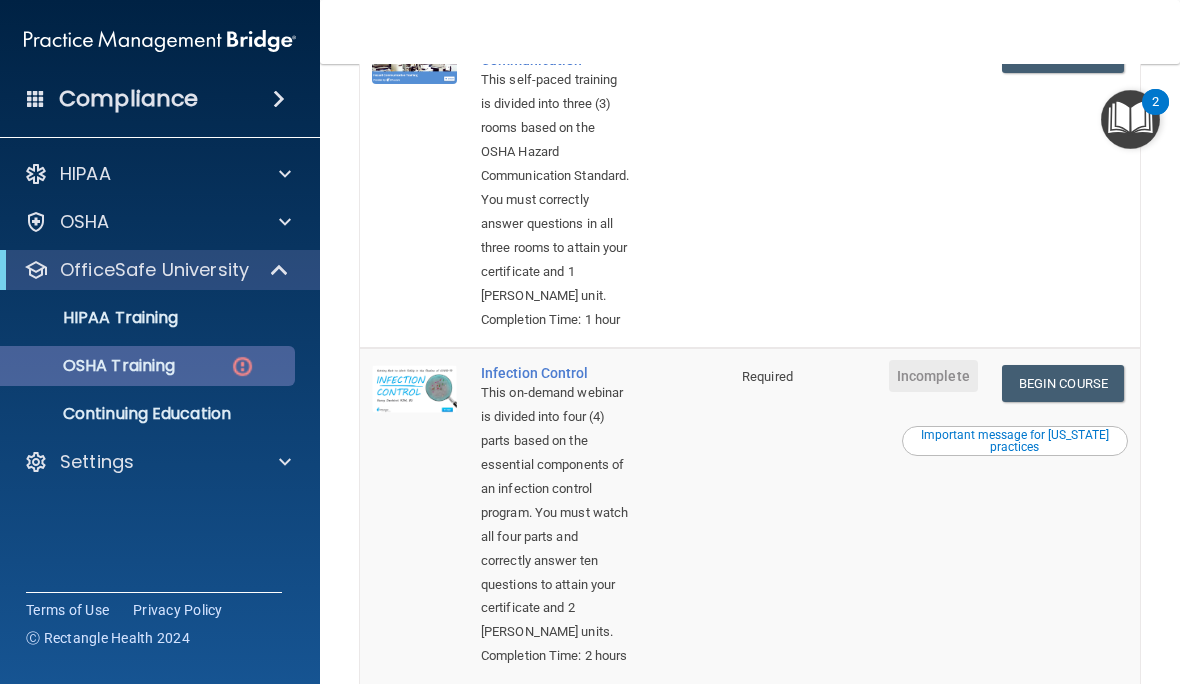 scroll, scrollTop: 604, scrollLeft: 0, axis: vertical 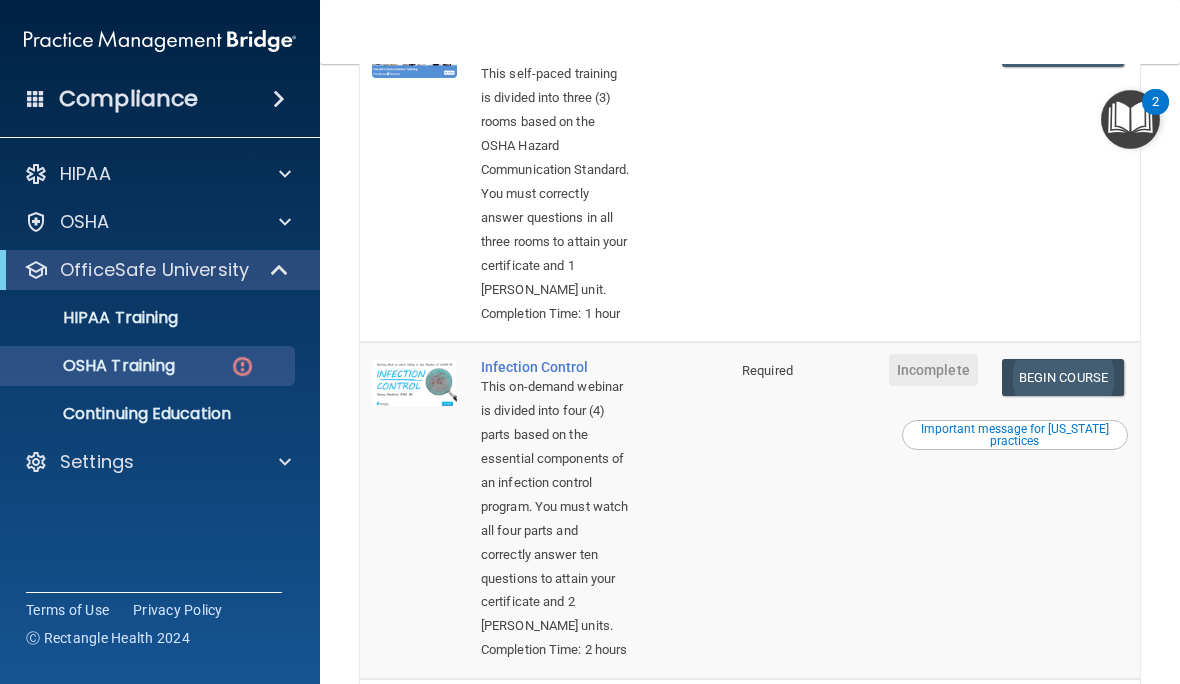 click on "Begin Course" at bounding box center (1063, 377) 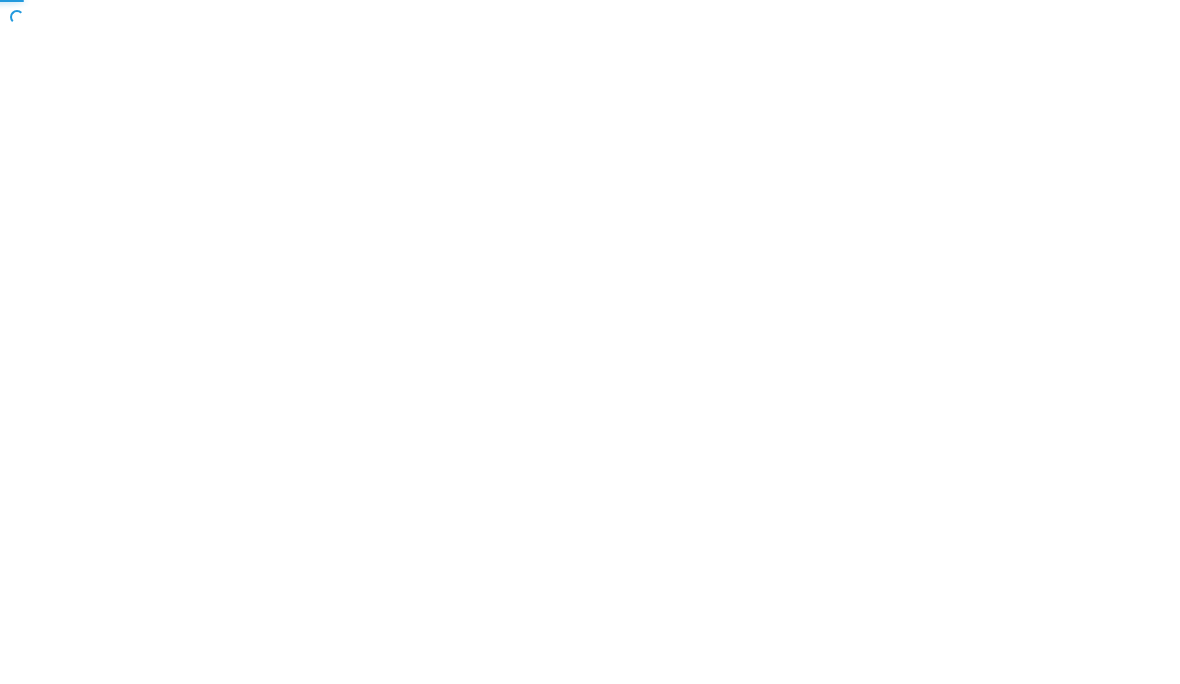 scroll, scrollTop: 0, scrollLeft: 0, axis: both 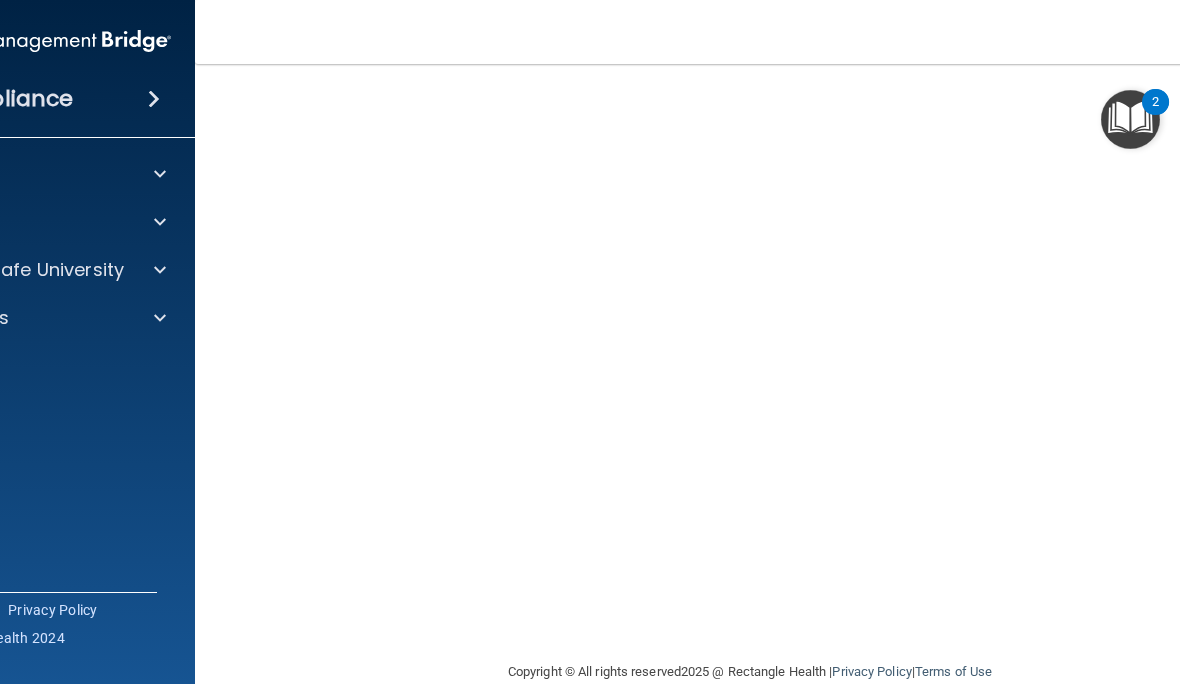 click on "Toggle navigation                                                                                                     [PERSON_NAME]   [EMAIL_ADDRESS][DOMAIN_NAME]                            Manage My Enterprise              Family [GEOGRAPHIC_DATA]     Manage My Location" at bounding box center [750, 32] 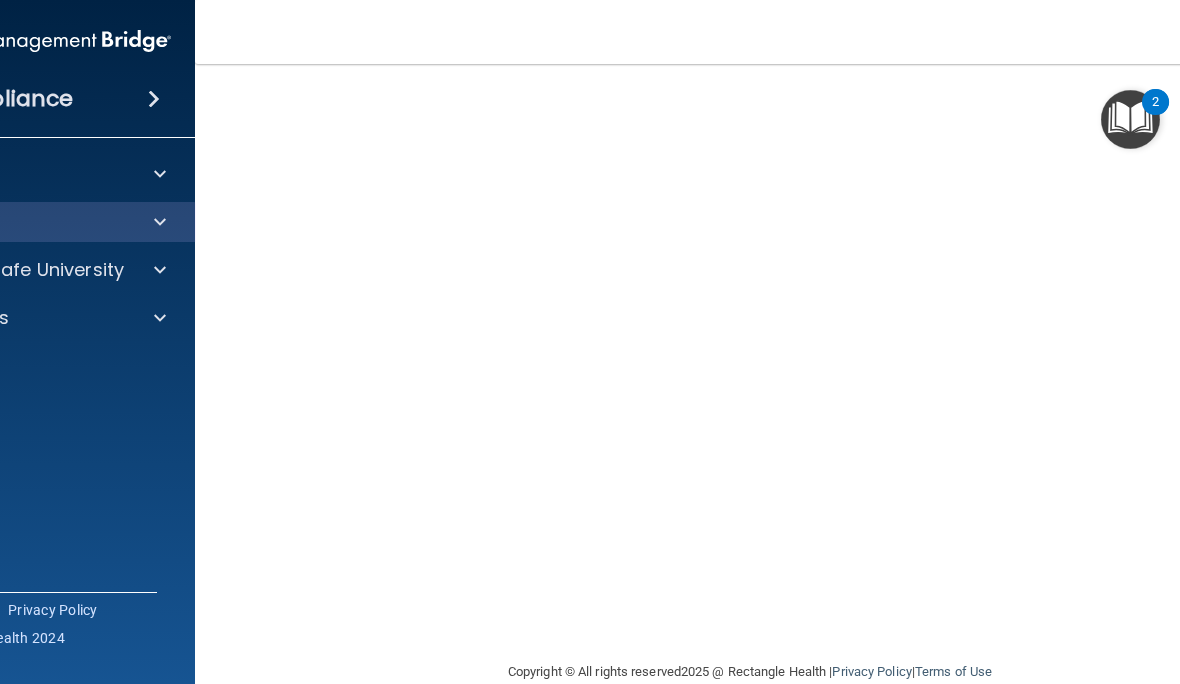 click at bounding box center [157, 222] 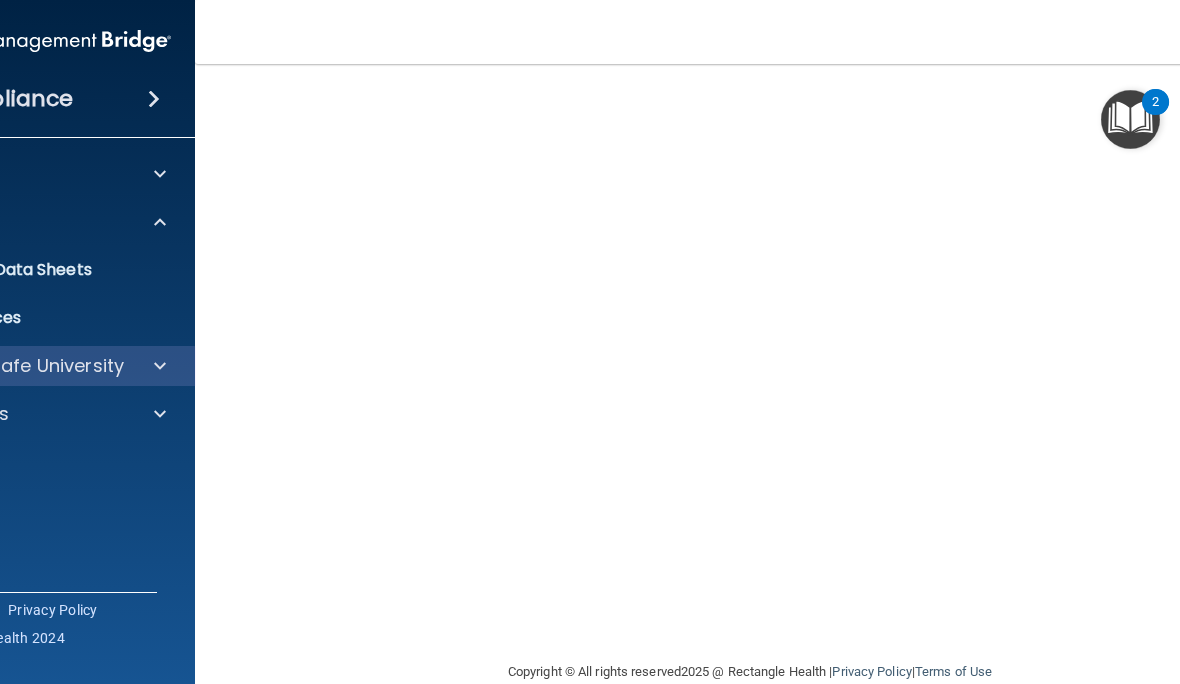 click at bounding box center (160, 366) 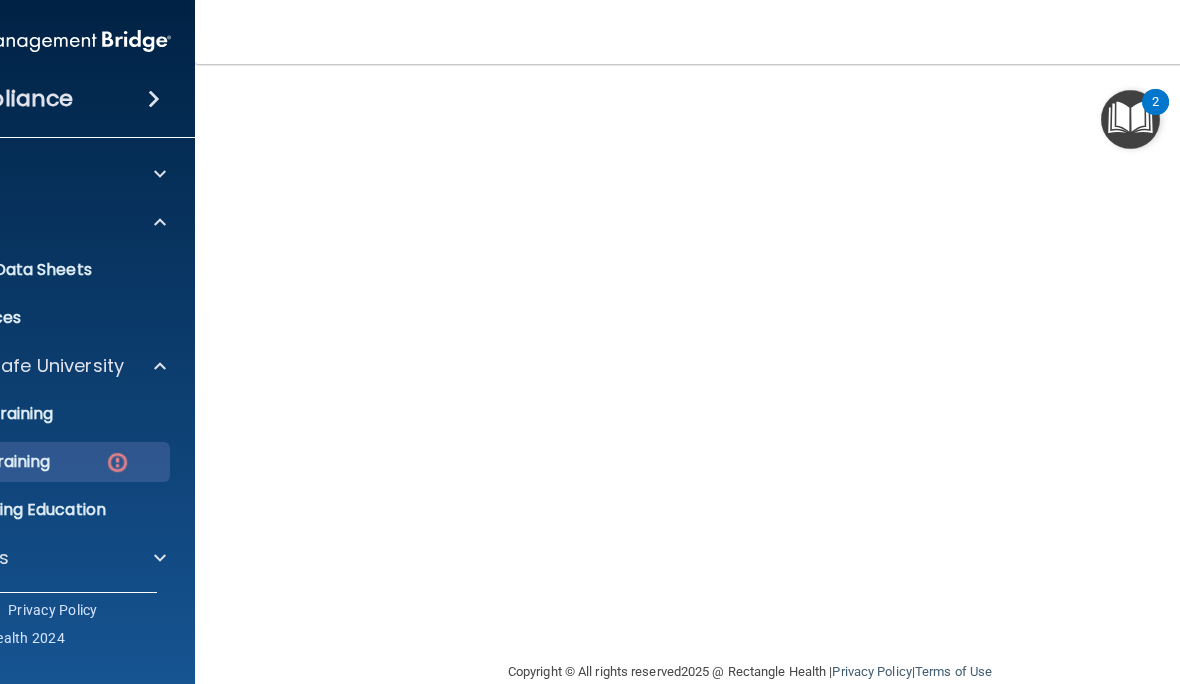 click on "OSHA Training" at bounding box center (-31, 462) 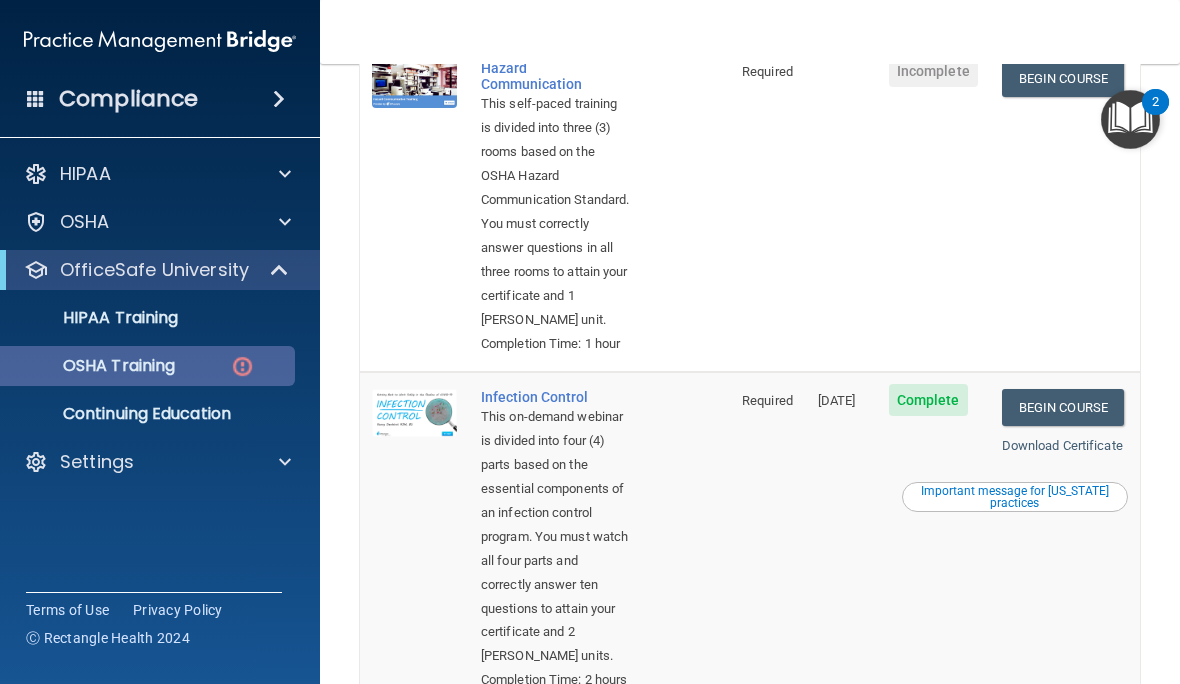 scroll, scrollTop: 575, scrollLeft: 0, axis: vertical 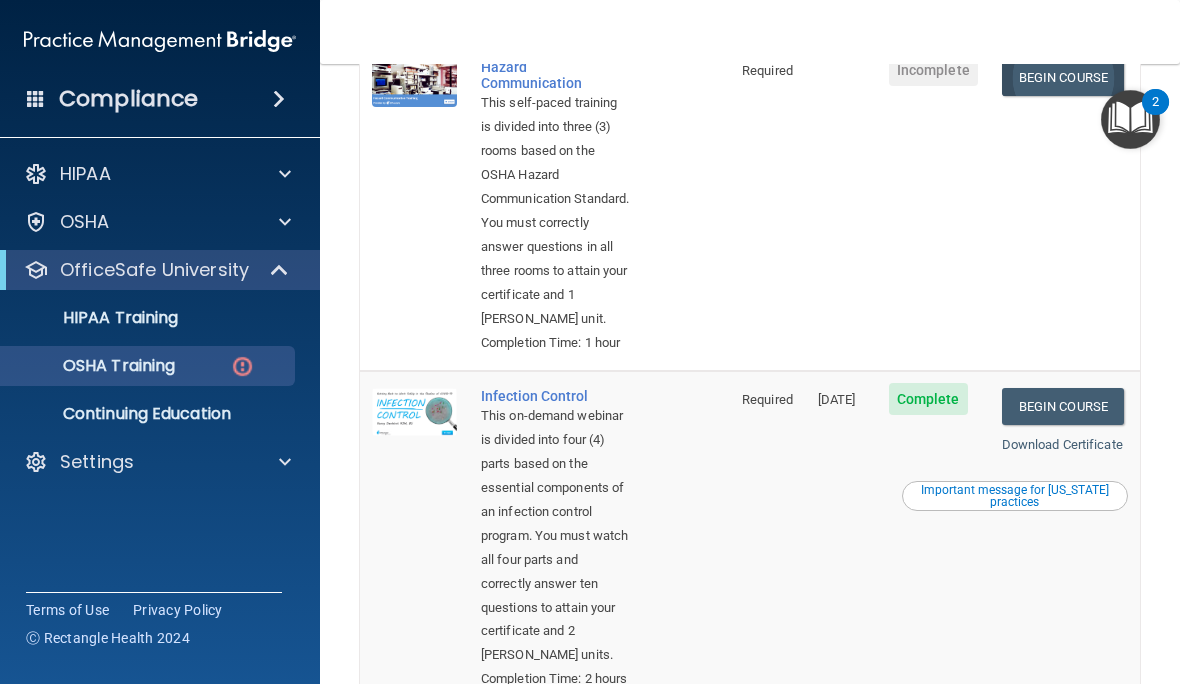 click on "Begin Course" at bounding box center [1063, 77] 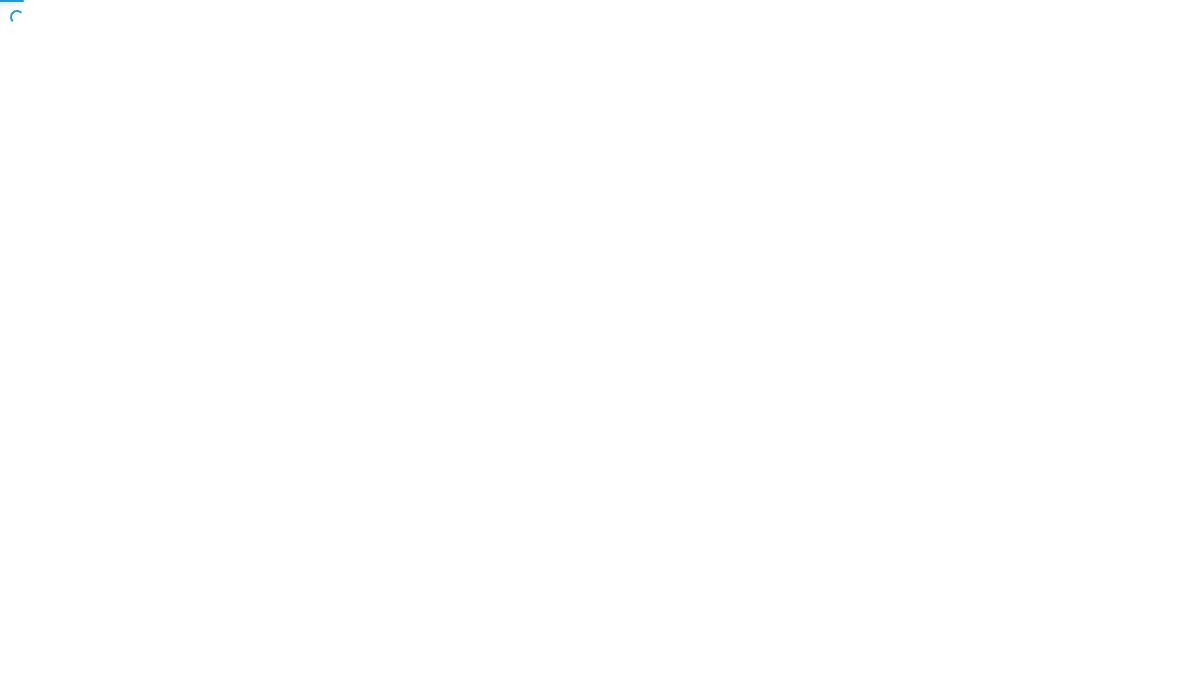 scroll, scrollTop: 0, scrollLeft: 0, axis: both 